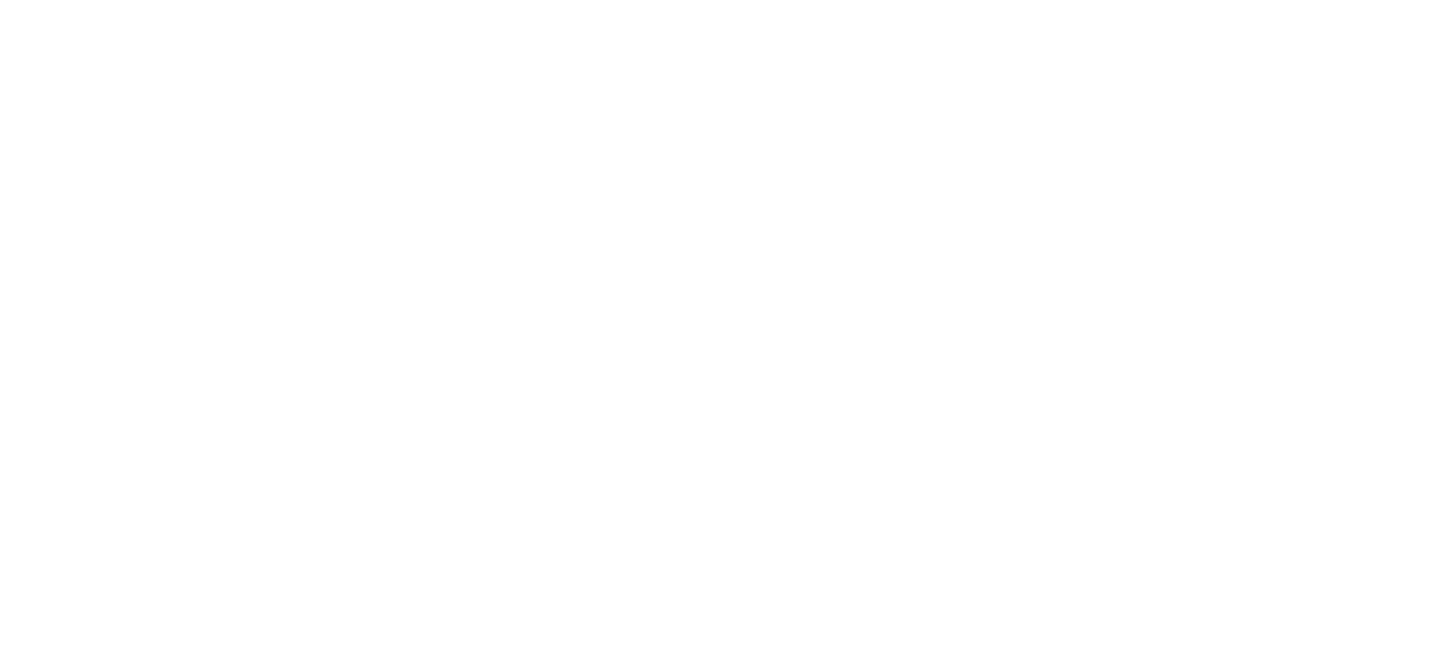 scroll, scrollTop: 0, scrollLeft: 0, axis: both 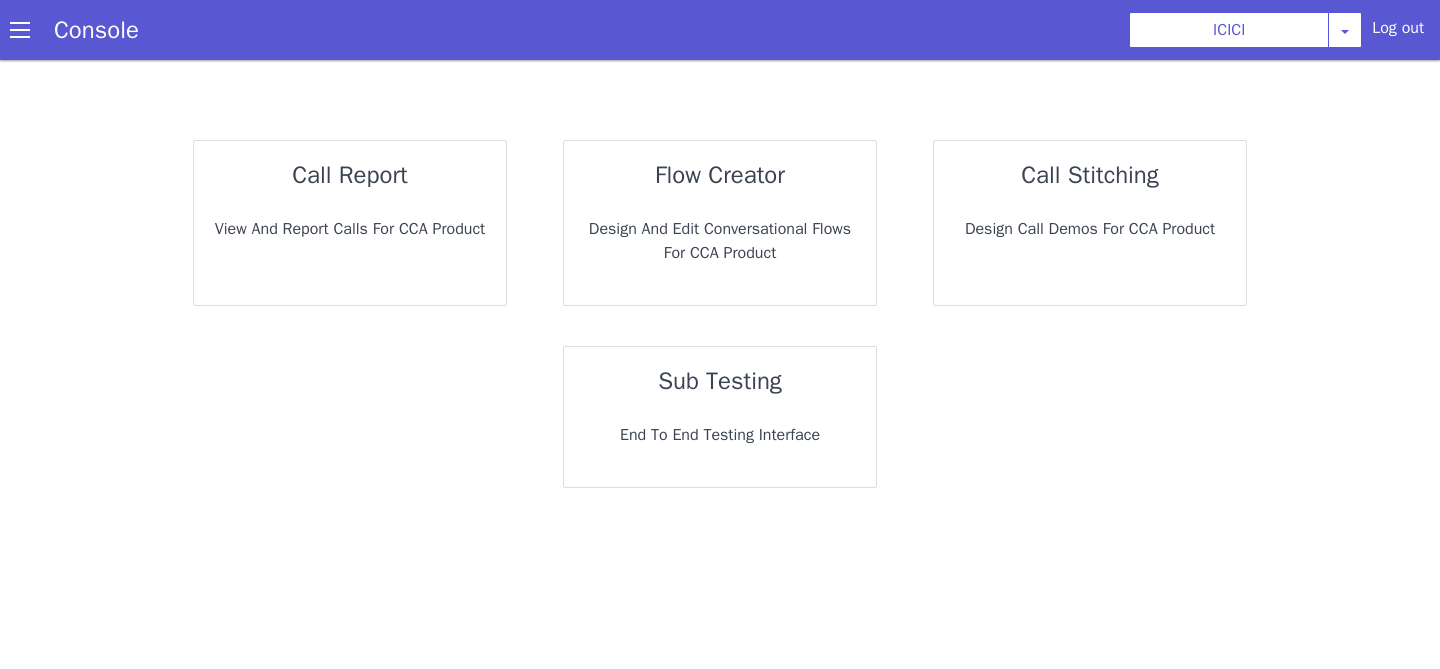 click on "End to End Testing Interface" at bounding box center (709, 434) 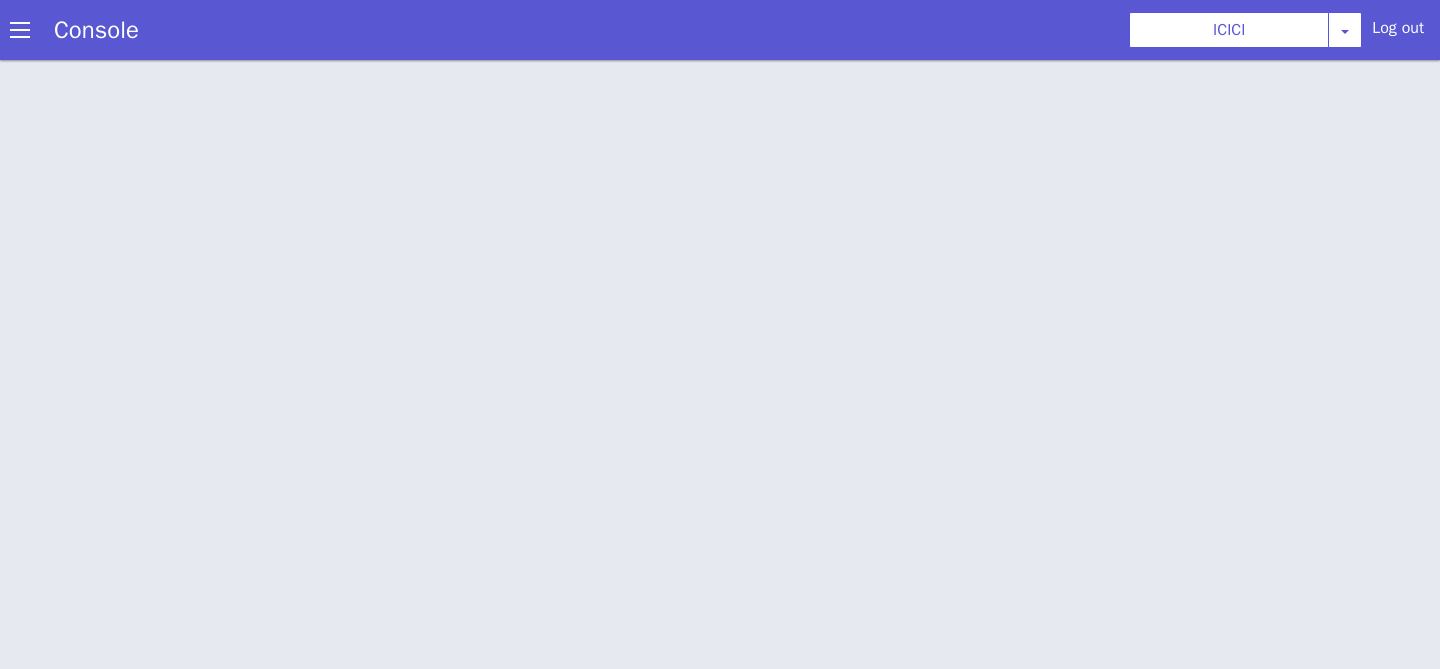 scroll, scrollTop: 6, scrollLeft: 0, axis: vertical 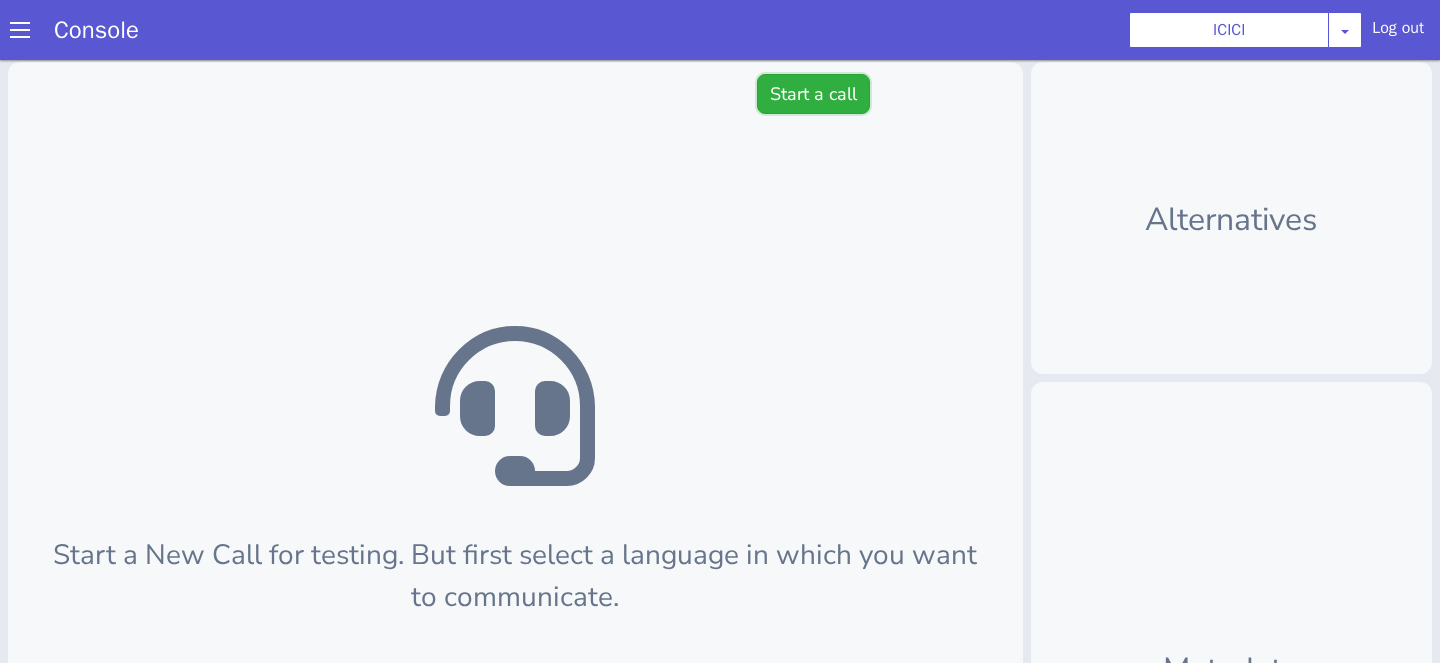 click on "Start a call" at bounding box center [813, 94] 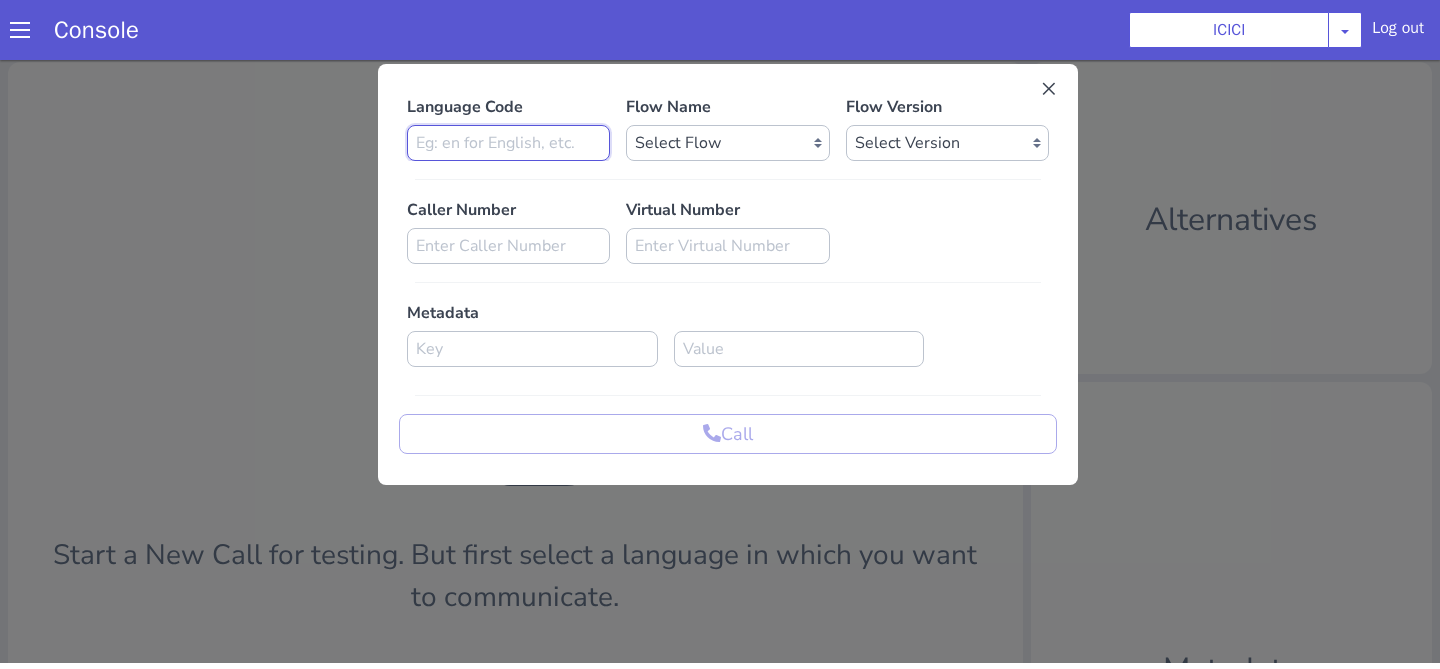 click at bounding box center [508, 143] 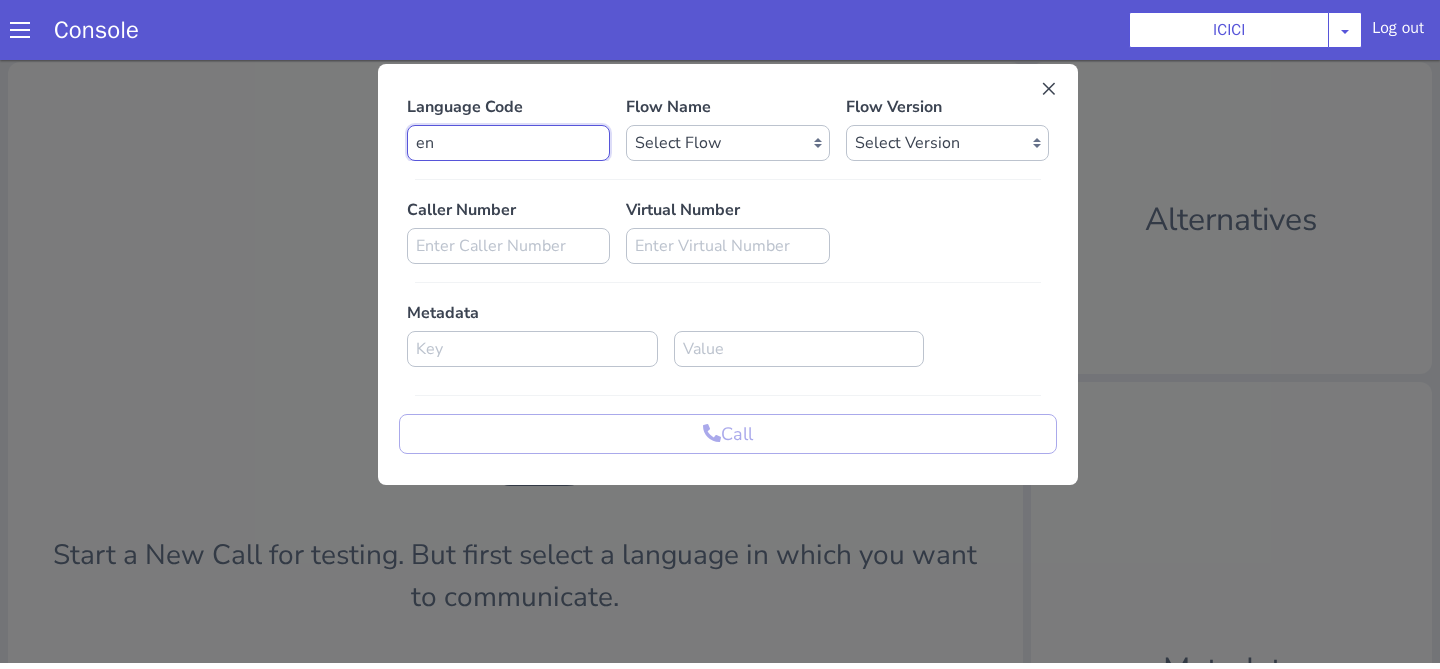 type on "en" 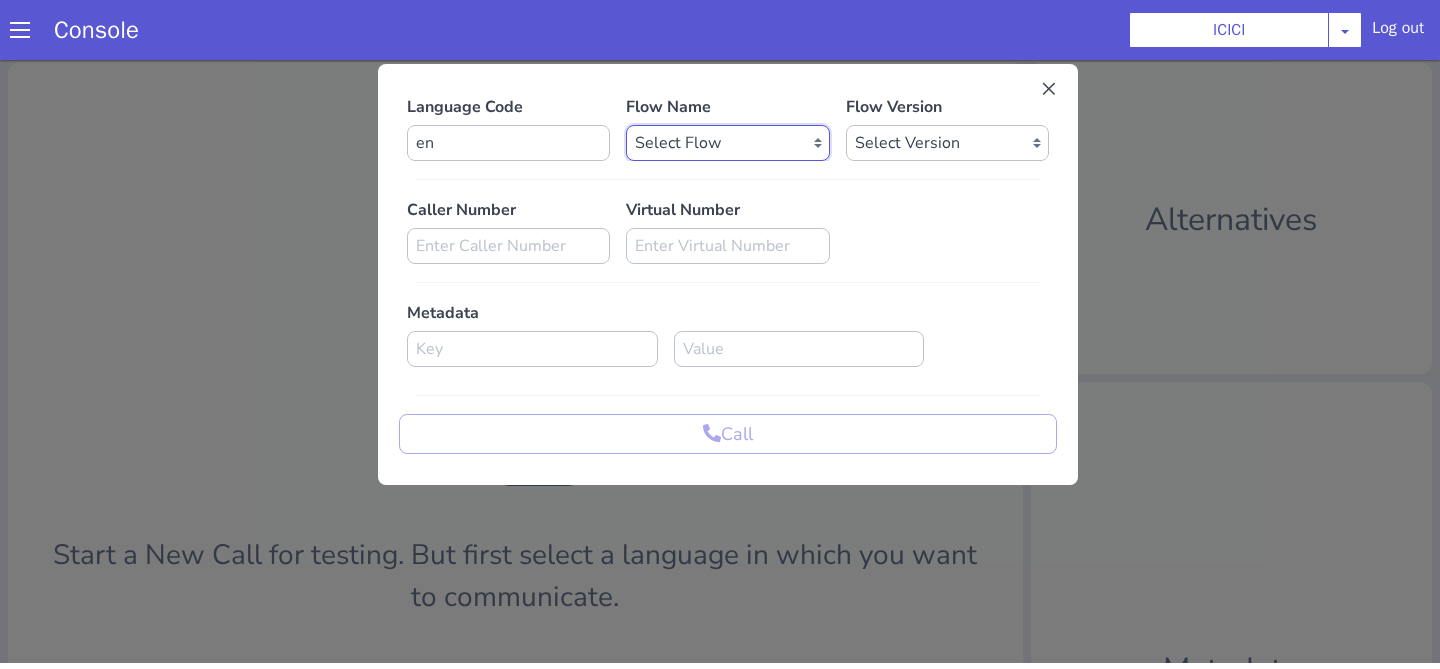 click on "Select Flow sachin_testing icici_test_import_1 icici_test icici_dummy infra_test ICICI_2 inter_digit_dtmf_wait_test icici ICICI_2.1 icici_incident_reporting Dummy_testcase icici_impostor_test icici_dtmf_patience_test DTMF_patience_test_bot icici_bot_2.0 (dropped) icici_cdbc_modification icici_migration phase_5 icici_lic_ipo icici_temp icici_outbound icici_poc_sip_trunking icici_prod_sync_temp icici_CC_limit_enhancement icici_farmer_bot icici_farmer_bot_hindi icici_hi icici_dialogy" at bounding box center (727, 143) 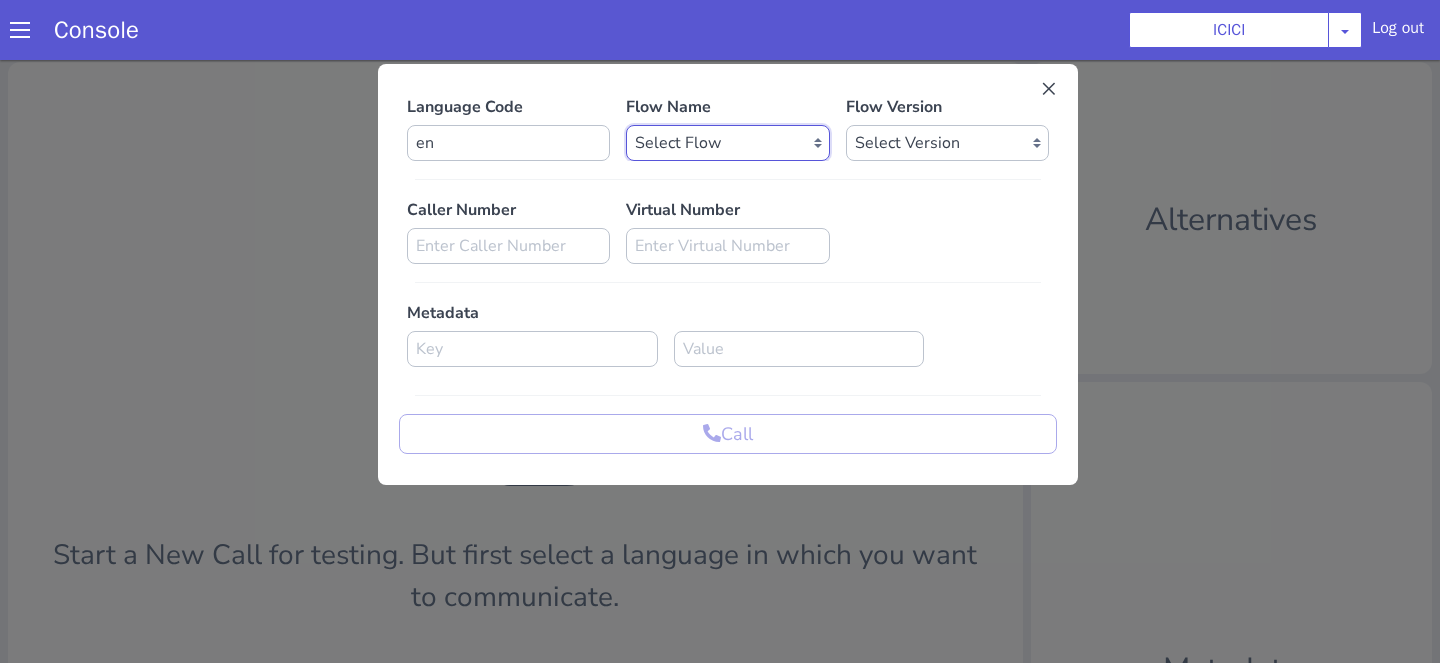 select on "b03a4faf-32c3-4c7e-b817-7f3662e43ade" 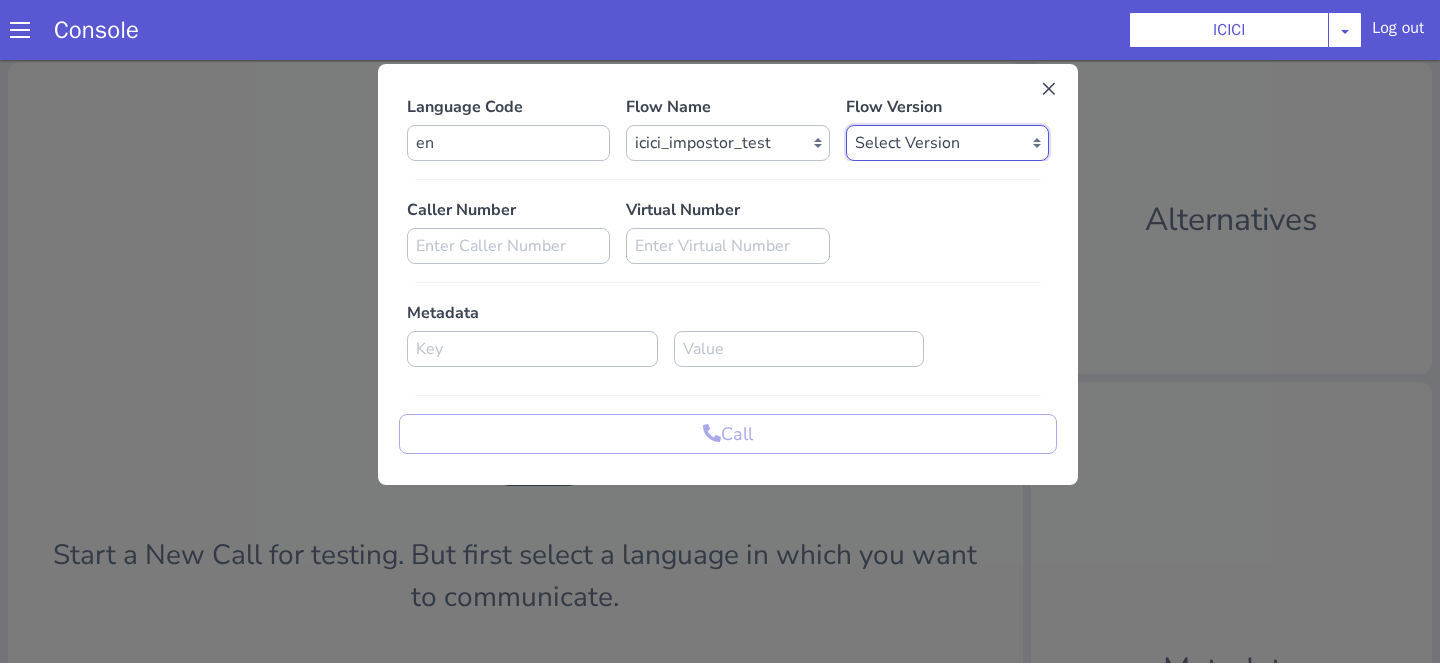 click on "Select Version 0.0.45 0.0.44 0.0.43 0.0.42 0.0.41 0.0.40 0.0.39 0.0.38 0.0.37 0.0.36 0.0.35 0.0.34 0.0.33 0.0.32 0.0.31 0.0.30 0.0.29 0.0.28 0.0.27 0.0.26 0.0.25 0.0.24 0.0.23 0.0.22 0.0.21 0.0.20 0.0.19 0.0.18 0.0.17 0.0.16 0.0.15 0.0.14 0.0.13 0.0.12 0.0.11 0.0.10 0.0.9 0.0.8 0.0.7 0.0.6 0.0.5 0.0.4 0.0.3 0.0.2 0.0.1" at bounding box center (947, 143) 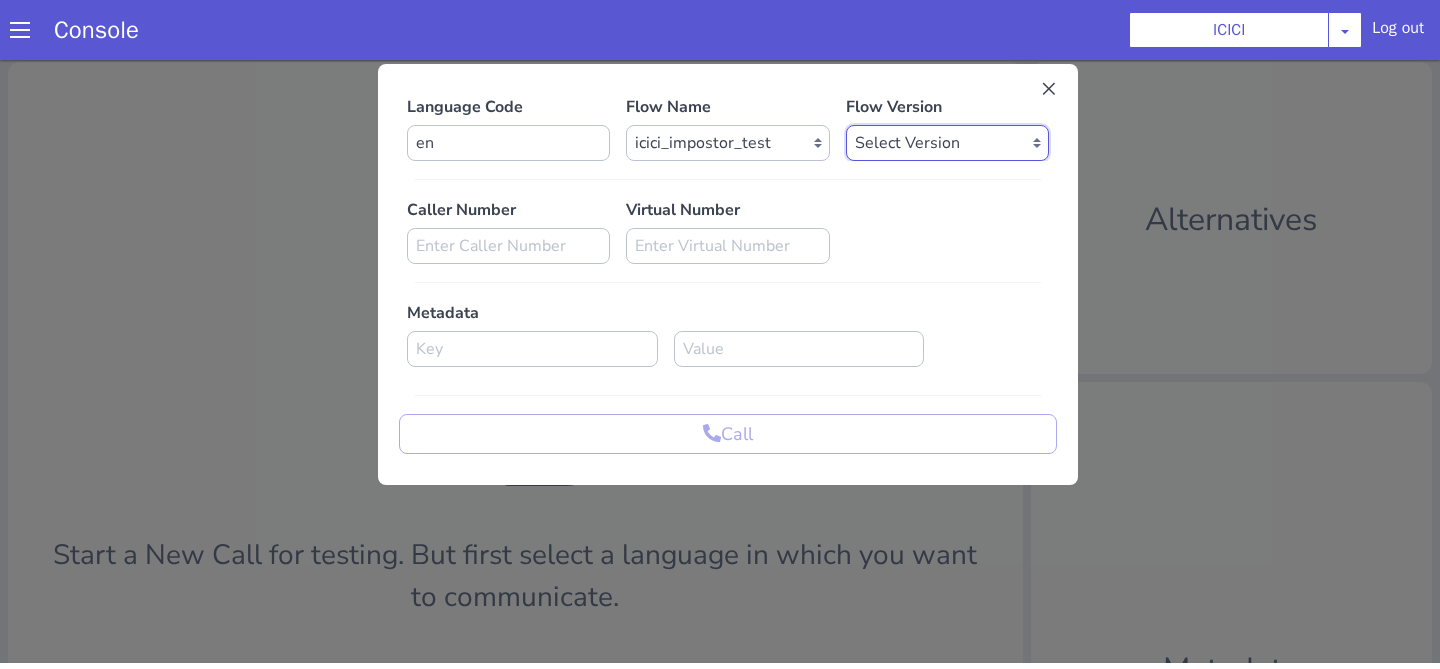 select on "0.0.45" 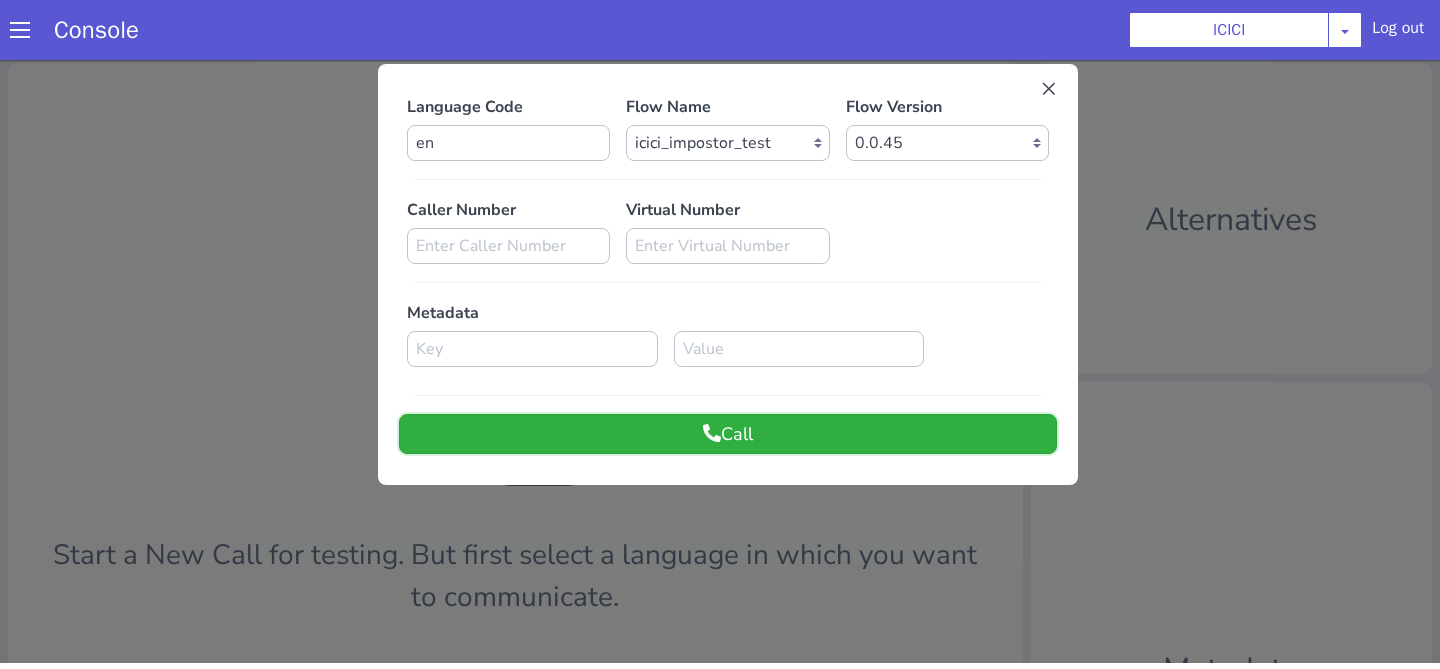 click on "Call" at bounding box center (728, 434) 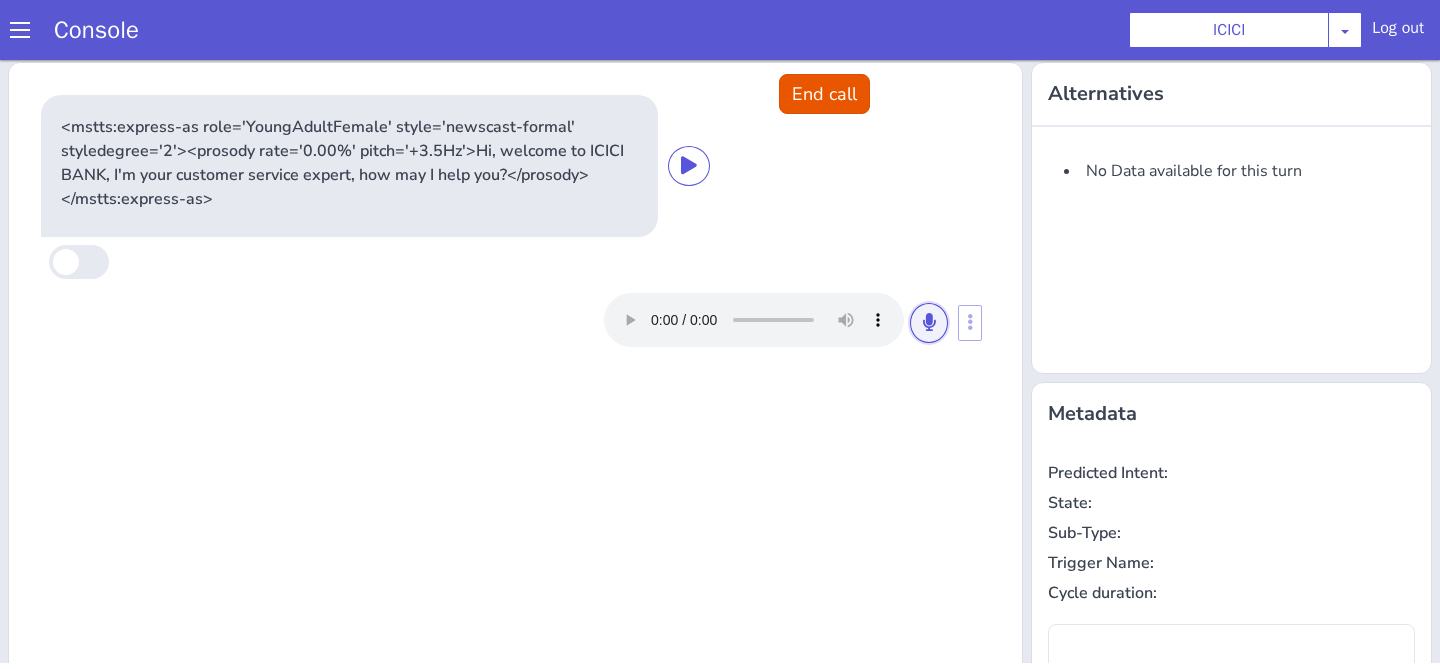 click at bounding box center [929, 323] 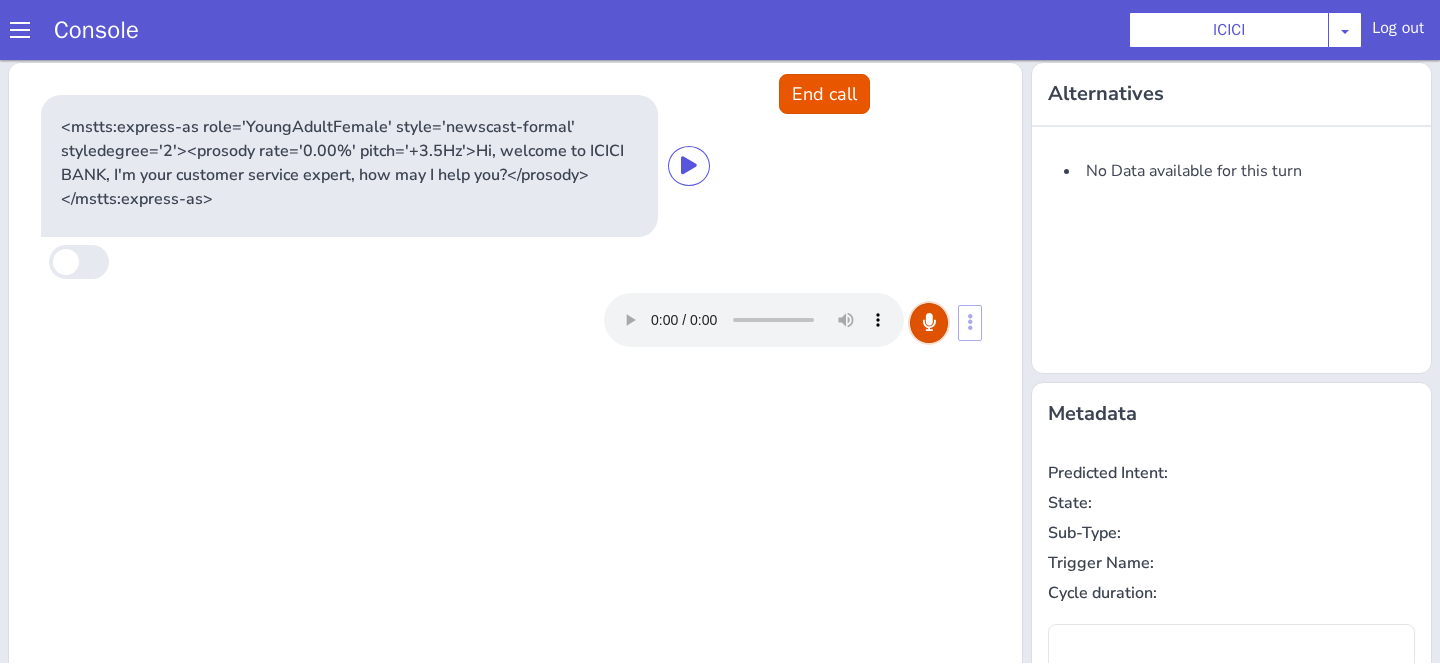 click at bounding box center (929, 323) 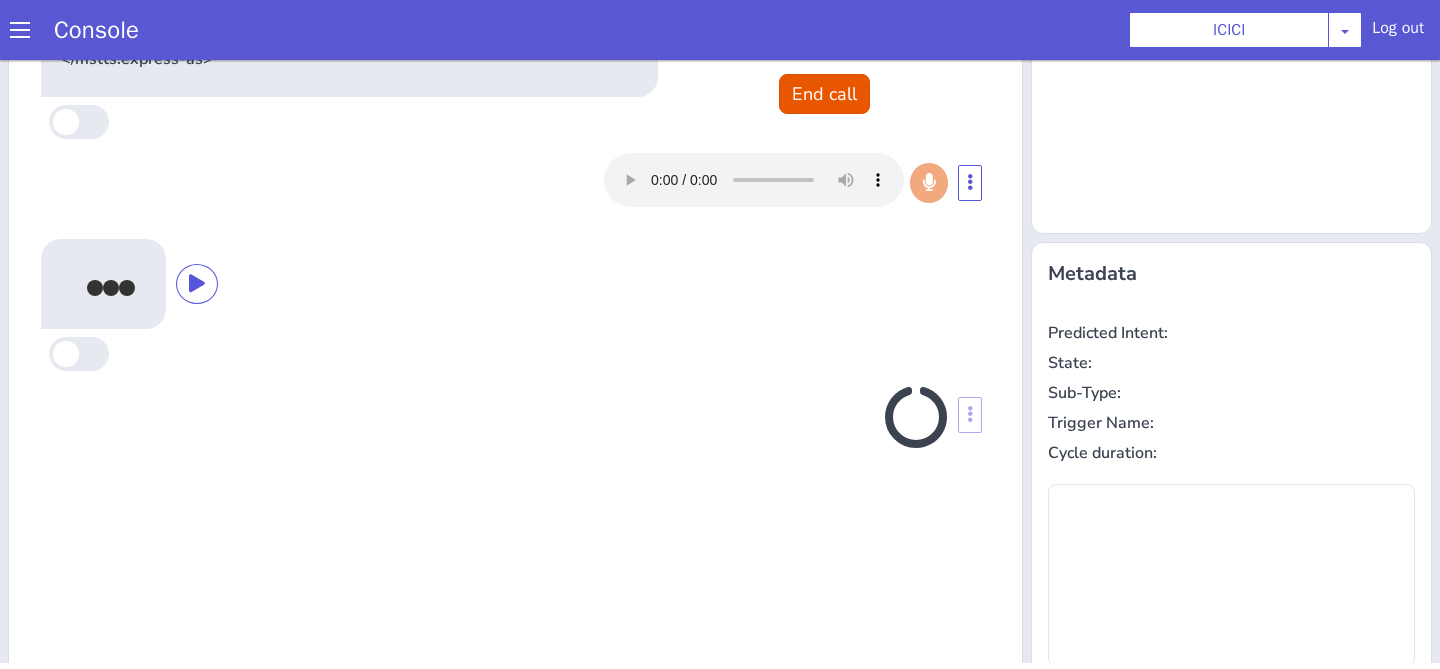scroll, scrollTop: 0, scrollLeft: 0, axis: both 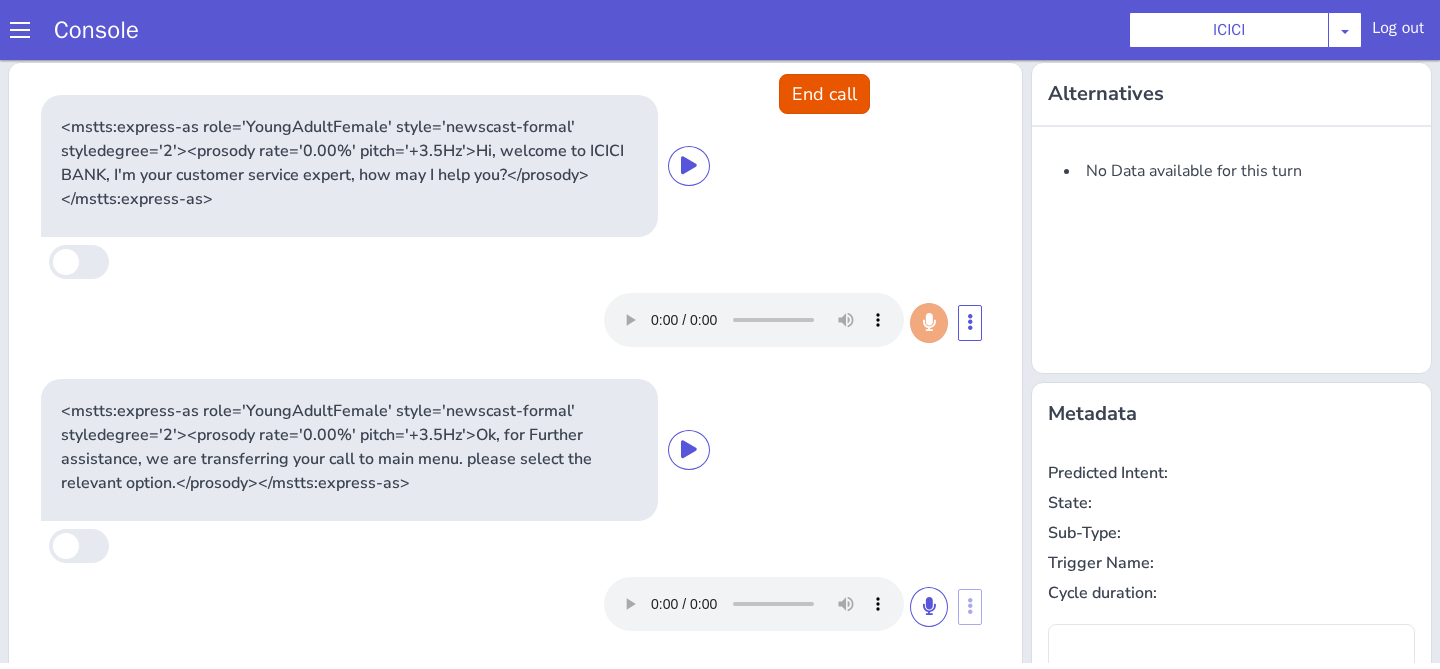 type on "null" 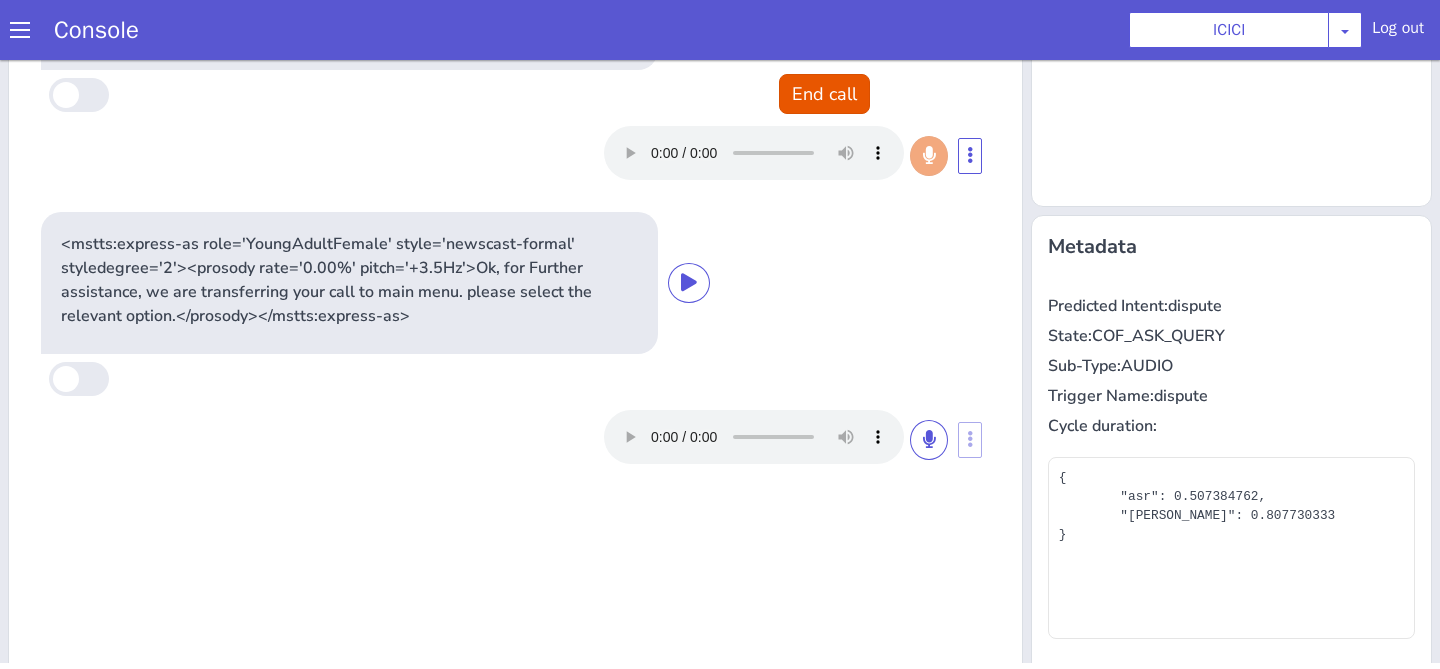scroll, scrollTop: 184, scrollLeft: 0, axis: vertical 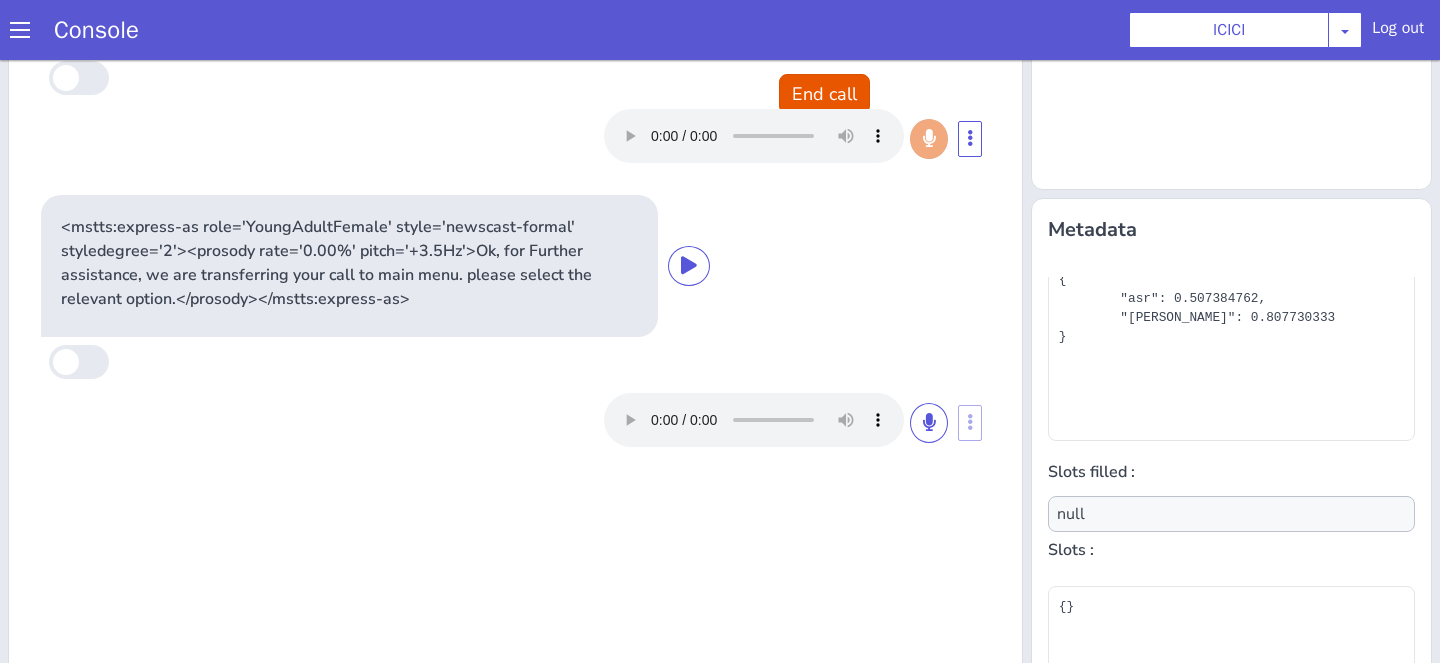 click on "<mstts:express-as role='YoungAdultFemale' style='newscast-formal' styledegree='2'><prosody rate='0.00%' pitch='+3.5Hz'>Hi, welcome to ICICI BANK, I'm your customer service expert, how may I help you?</prosody></mstts:express-as>" at bounding box center (515, 41) 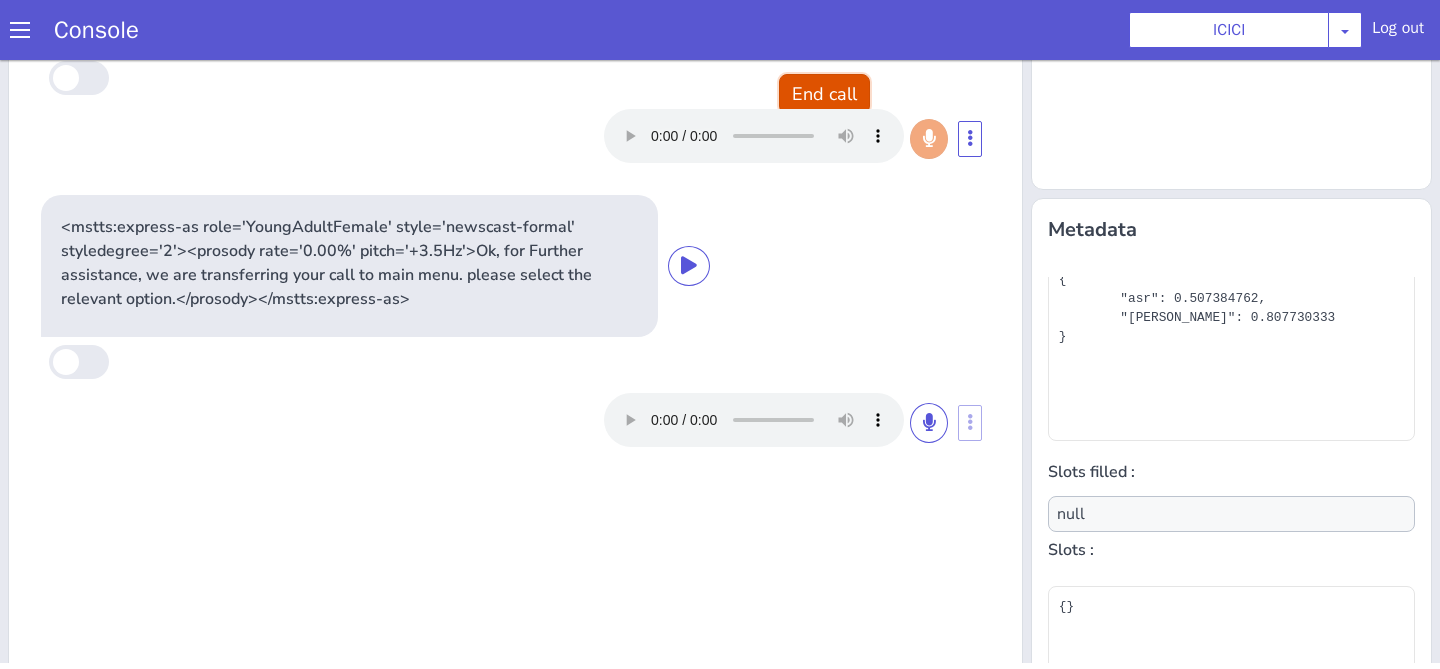 click on "End call" at bounding box center [824, 94] 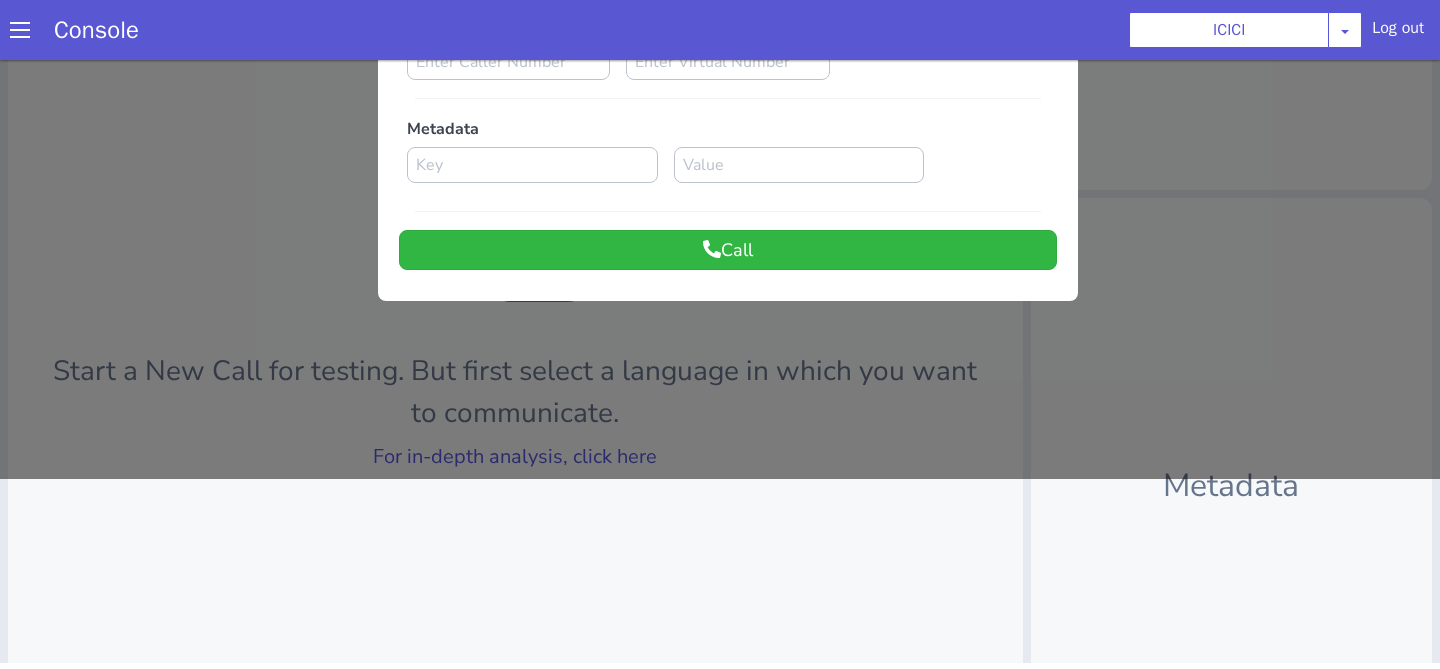 click at bounding box center [720, 174] 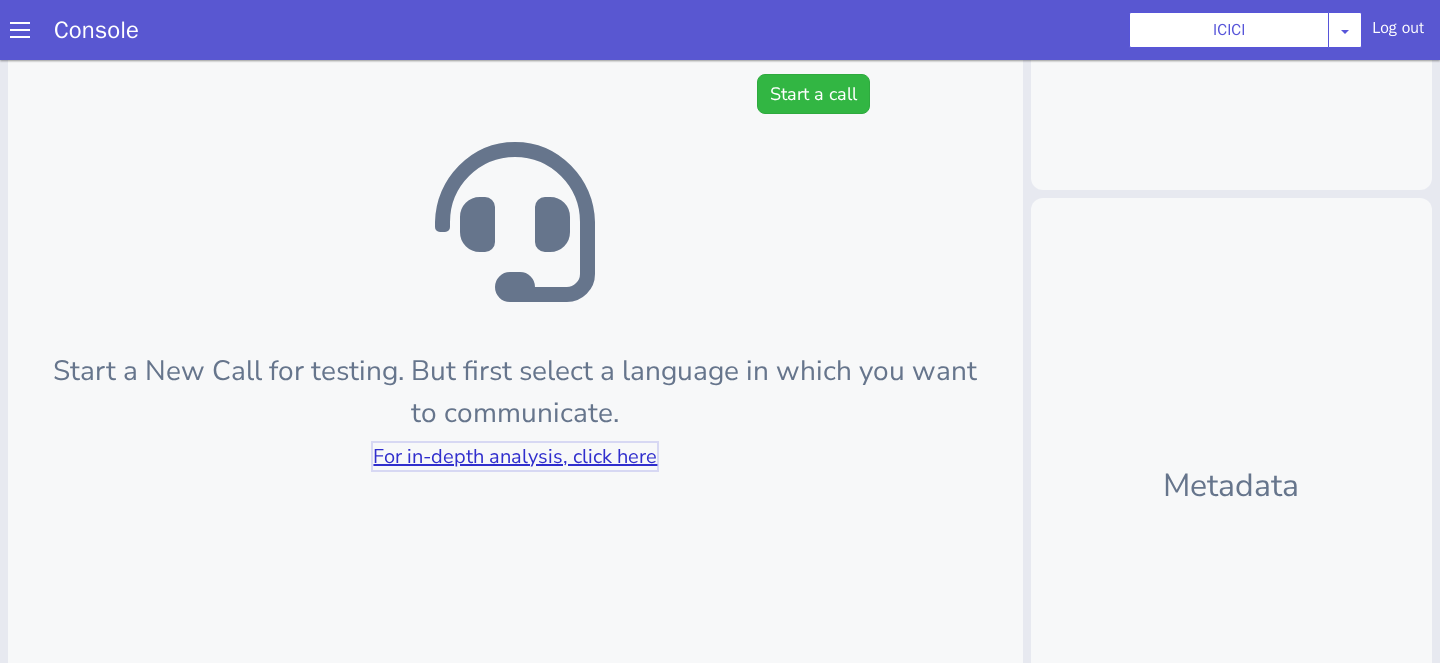 click on "For in-depth analysis, click here" at bounding box center (515, 456) 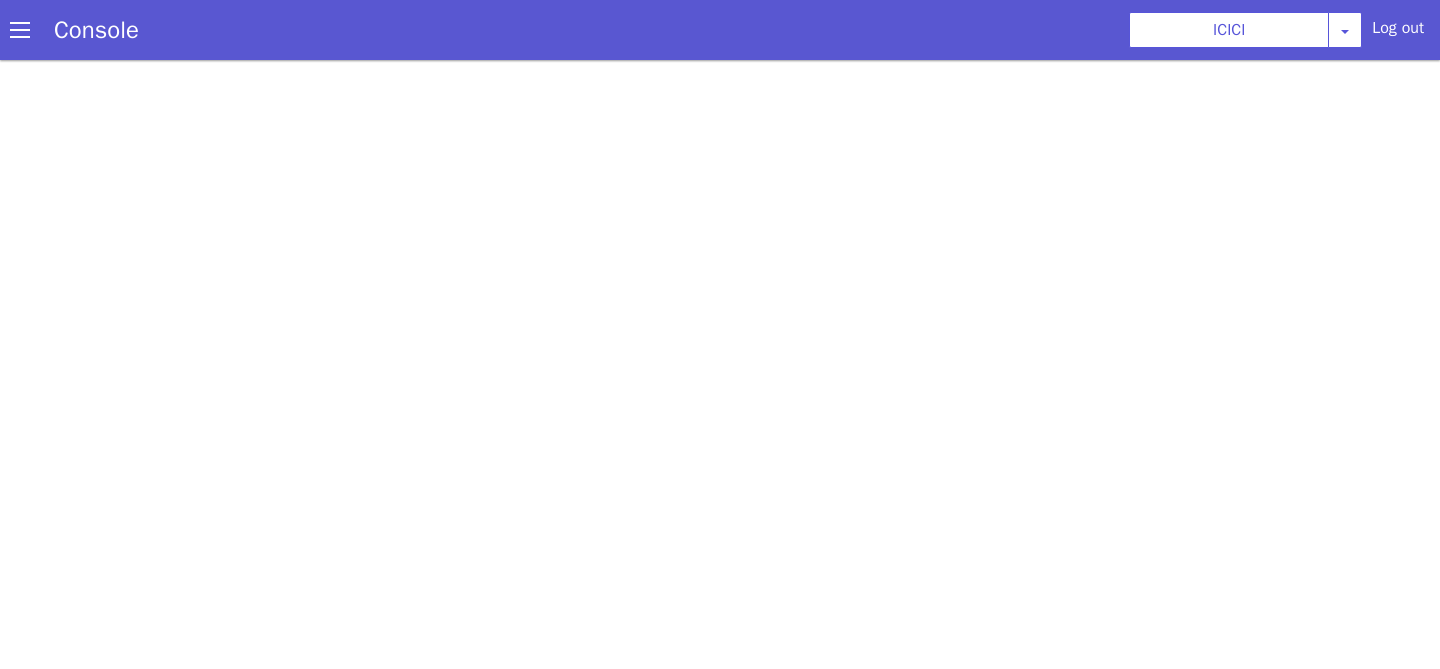 scroll, scrollTop: 0, scrollLeft: 0, axis: both 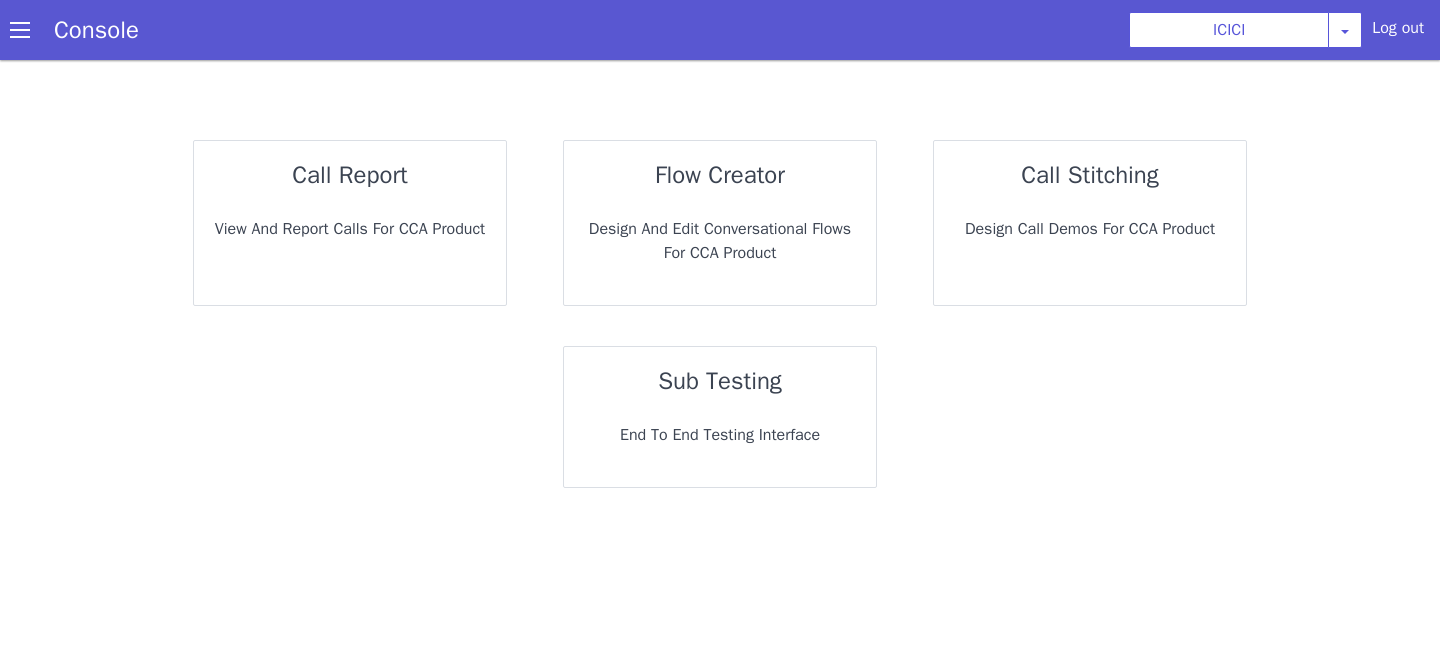 click on "Design and Edit Conversational flows for CCA Product" at bounding box center [734, 242] 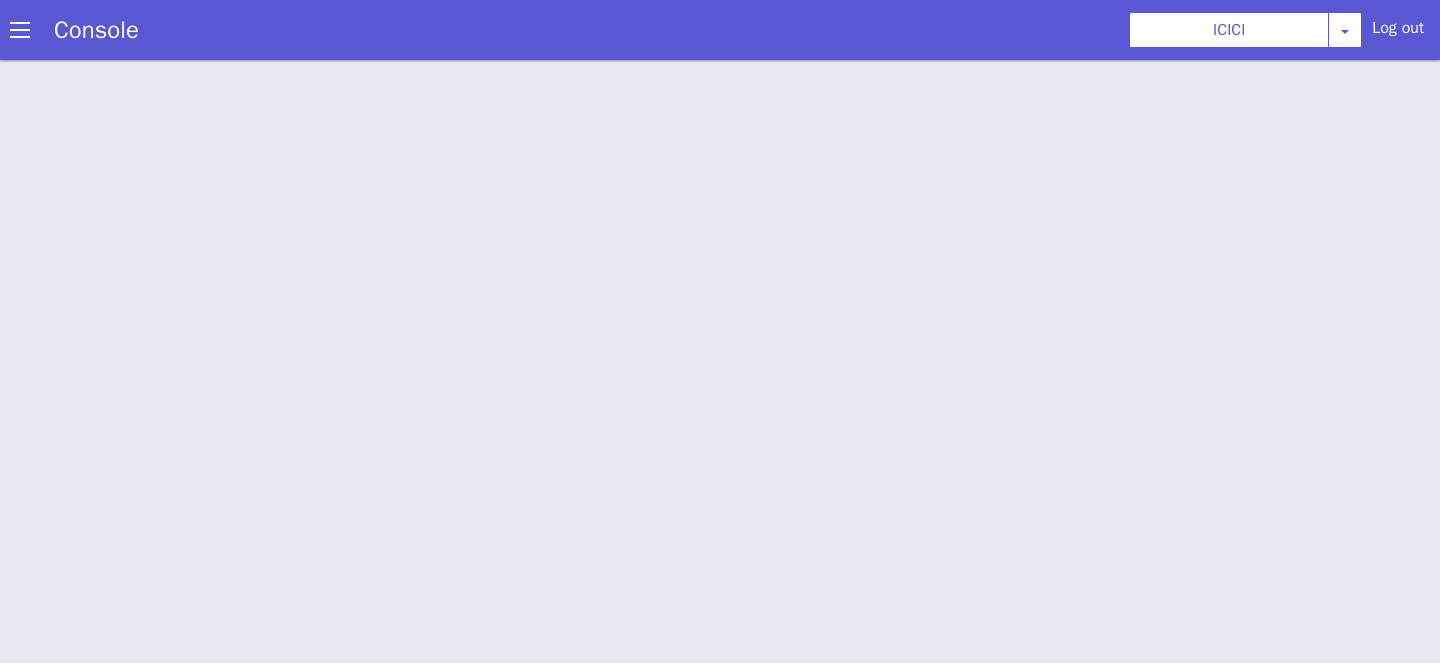 scroll, scrollTop: 0, scrollLeft: 0, axis: both 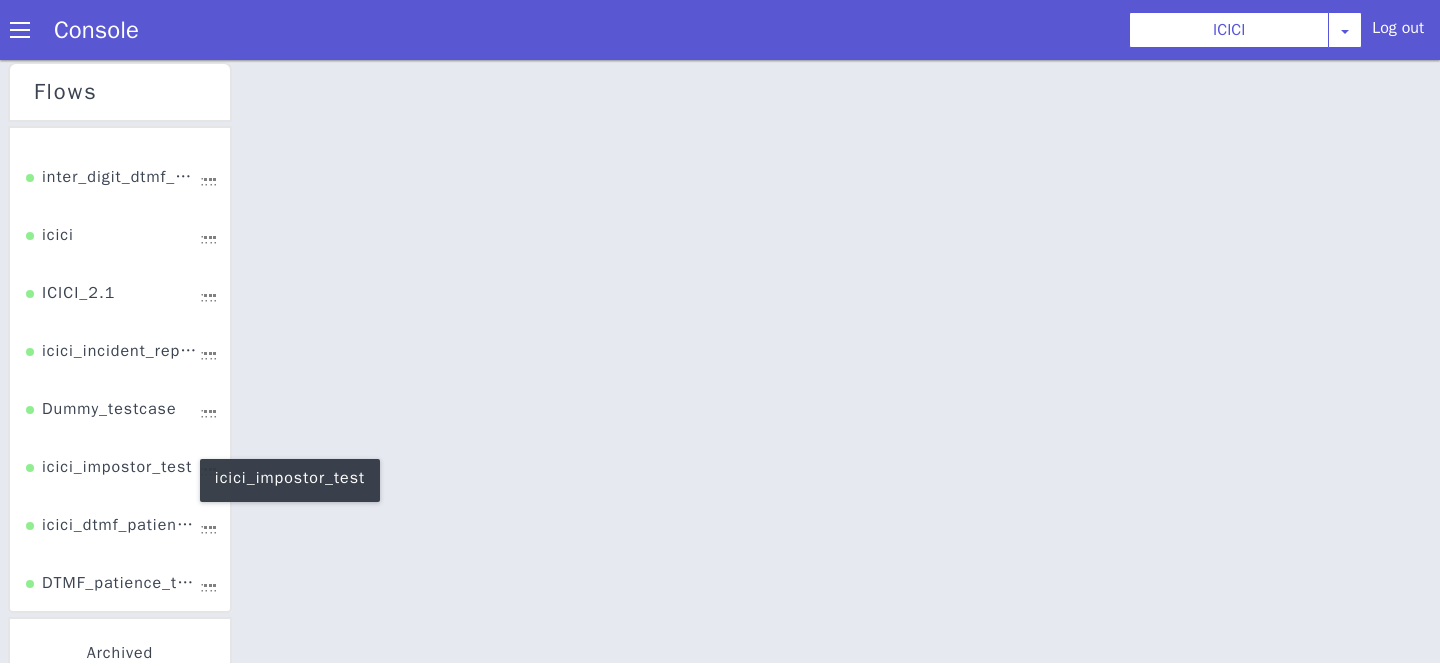 click on "icici_impostor_test" at bounding box center [587, 17] 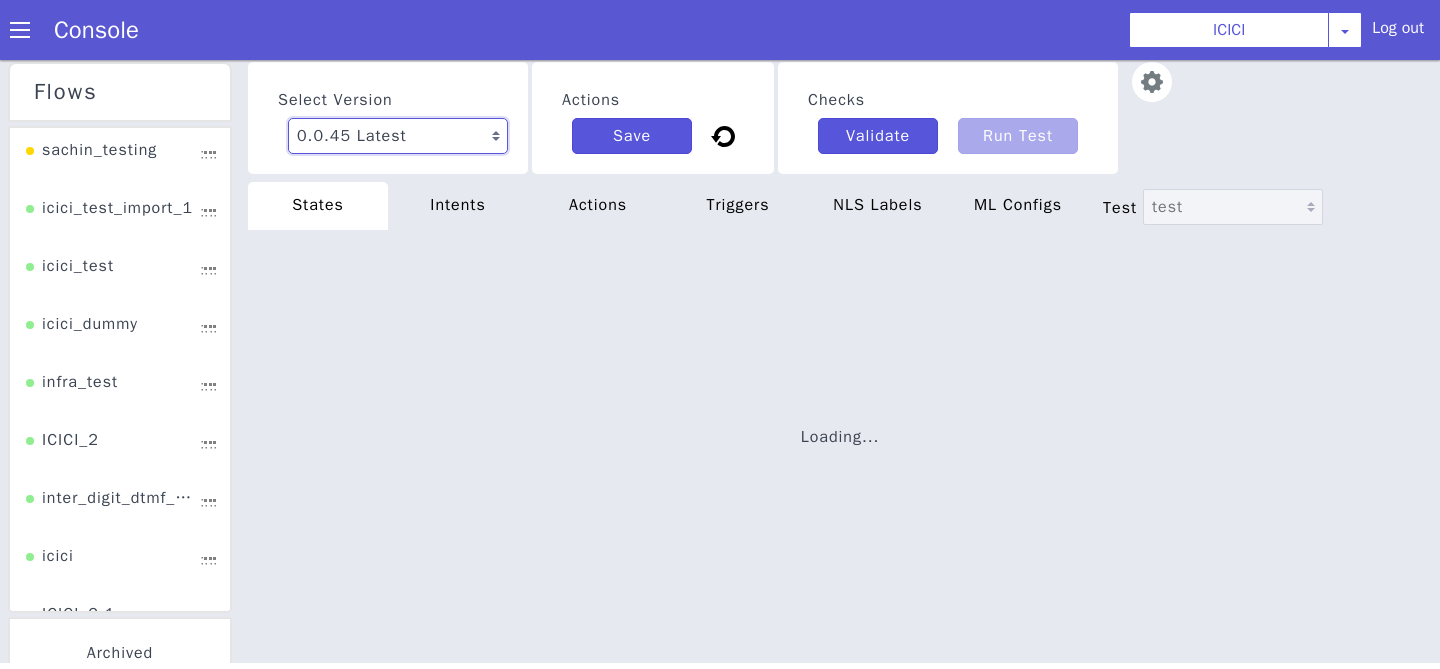 click on "0.0.45 Latest 0.0.44 Current 0.0.43  0.0.42  0.0.41  0.0.40  0.0.39  0.0.38  0.0.37  0.0.36  0.0.35  0.0.34  0.0.33  0.0.32  0.0.31  0.0.30  0.0.29  0.0.28  0.0.27  0.0.26  0.0.25  0.0.24  0.0.23  0.0.22  0.0.21  0.0.20  0.0.19  0.0.18  0.0.17  0.0.16  0.0.15  0.0.14  0.0.13  0.0.12  0.0.11  0.0.10  0.0.9  0.0.8  0.0.7  0.0.6  0.0.5  0.0.4  0.0.3  0.0.2  0.0.1" at bounding box center [741, -273] 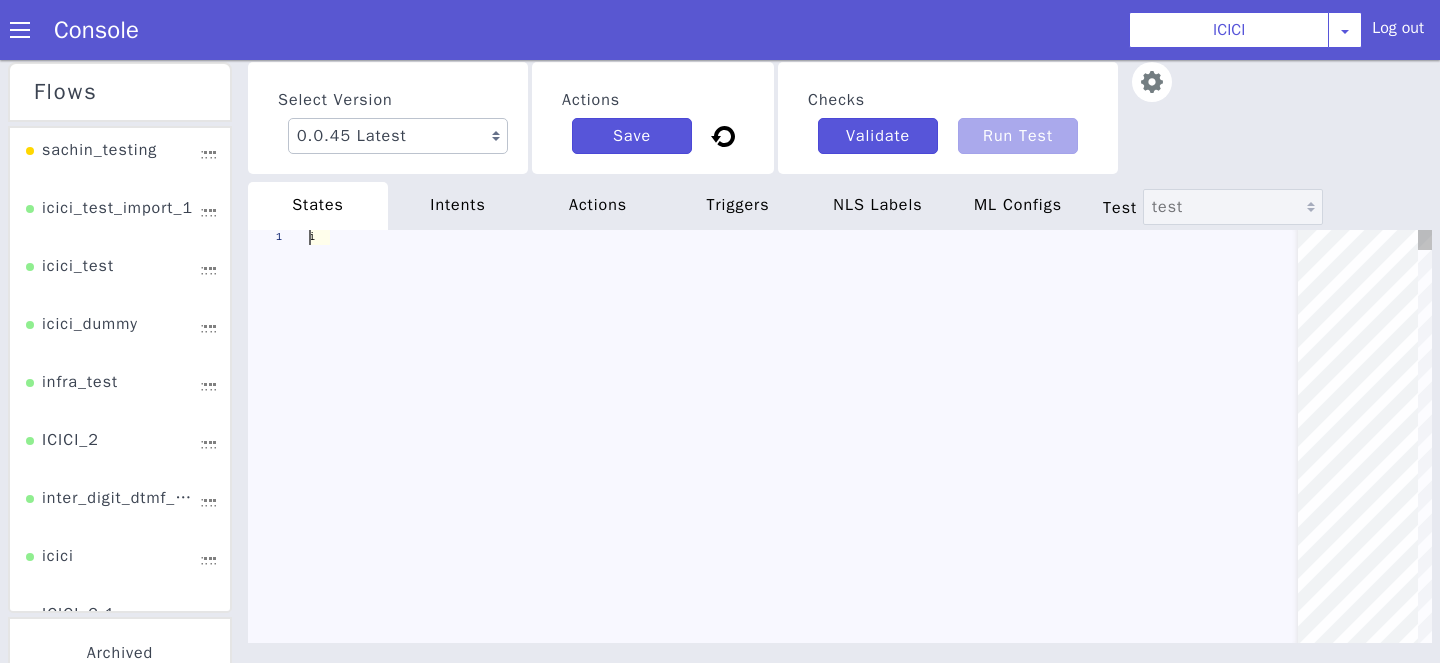 scroll, scrollTop: 0, scrollLeft: 0, axis: both 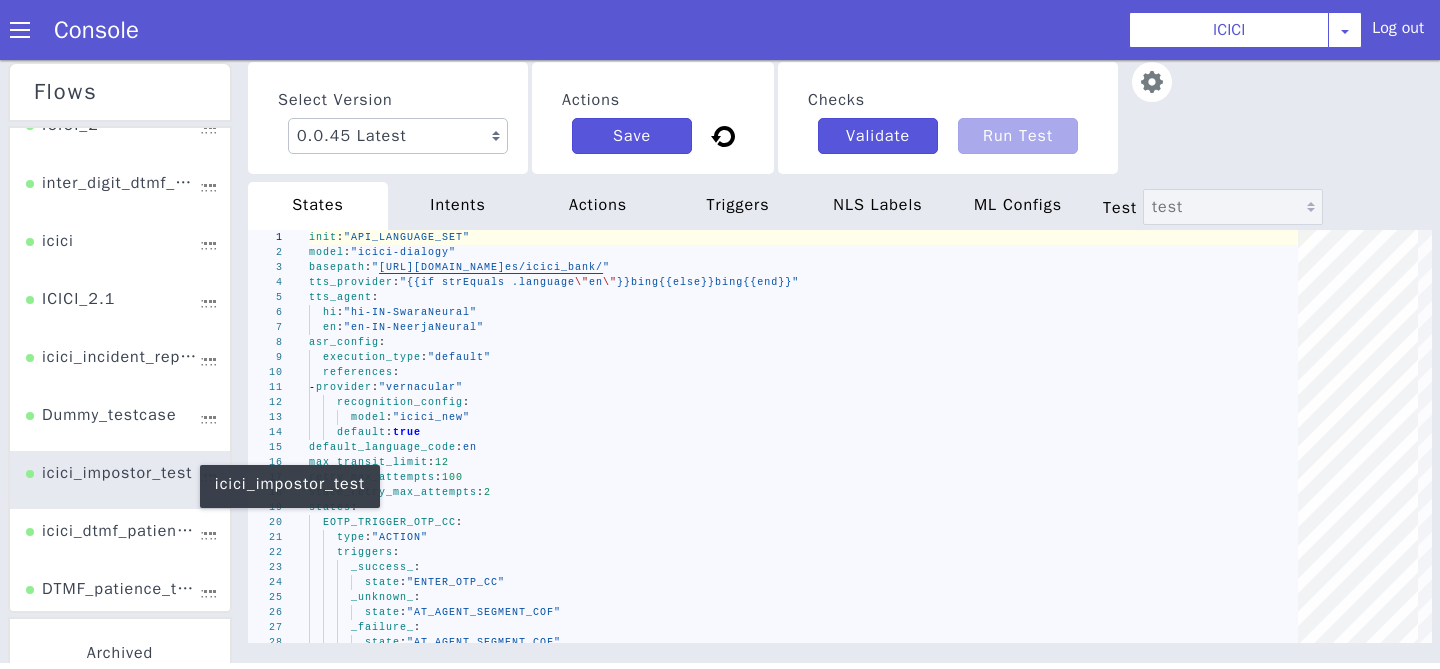 click on "icici_impostor_test" at bounding box center (1344, 183) 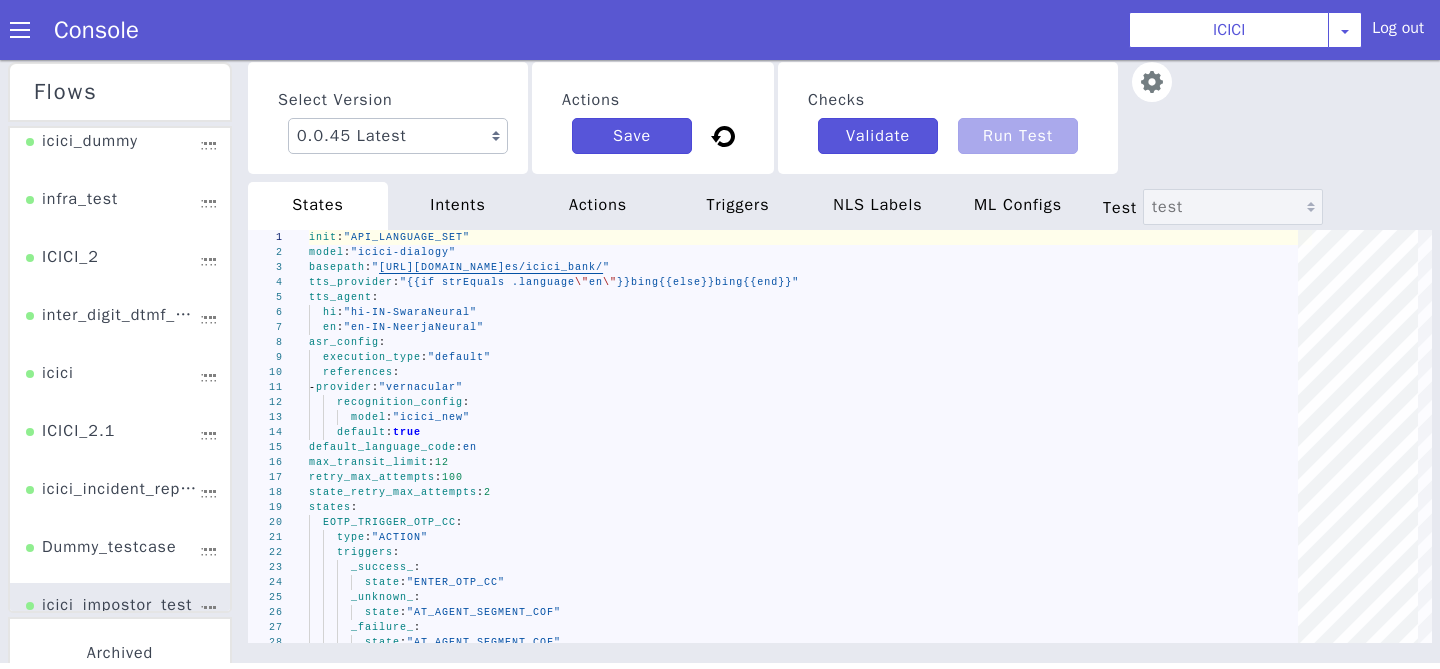 scroll, scrollTop: 177, scrollLeft: 0, axis: vertical 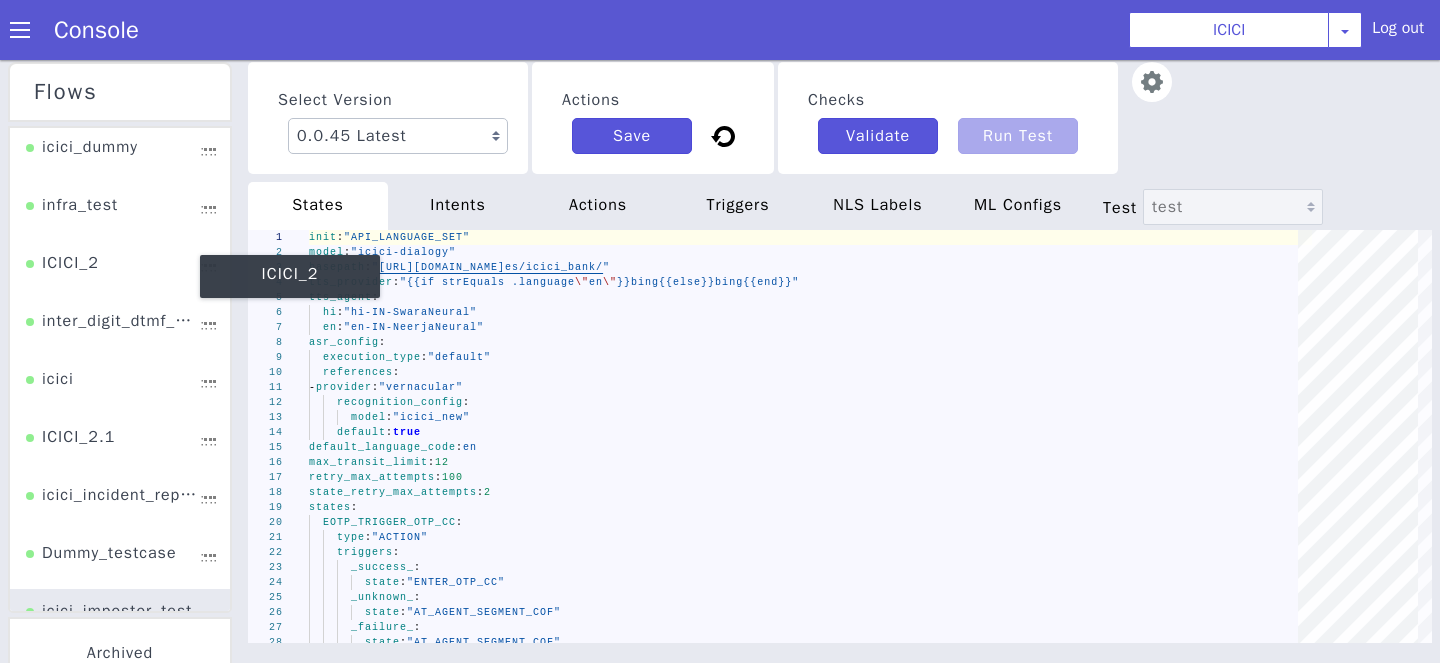 click on "ICICI_2" at bounding box center (1372, 50) 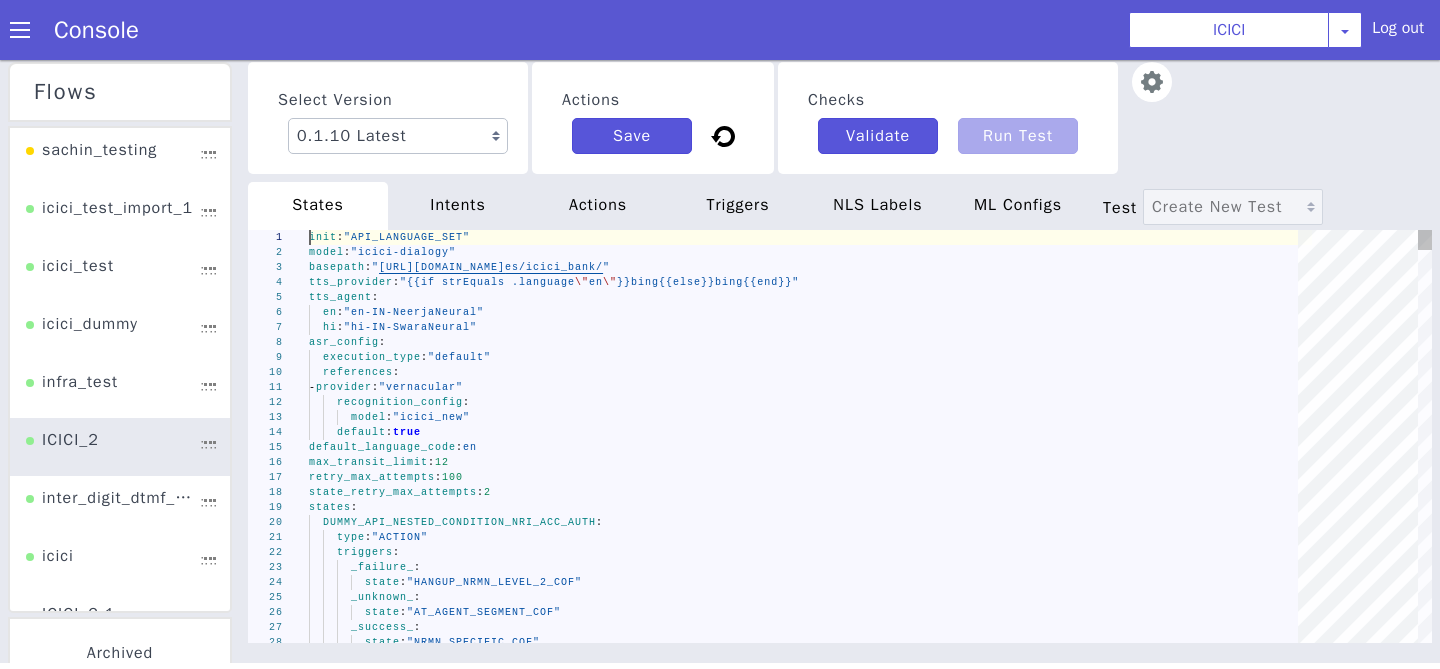 scroll, scrollTop: 0, scrollLeft: 0, axis: both 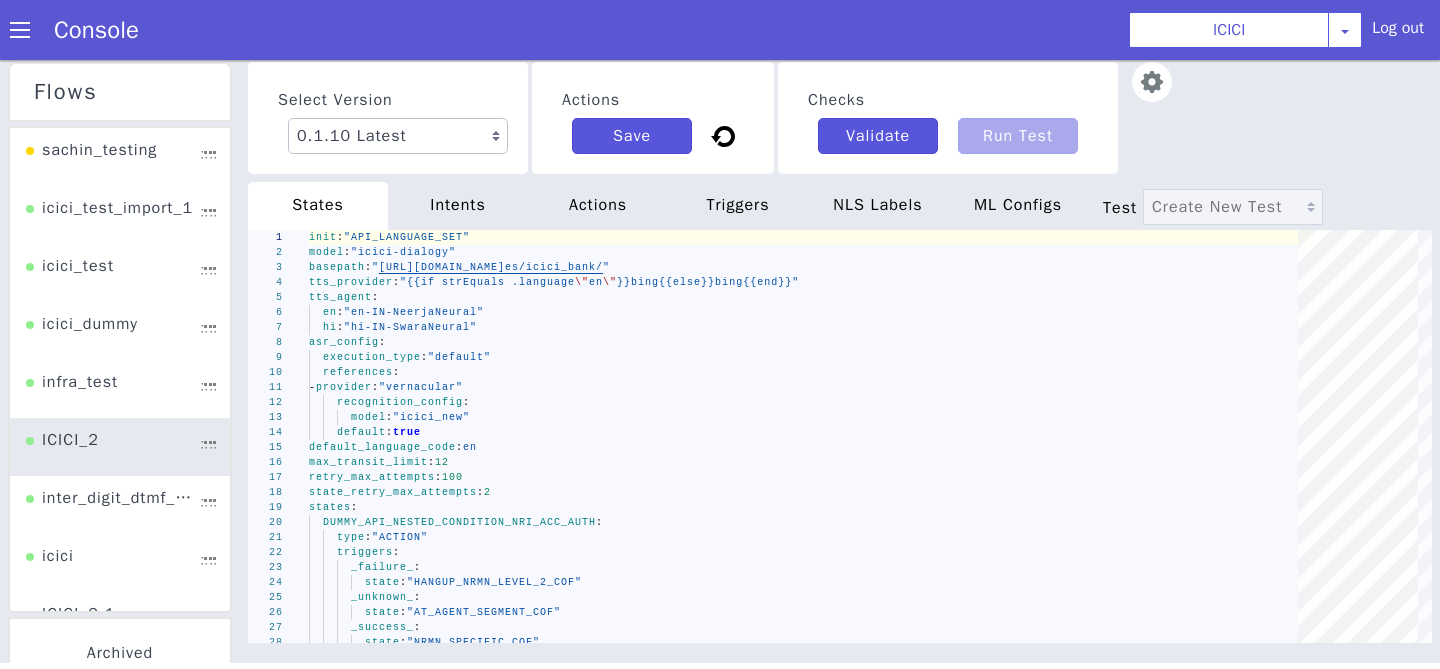 type on "init: "API_LANGUAGE_SET"
model: "icici-dialogy"
basepath: "https://s3.ap-south-1.amazonaws.com/hermes-responses/icici_bank/"
tts_provider: "{{if strEquals .language \"en\"}}bing{{else}}bing{{end}}"
tts_agent:
en: "en-IN-NeerjaNeural"
hi: "hi-IN-SwaraNeural"
asr_config:
execution_type: "default"
references:
…    actions:
- "SMS API"" 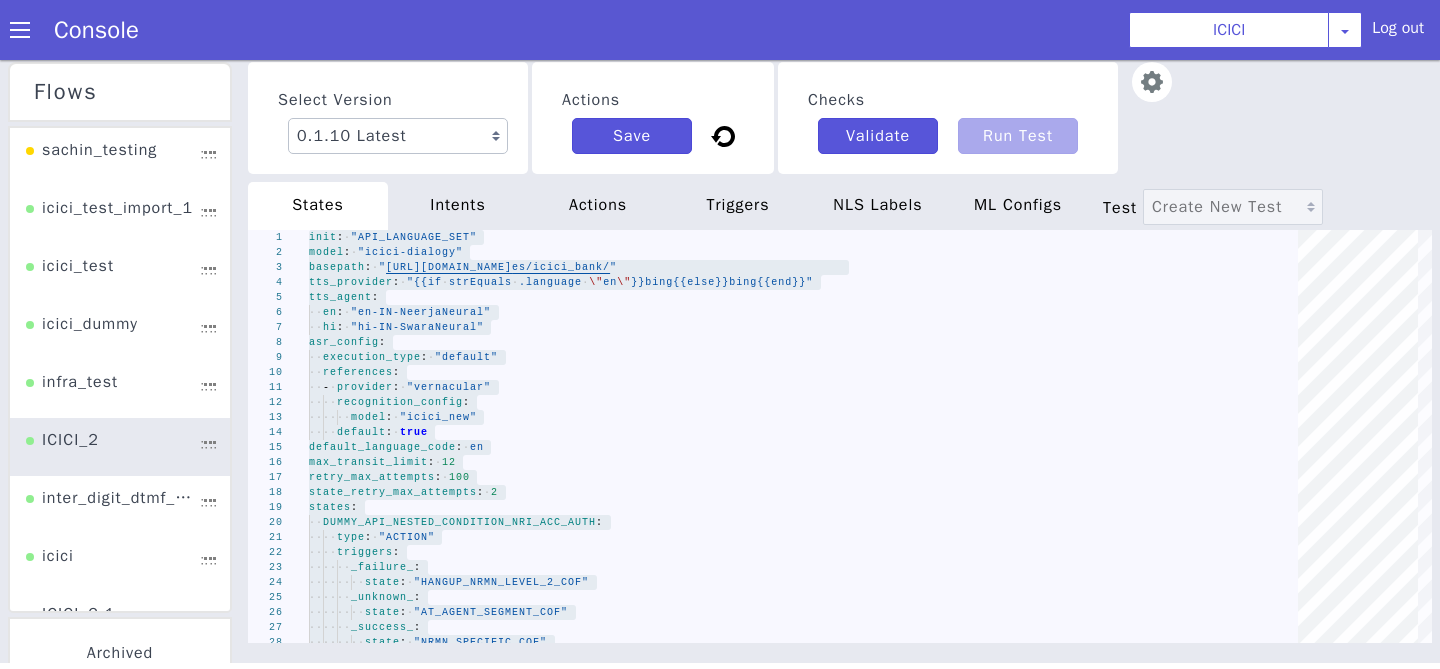 click on "intents" at bounding box center [1807, 924] 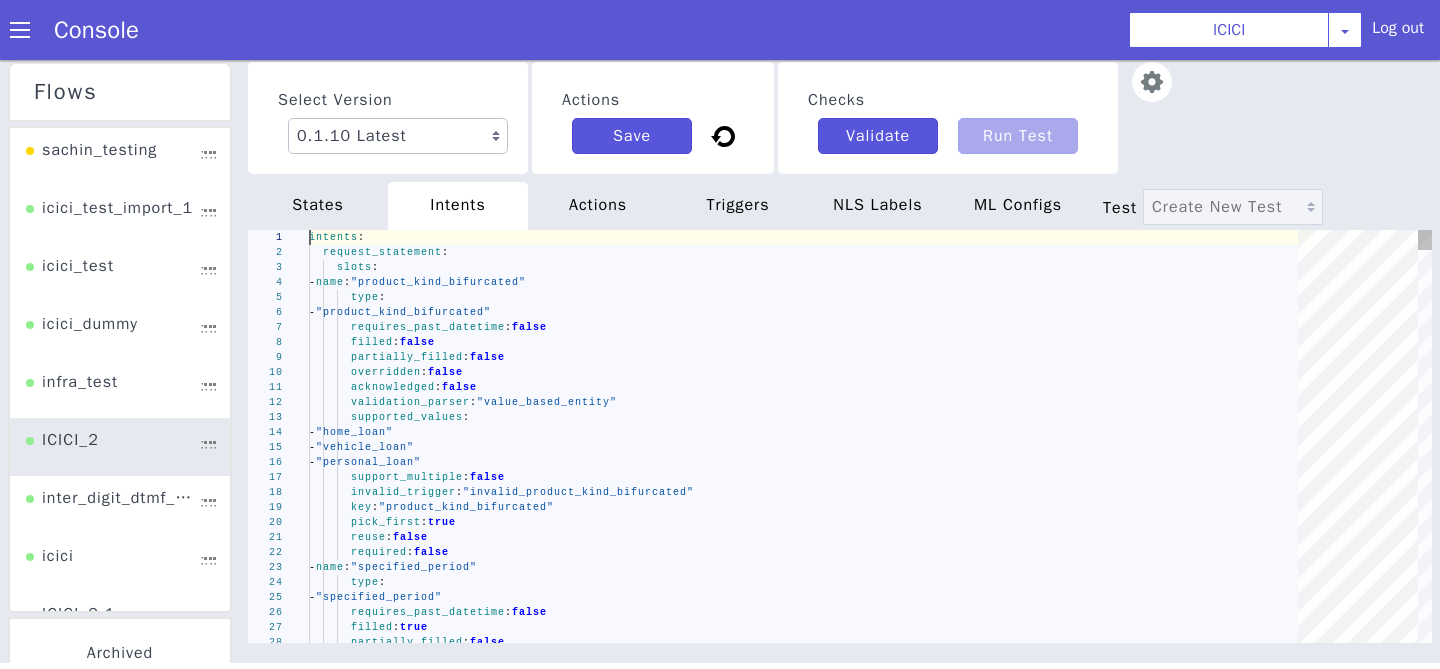type on "intents:
request_statement:
slots:
- name: "product_kind_bifurcated"
type:
- "product_kind_bifurcated"
requires_past_datetime: false
filled: false
partially_filled: false
overridden: false
…    - when: "{{strEquals .product \"CREDIT_CARD\"}}"
then: "CONFIRM_QUERY_COF"
set_metadata:
intent: "reward_points"
product: "CREDIT_CARD"" 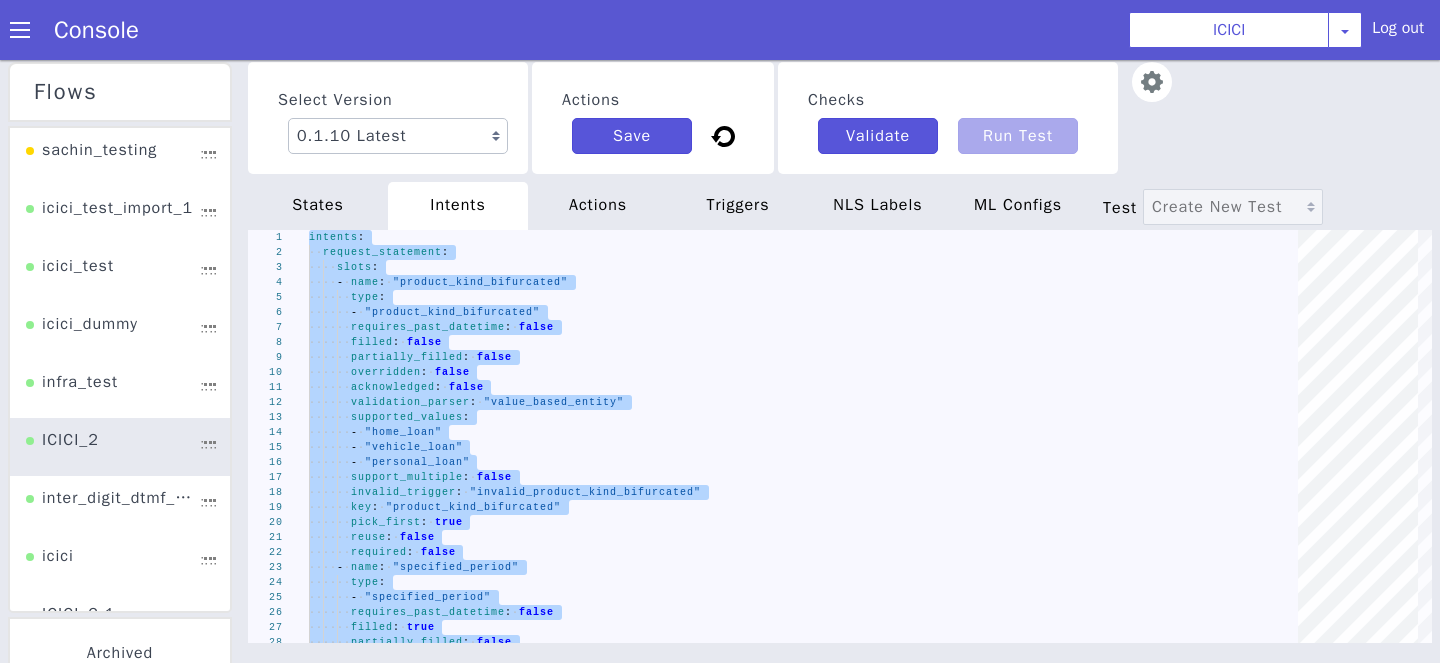 click on "actions" at bounding box center [976, 1094] 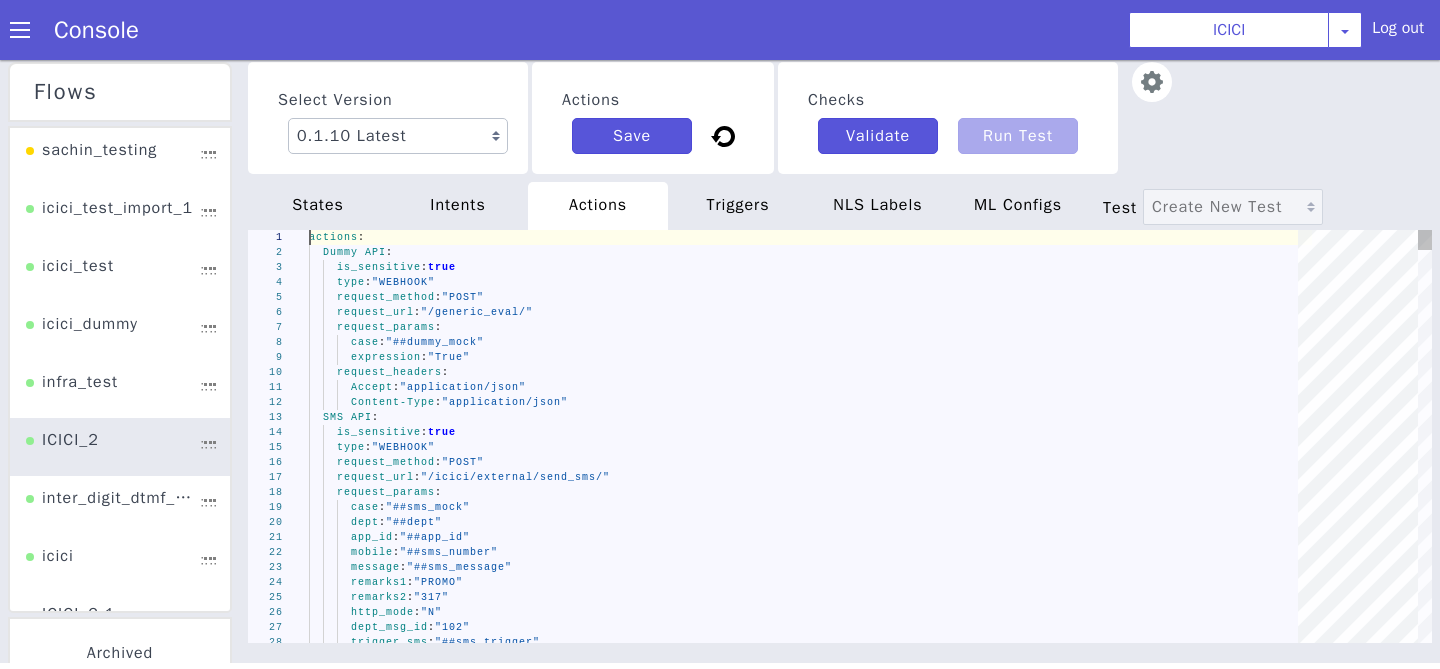 type on "actions:
Dummy API:
is_sensitive: true
type: "WEBHOOK"
request_method: "POST"
request_url: "/generic_eval/"
request_params:
case: "##dummy_mock"
expression: "True"
request_headers:
…      caller_number: "##caller_number"
mock_response_name: ""
ib_931503_car_rmn_all_credit_cards_replacement_idx: 0
request_headers:
Accept: "application/json"
Content-Type: "application/json"" 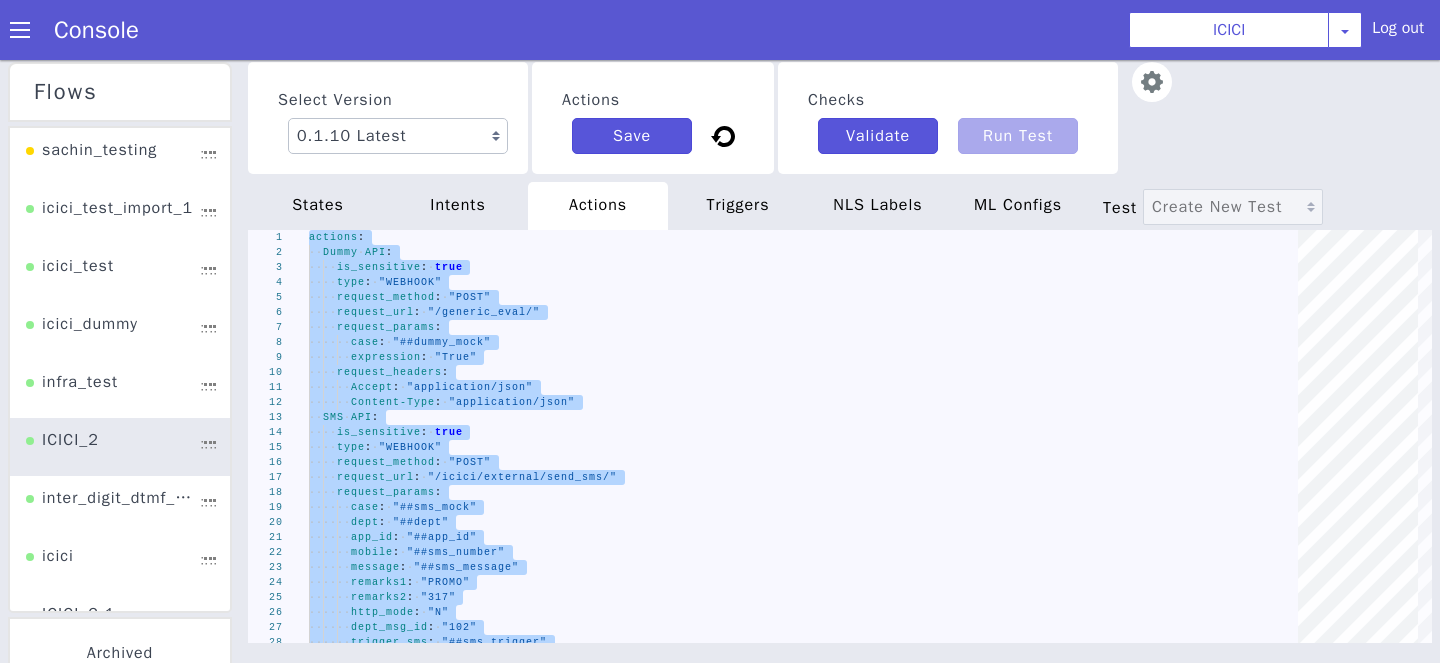 click on "triggers" at bounding box center (1842, 1151) 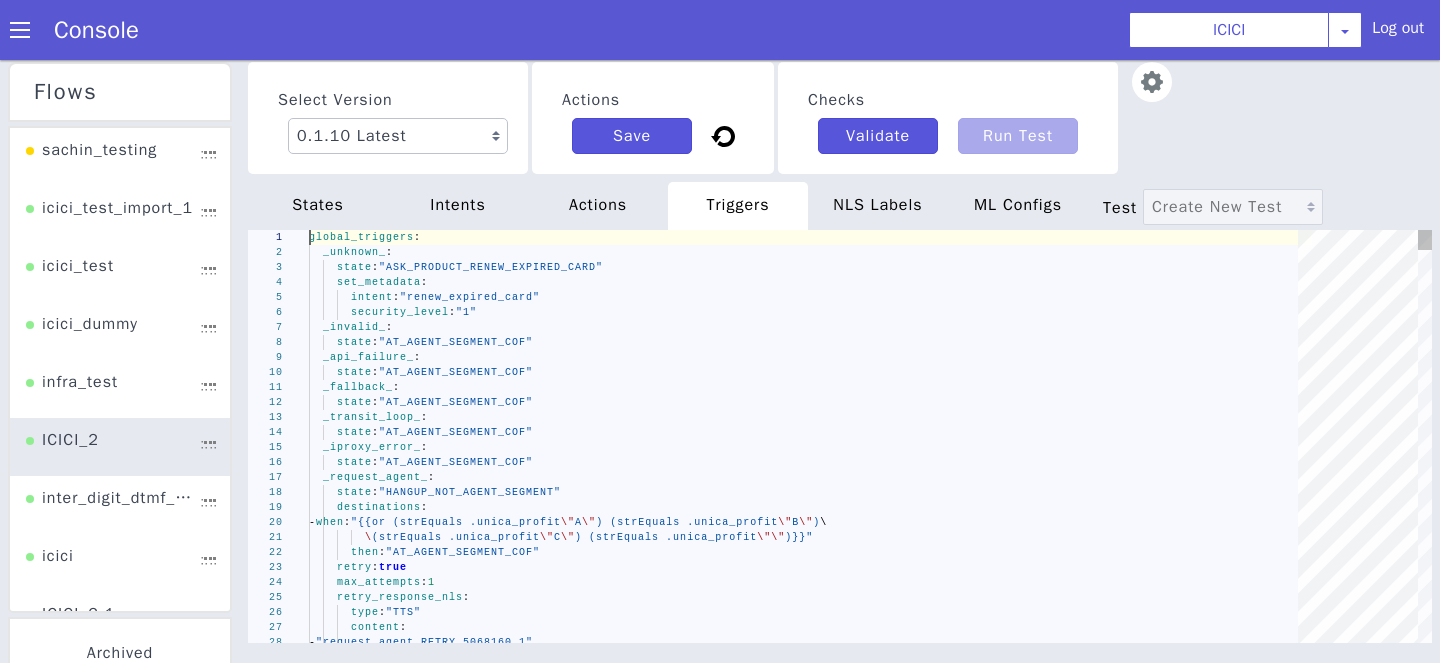 type on "global_triggers:
_unknown_:
state: "ASK_PRODUCT_RENEW_EXPIRED_CARD"
set_metadata:
intent: "renew_expired_card"
security_level: "1"
_invalid_:
state: "AT_AGENT_SEGMENT_COF"
_api_failure_:
state: "AT_AGENT_SEGMENT_COF"
…      set_metadata:
intent: "reward_points"
product: "CREDIT_CARD"" 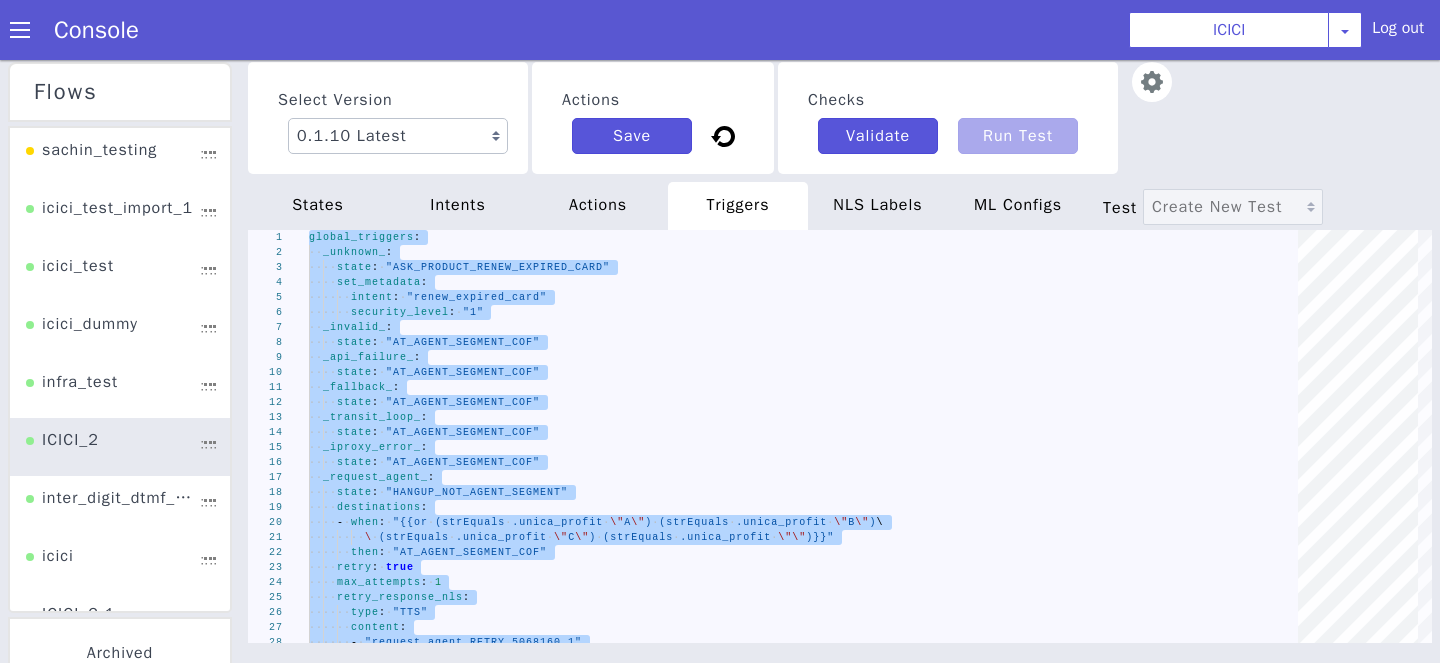 click on "NLS Labels" at bounding box center (1707, 1254) 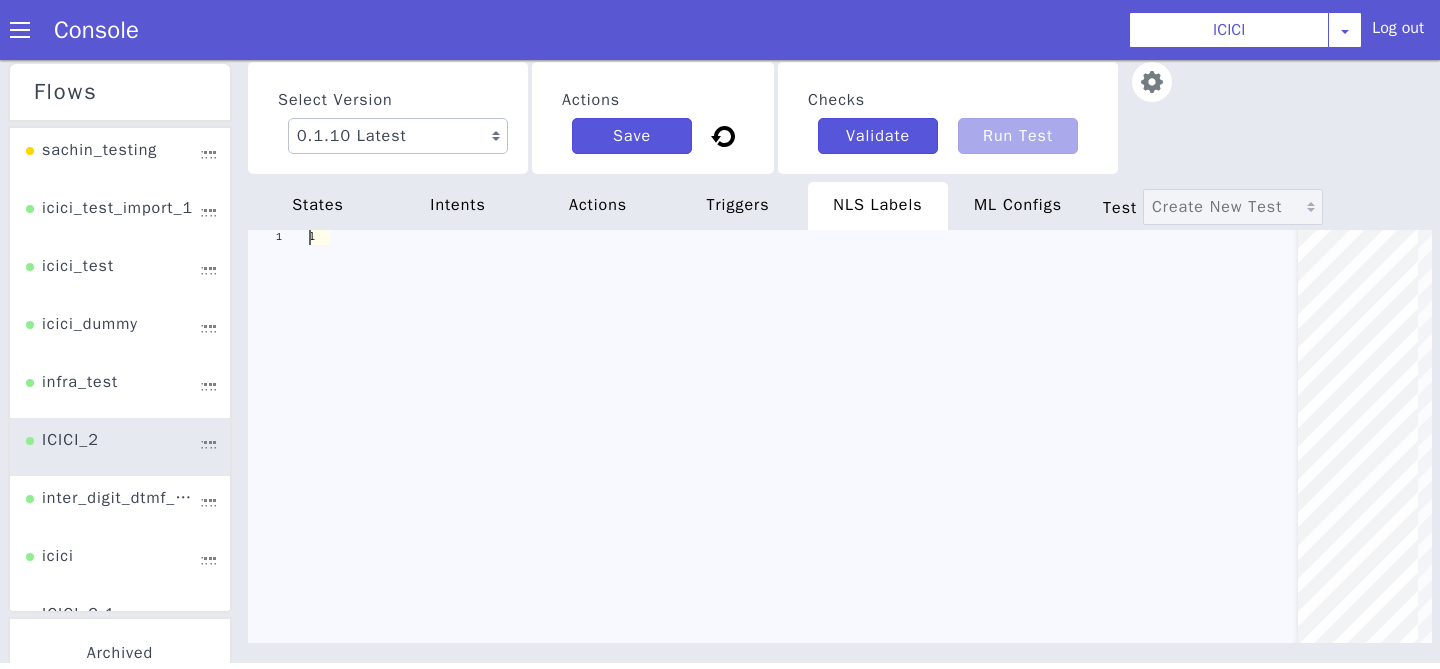 scroll, scrollTop: 0, scrollLeft: 258, axis: horizontal 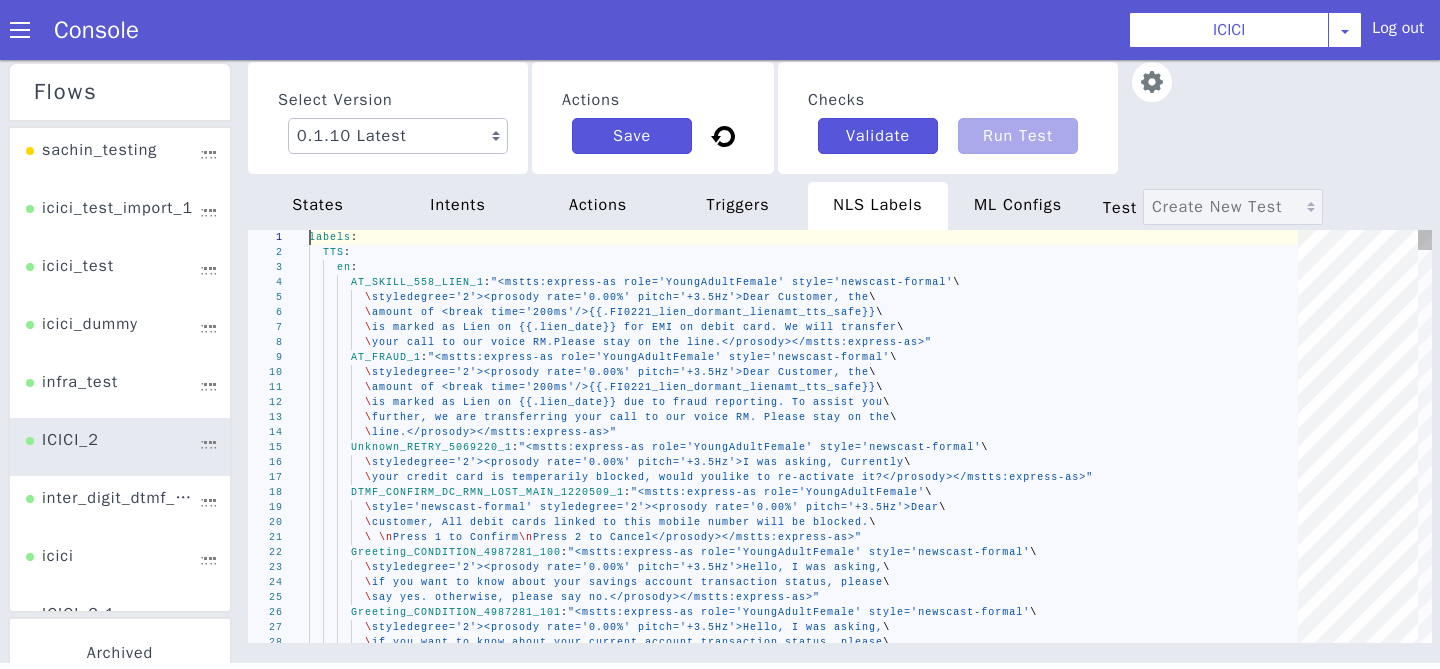 type on "labels:
TTS:
en:
AT_SKILL_558_LIEN_1: "<mstts:express-as role='YoungAdultFemale' style='newscast-formal'\
\ styledegree='2'><prosody rate='0.00%' pitch='+3.5Hz'>Dear Customer, the\
\ amount of <break time='200ms'/>{{.FI0221_lien_dormant_lienamt_tts_safe}}\
\ is marked as Lien on {{.lien_date}} for EMI on debit card. We will transfer\
\ your call to our voice RM.Please stay on the line.</prosody></mstts:express-as>"
AT_FRAUD_1: "<mstts:express-as role='YoungAdultFemale' style='newscast-formal'\
\ styledegree='2'><prosody rate='0.00%' pitch='+3.5Hz'>Dear Customer, the\
…        \ इस delivery के साथ आगे बढ़ने के लिए, कृपया 1 देबाए। delivery को cancel करने\
\ के लिए, कृपया 2 दबाए।</prosody></mstts:express-as>"
phrases_config: {}" 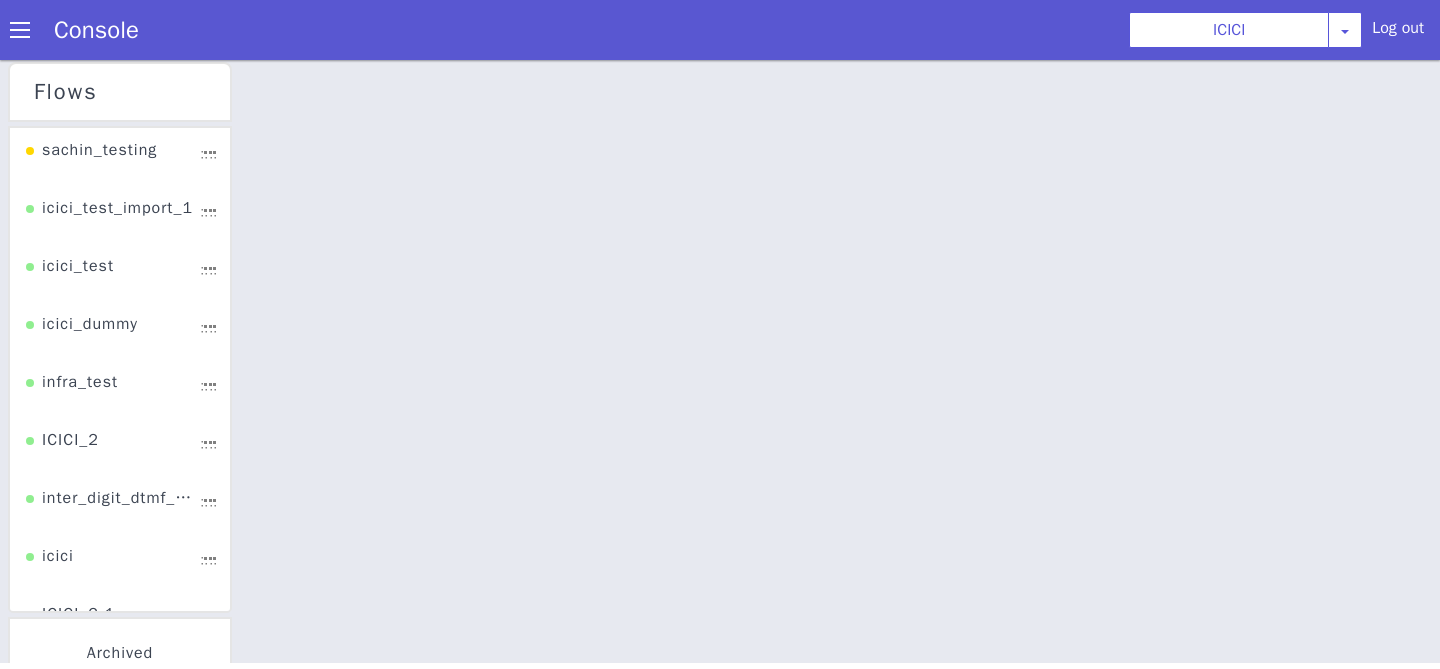 scroll, scrollTop: 0, scrollLeft: 0, axis: both 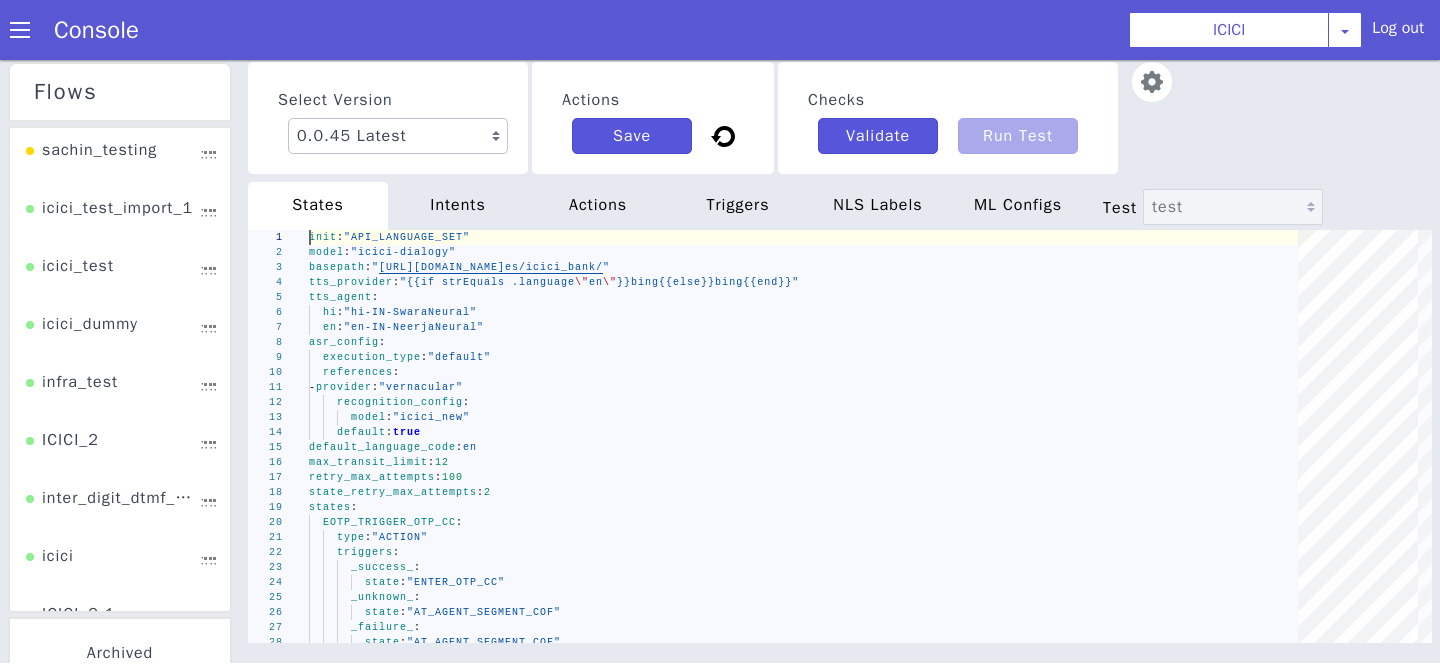click on "ICICI_2" at bounding box center (120, 447) 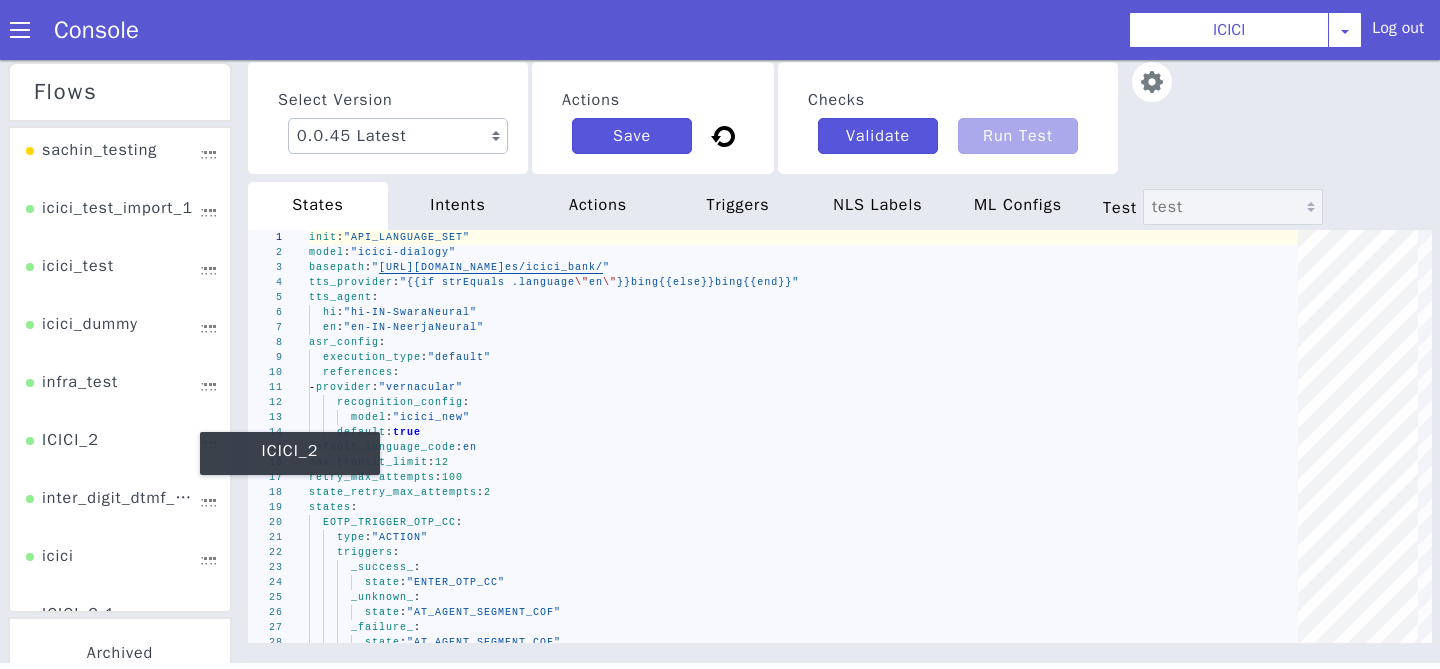 click on "ICICI_2" at bounding box center [62, 447] 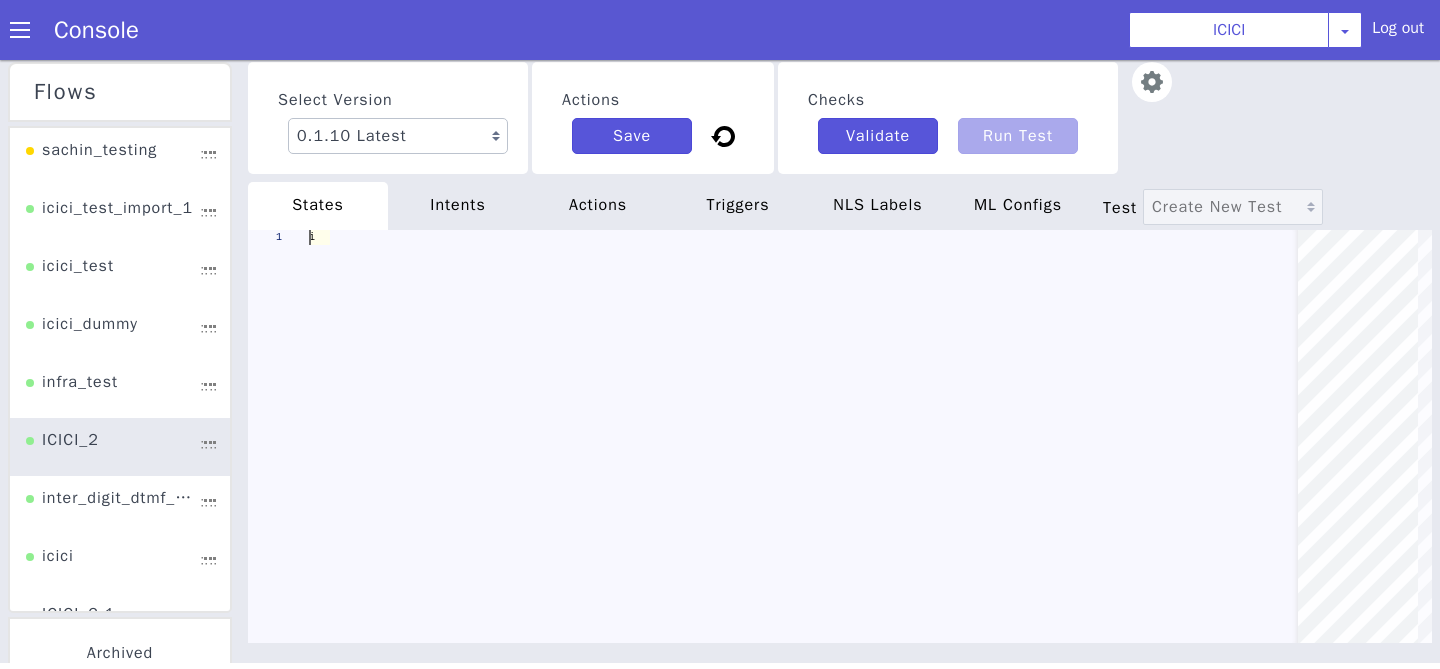 type on "init: "API_LANGUAGE_SET"
model: "icici-dialogy"
basepath: "https://s3.ap-south-1.amazonaws.com/hermes-responses/icici_bank/"
tts_provider: "{{if strEquals .language \"en\"}}bing{{else}}bing{{end}}"
tts_agent:
en: "en-IN-NeerjaNeural"
hi: "hi-IN-SwaraNeural"
asr_config:
execution_type: "default"
references:" 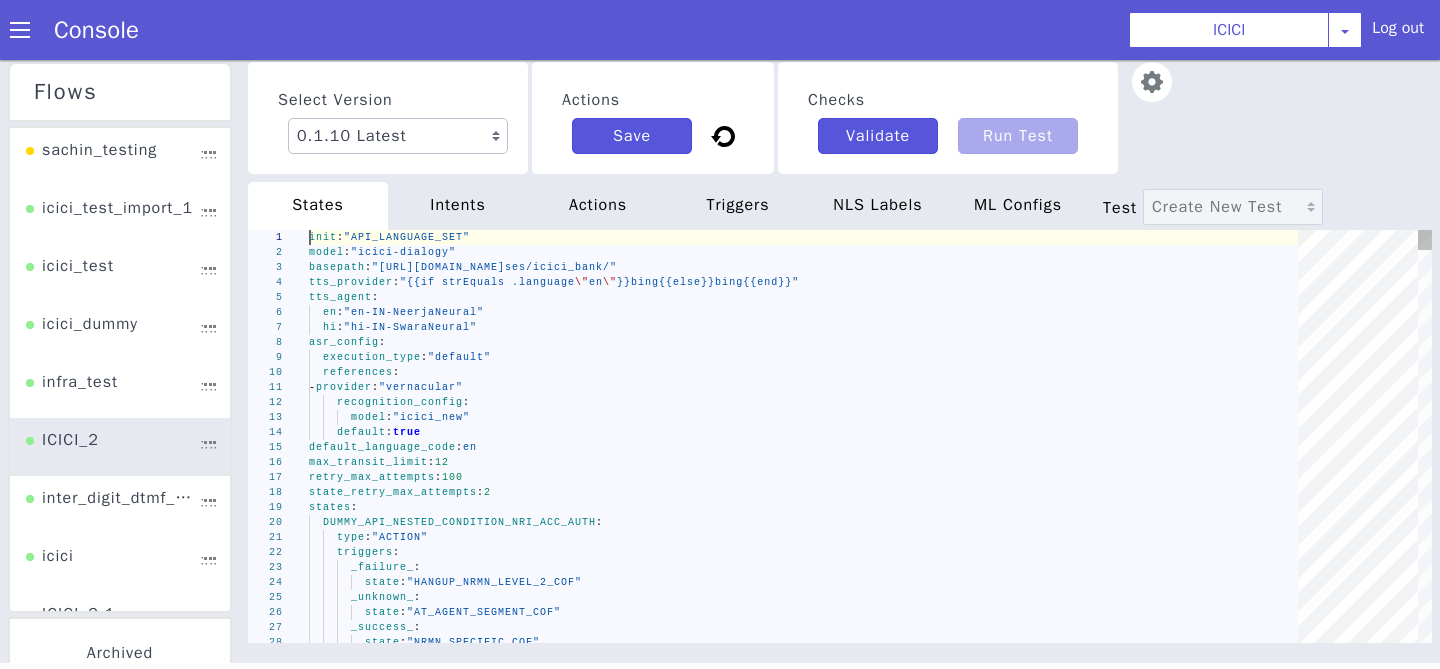 scroll, scrollTop: 0, scrollLeft: 0, axis: both 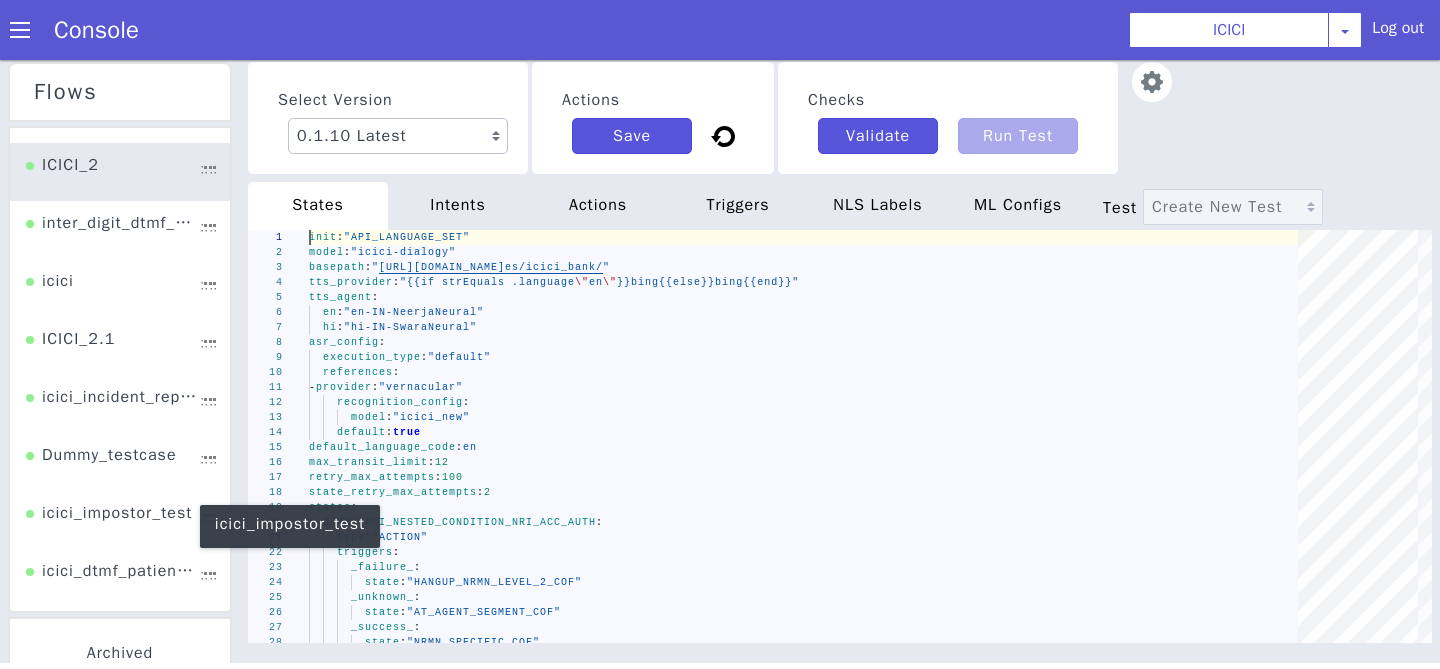 click on "icici_impostor_test" at bounding box center (109, 520) 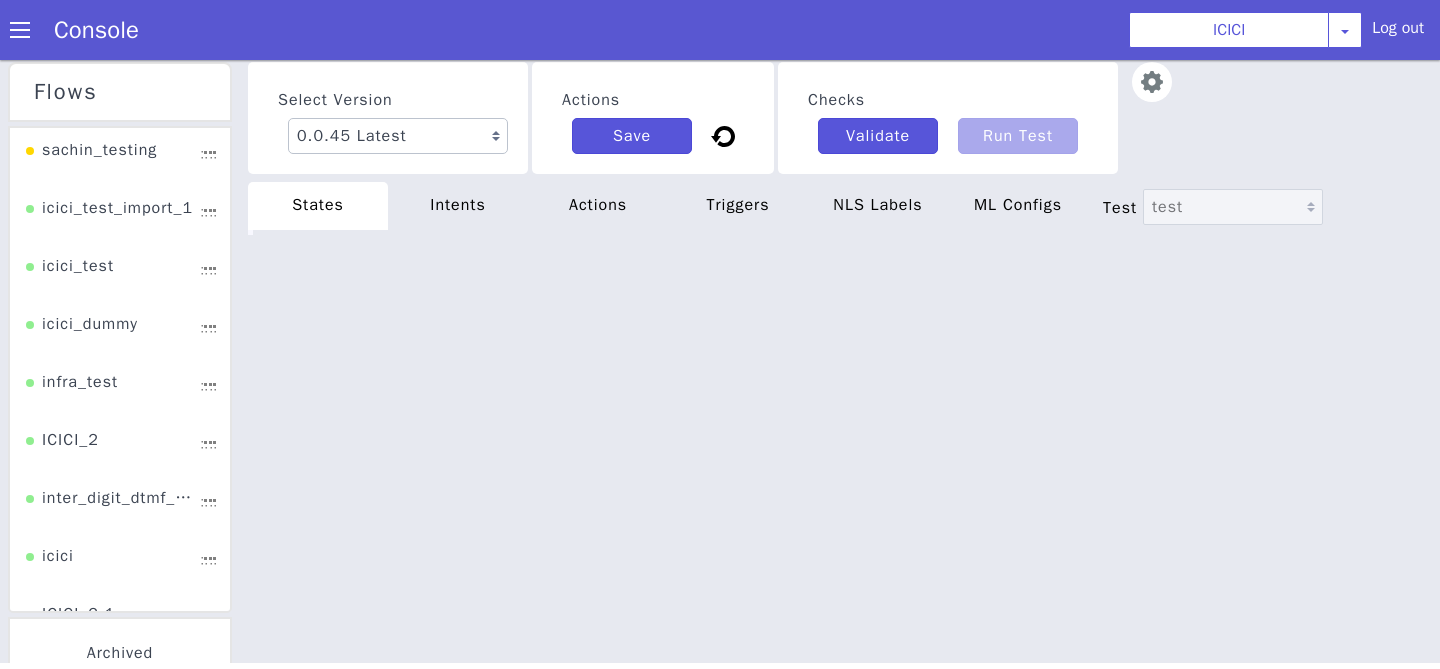 scroll, scrollTop: 0, scrollLeft: 0, axis: both 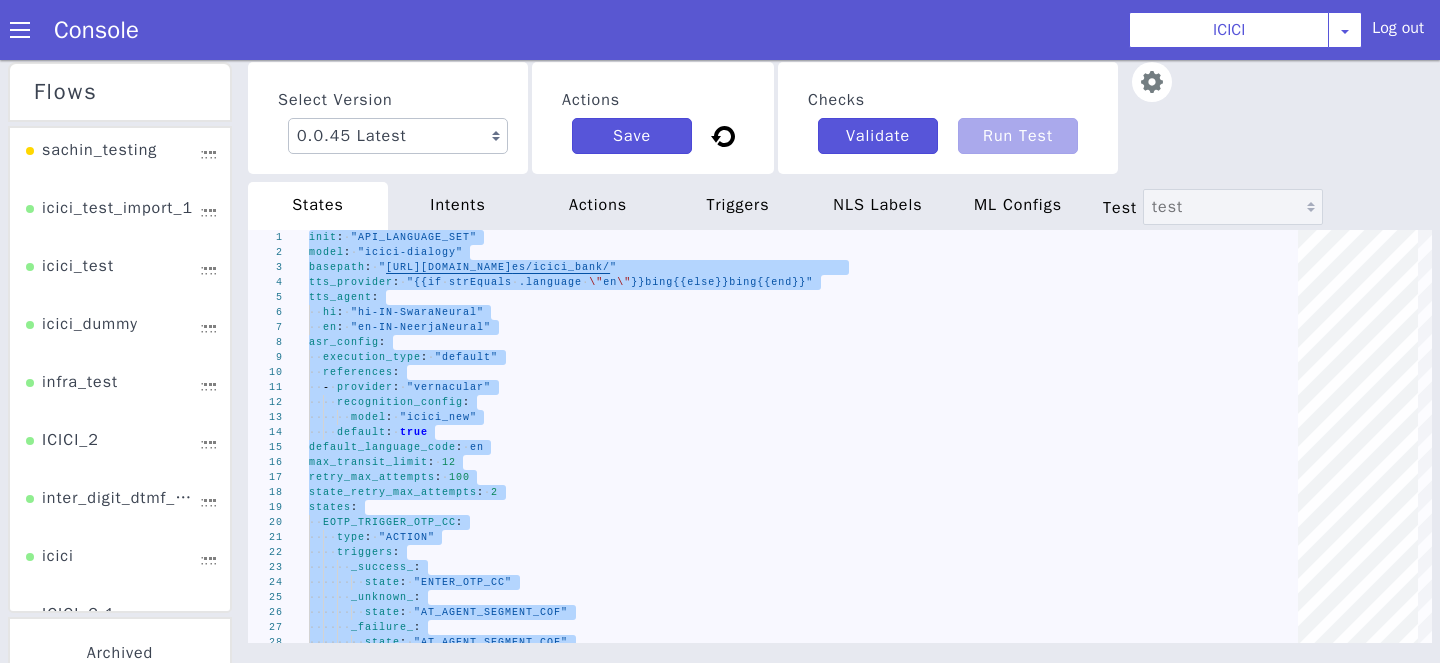 paste 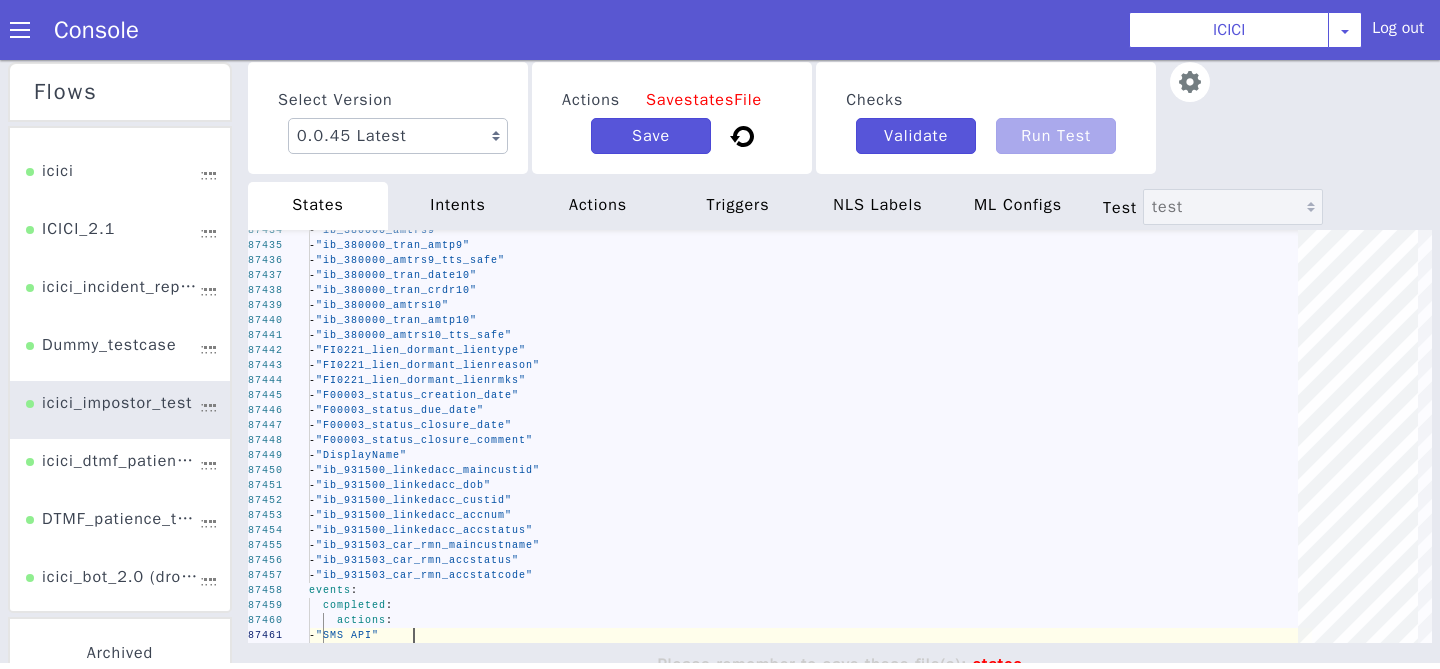 scroll, scrollTop: 390, scrollLeft: 0, axis: vertical 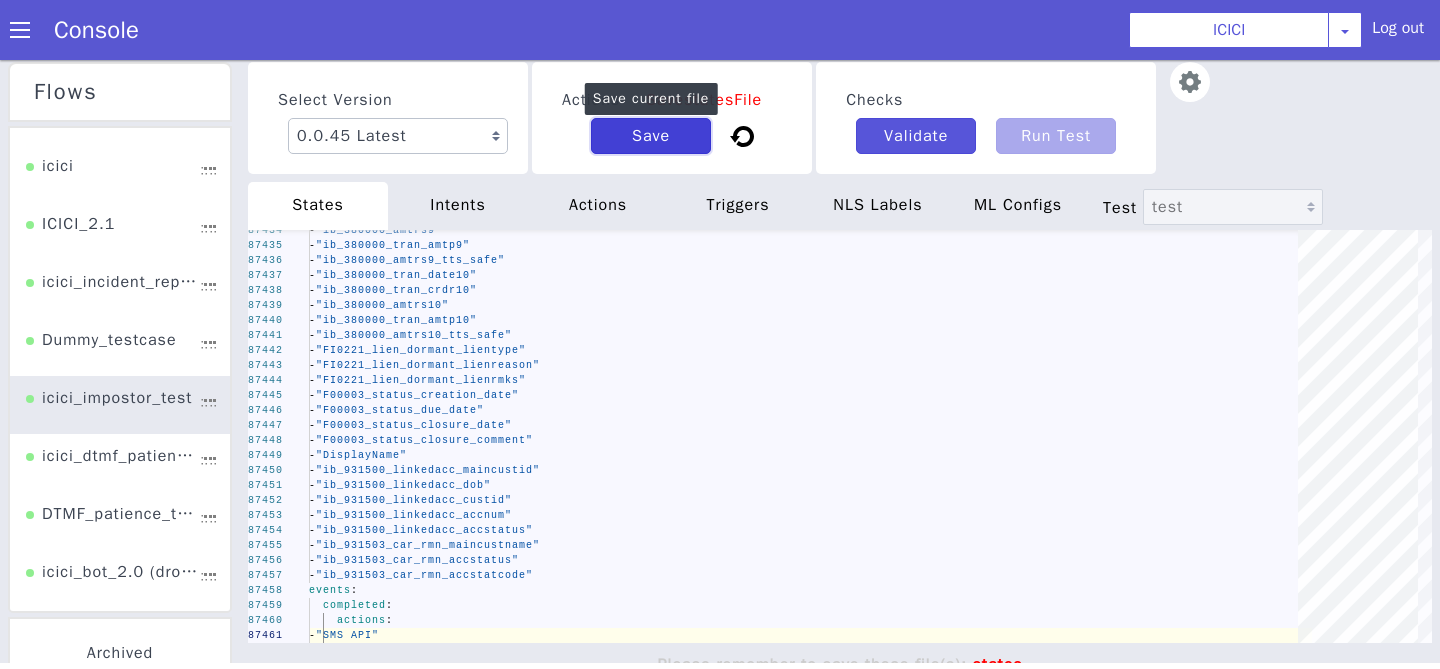 click on "Save" at bounding box center [651, 136] 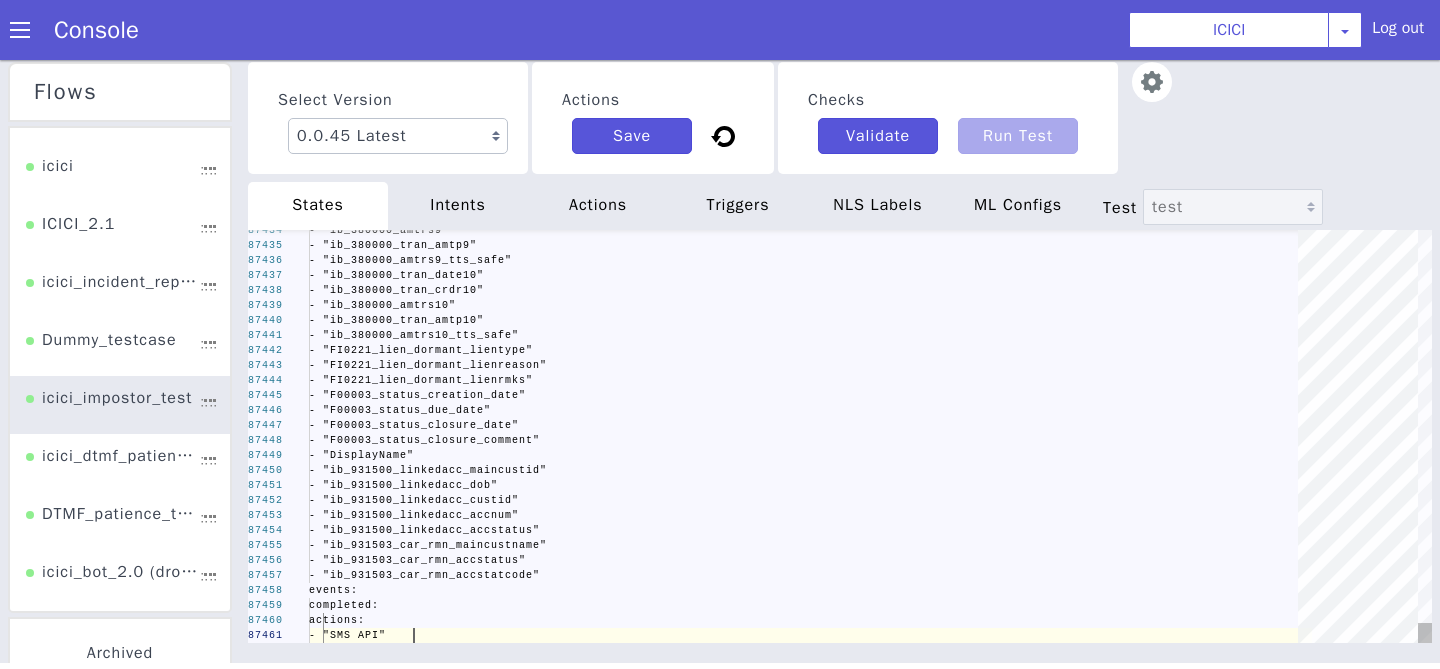 scroll, scrollTop: 0, scrollLeft: 104, axis: horizontal 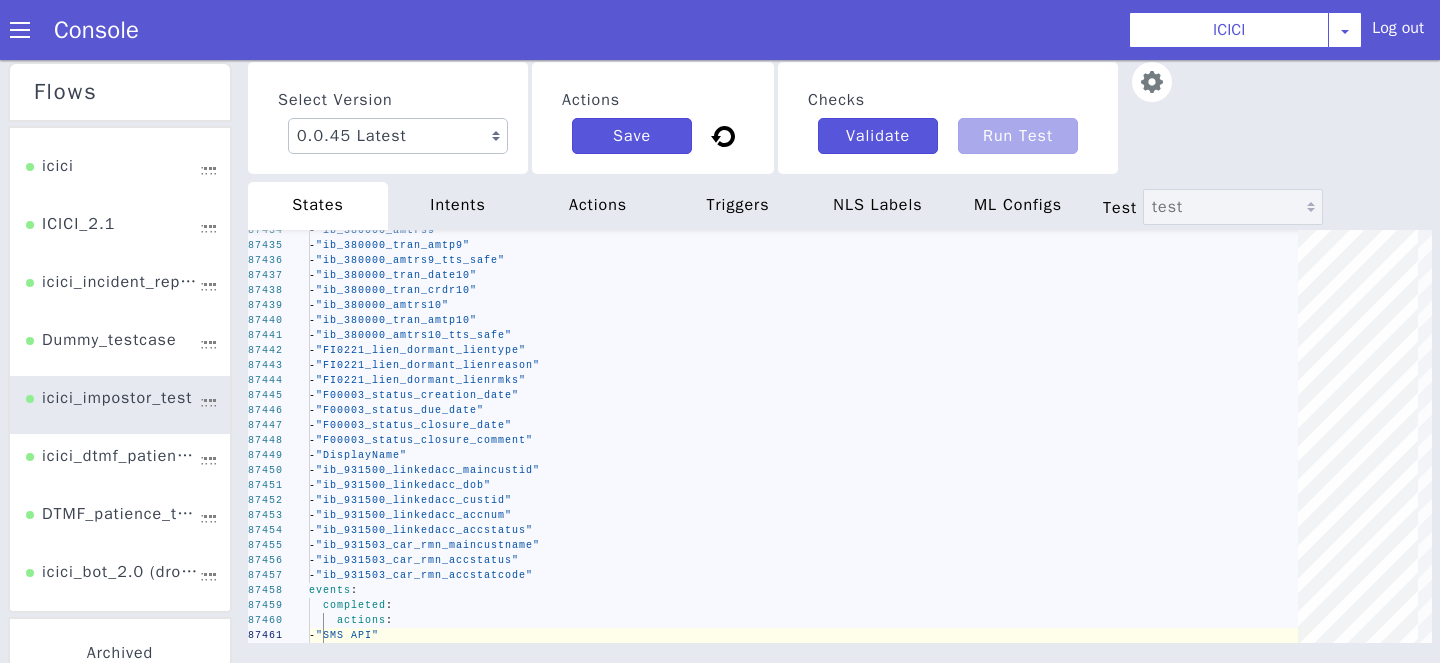 click on "intents" at bounding box center (458, 206) 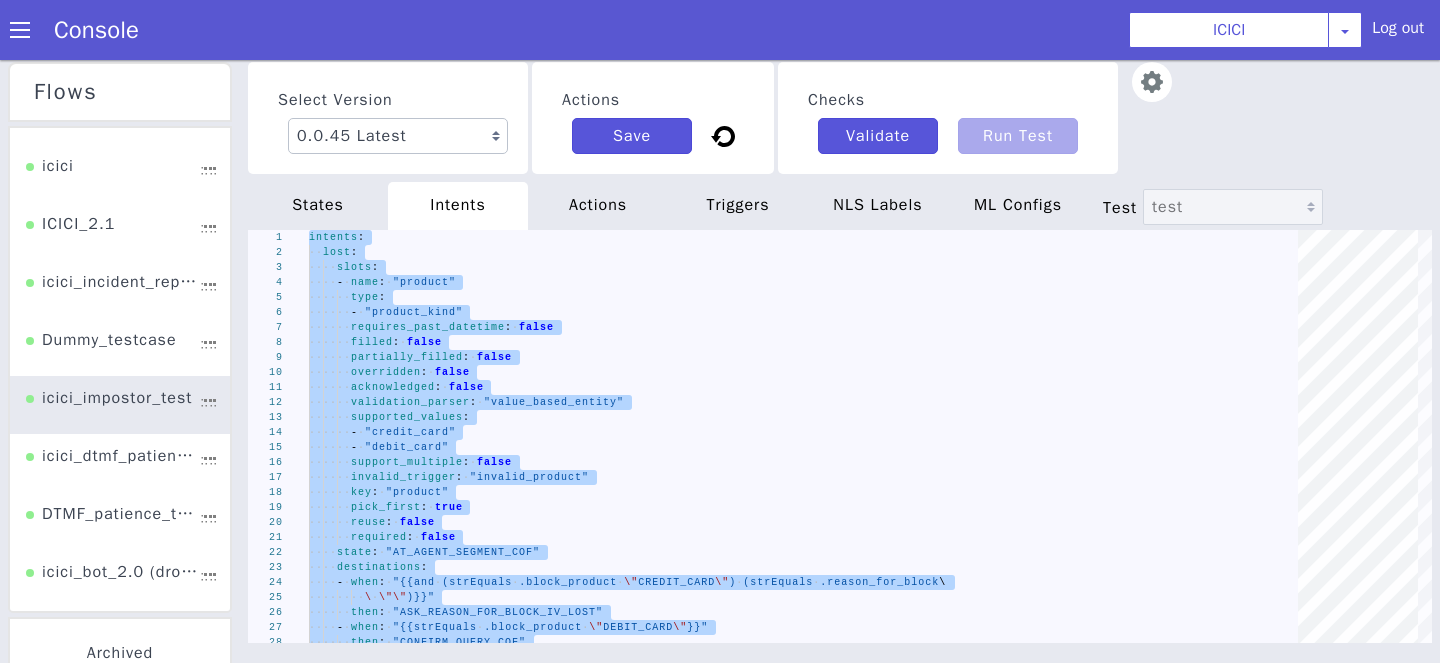type on "- when: "{{strEquals .product \"CREDIT_CARD\"}}"
then: "CONFIRM_QUERY_COF"
set_metadata:
intent: "reward_points"
product: "CREDIT_CARD"" 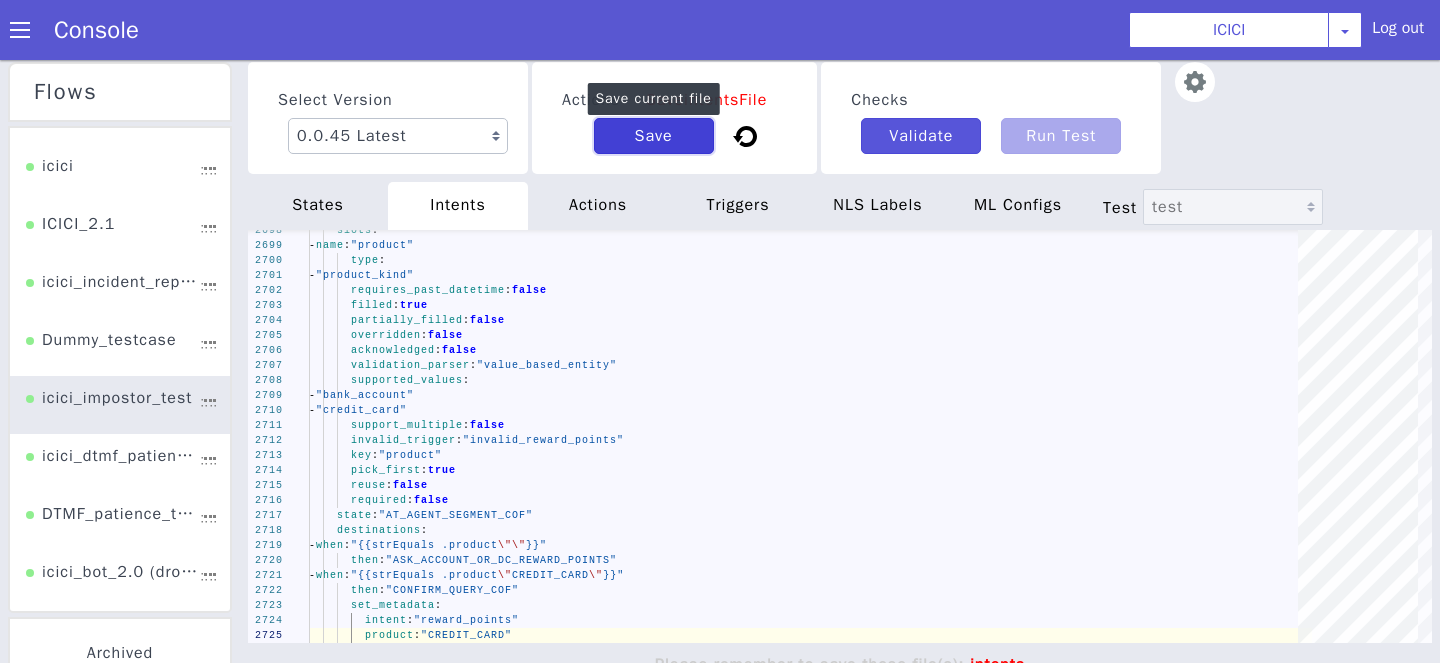 click on "Save" at bounding box center [654, 136] 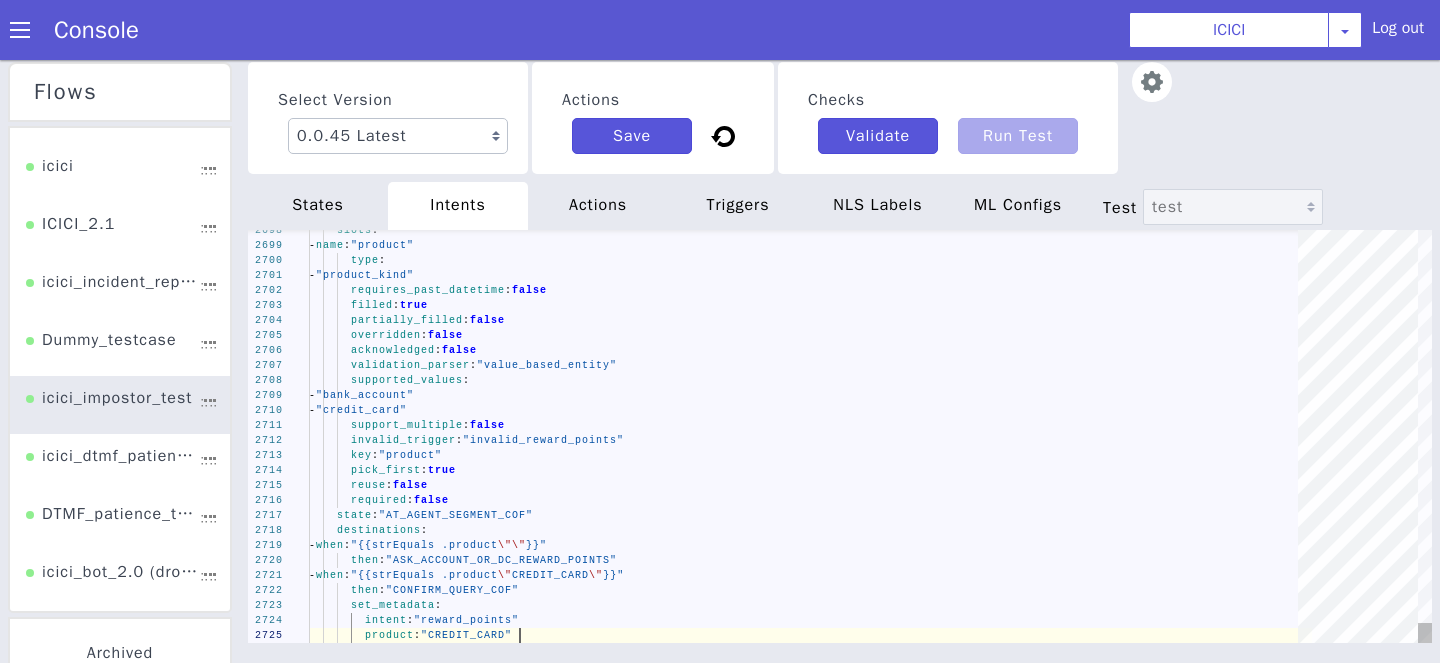scroll, scrollTop: 0, scrollLeft: 209, axis: horizontal 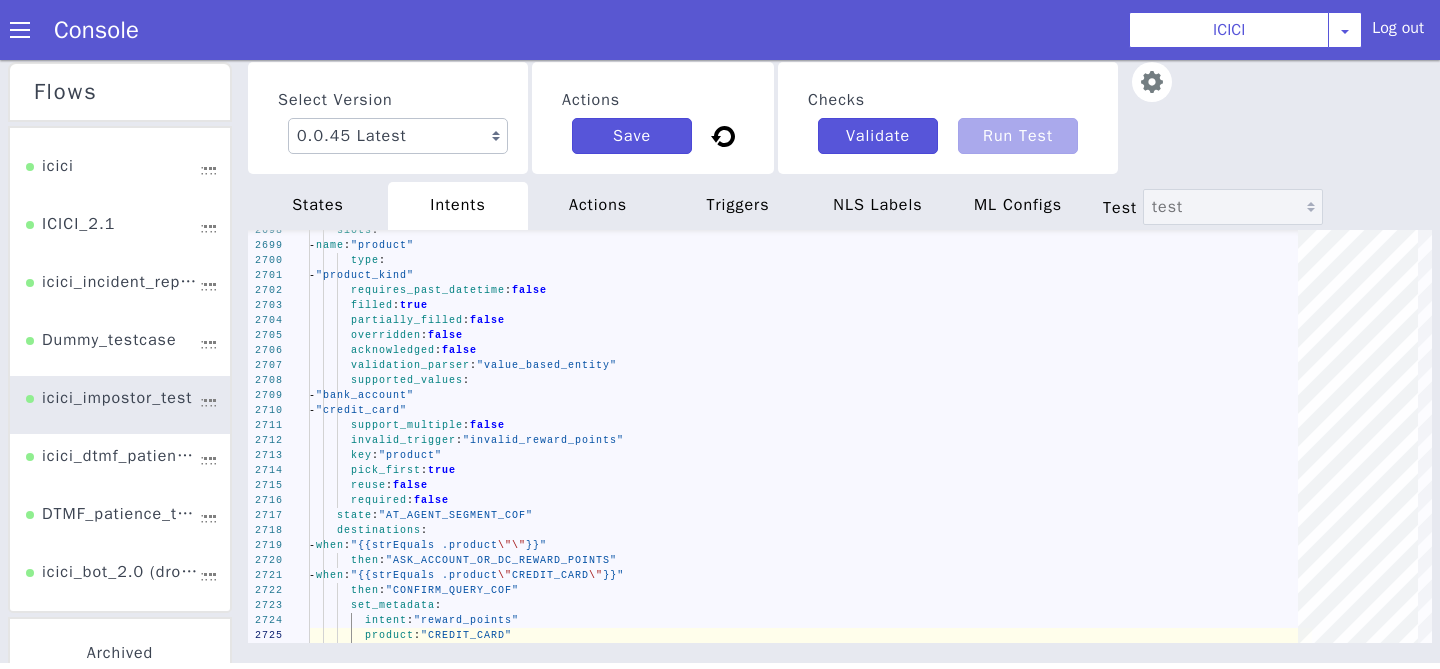 click on "actions" at bounding box center (598, 206) 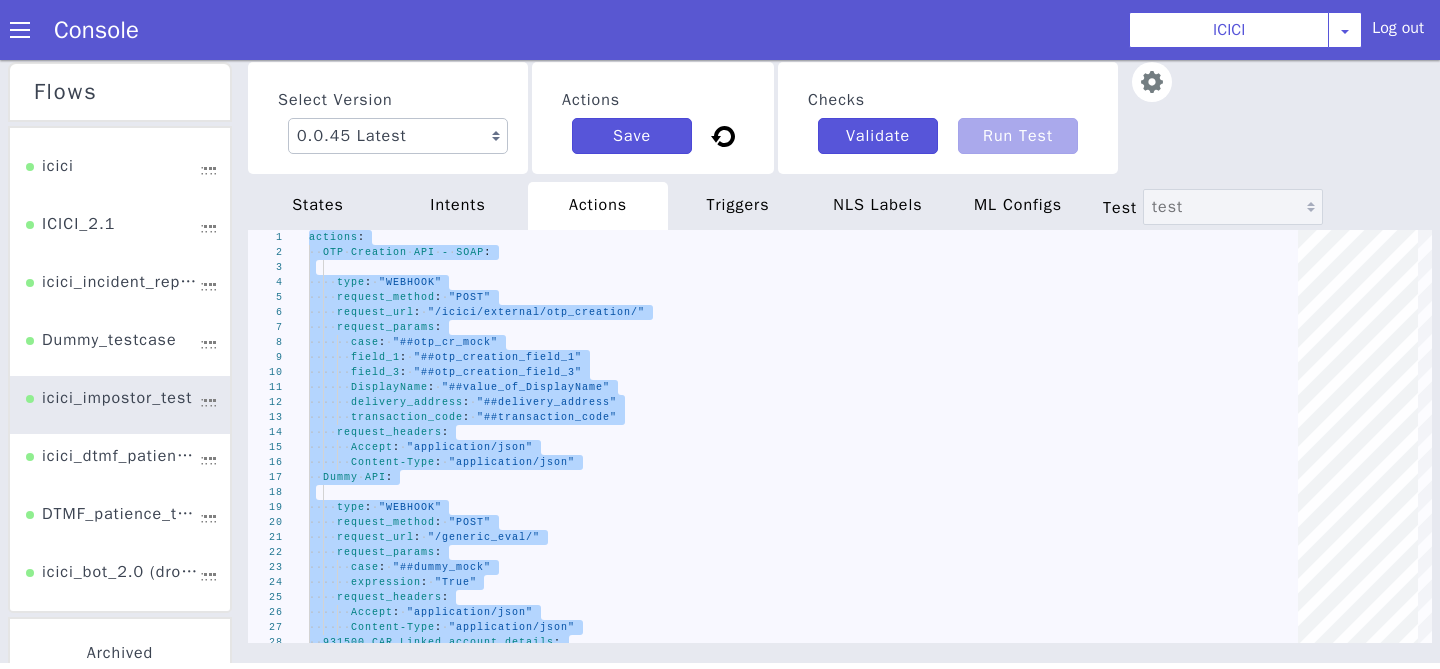 type on "caller_number: "##caller_number"
mock_response_name: ""
ib_931503_car_rmn_all_credit_cards_replacement_idx: 0
request_headers:
Accept: "application/json"
Content-Type: "application/json"" 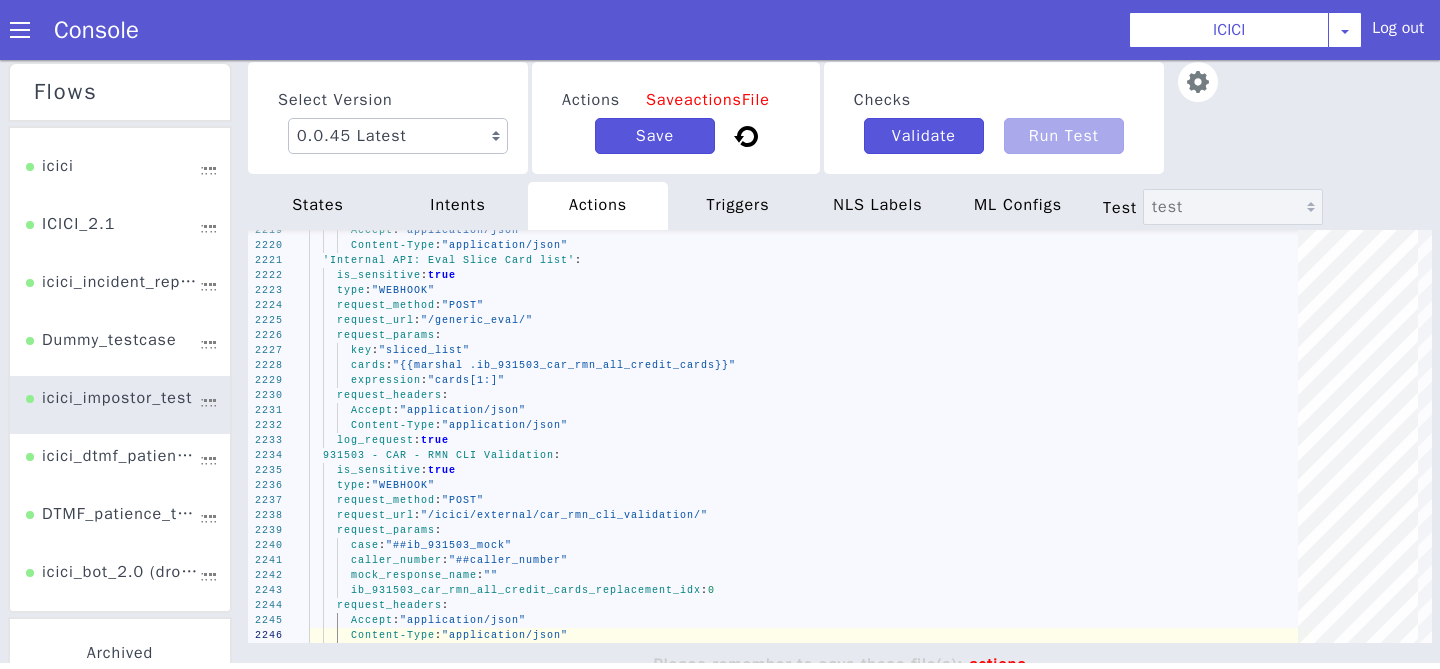 click on "Actions   Save  actions  File Save" at bounding box center (676, 118) 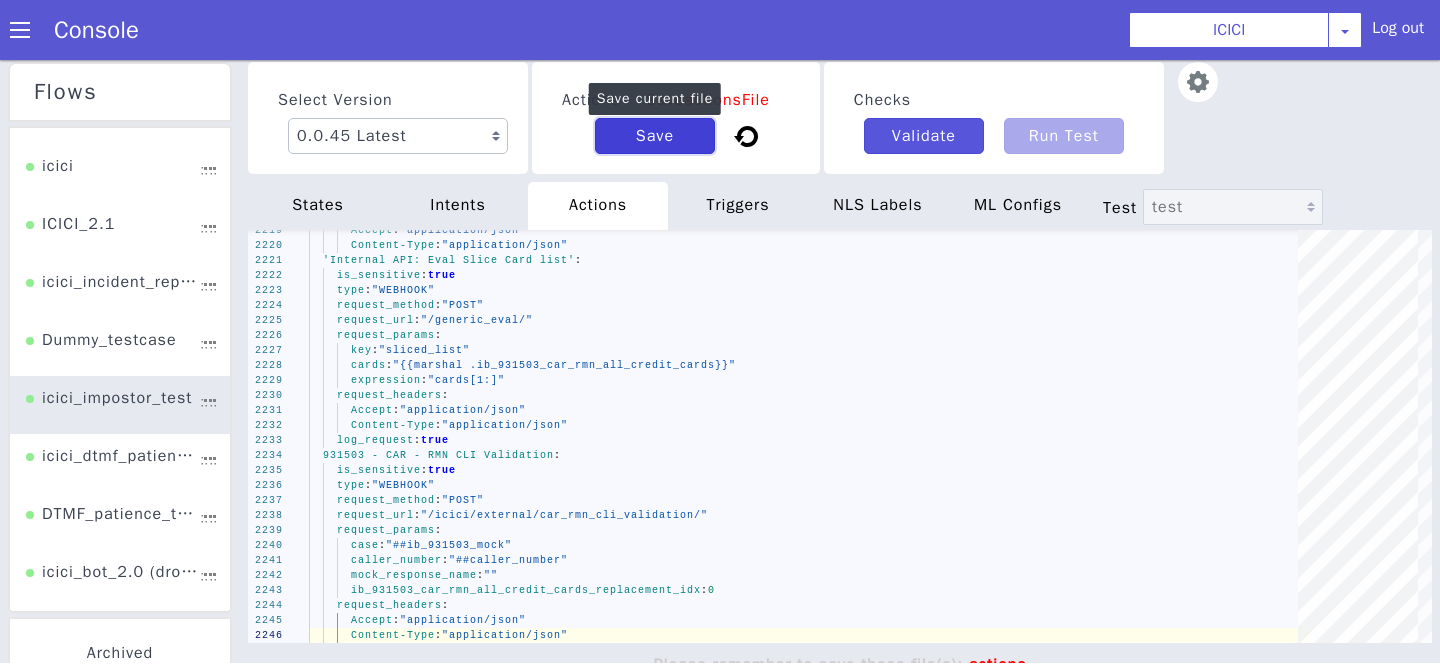 click on "Save" at bounding box center [655, 136] 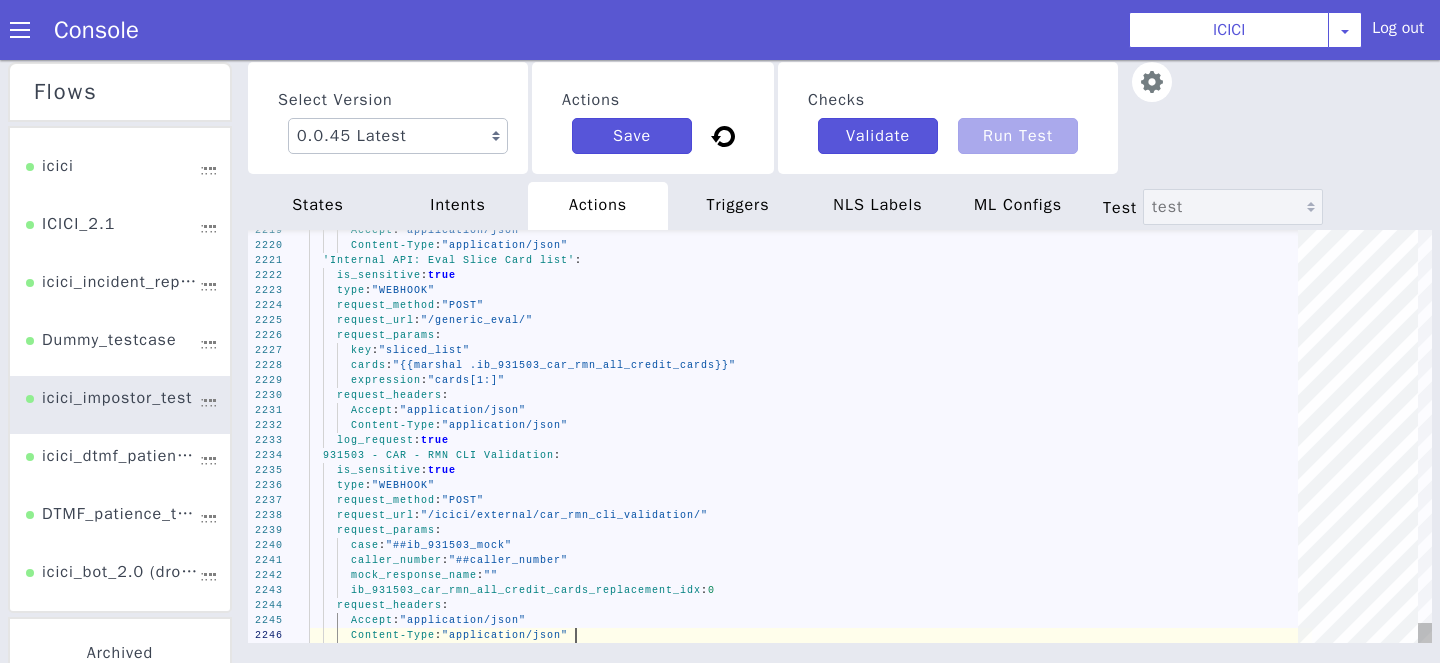 scroll, scrollTop: 0, scrollLeft: 265, axis: horizontal 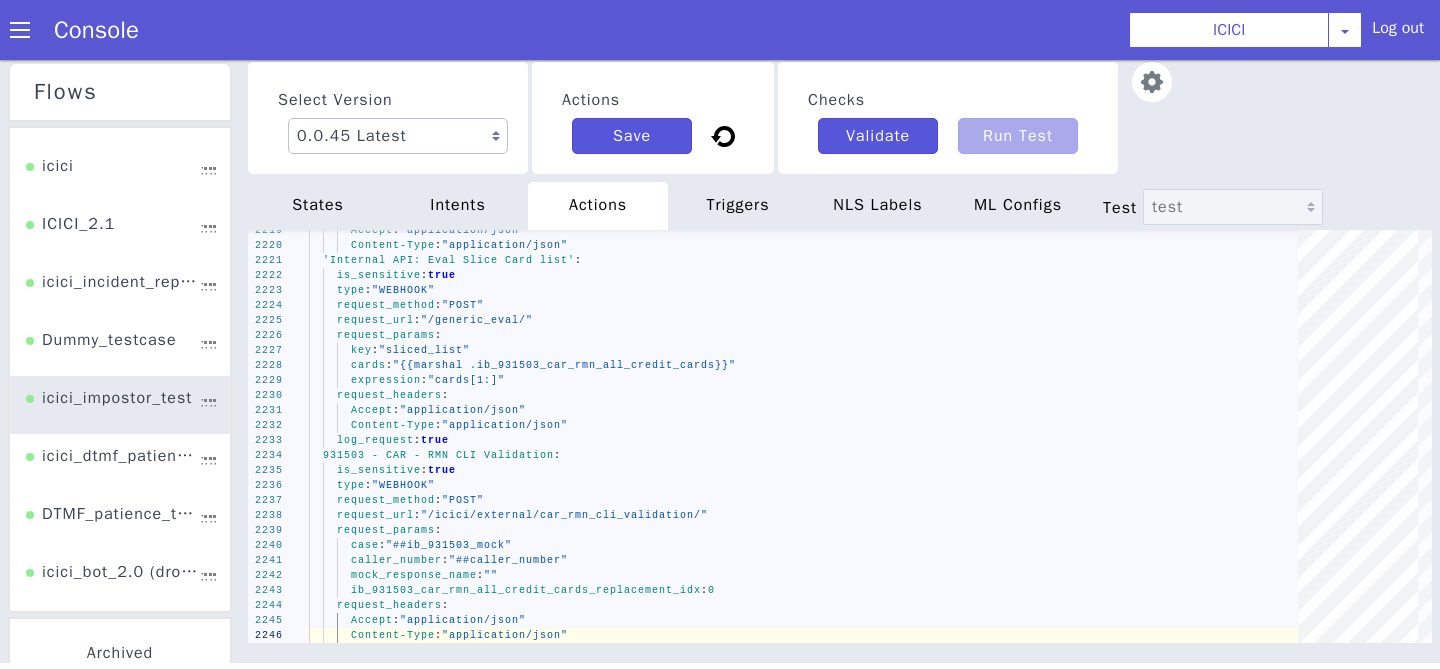 click on "triggers" at bounding box center (738, 206) 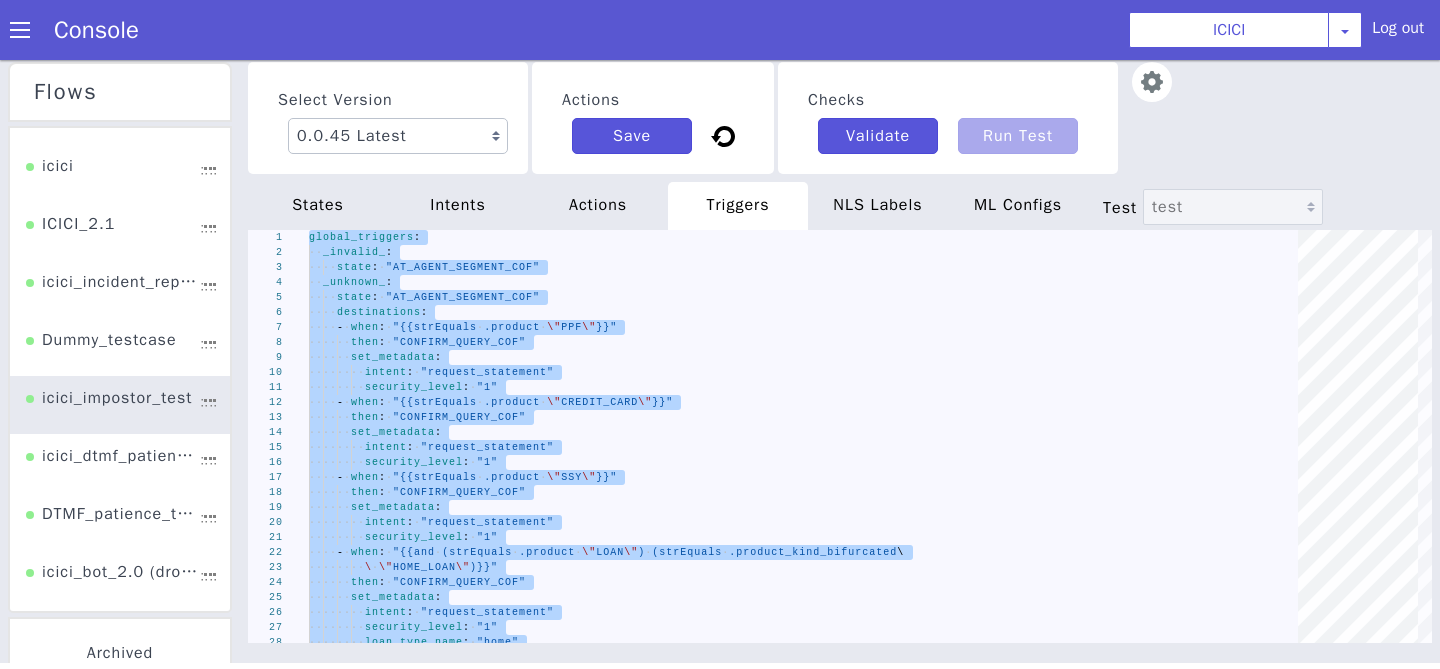 type on "set_metadata:
intent: "reward_points"
product: "CREDIT_CARD"" 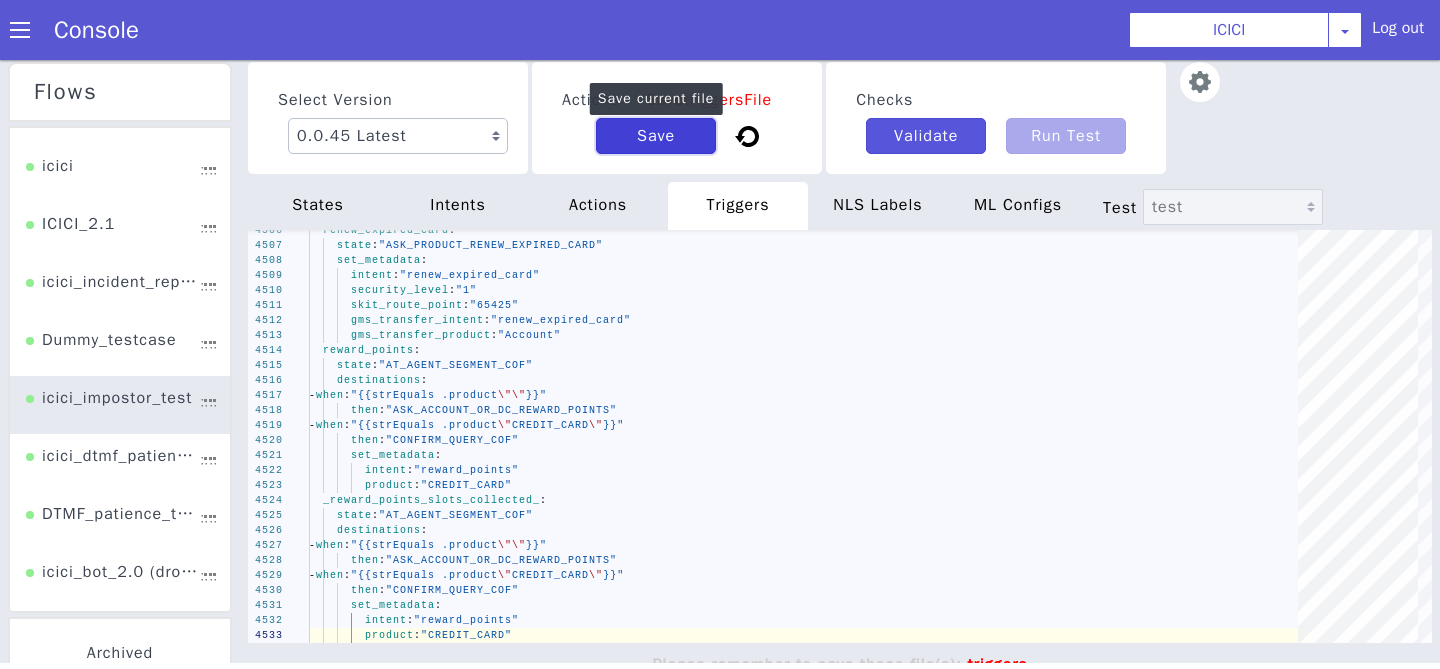 click on "Save" at bounding box center (656, 136) 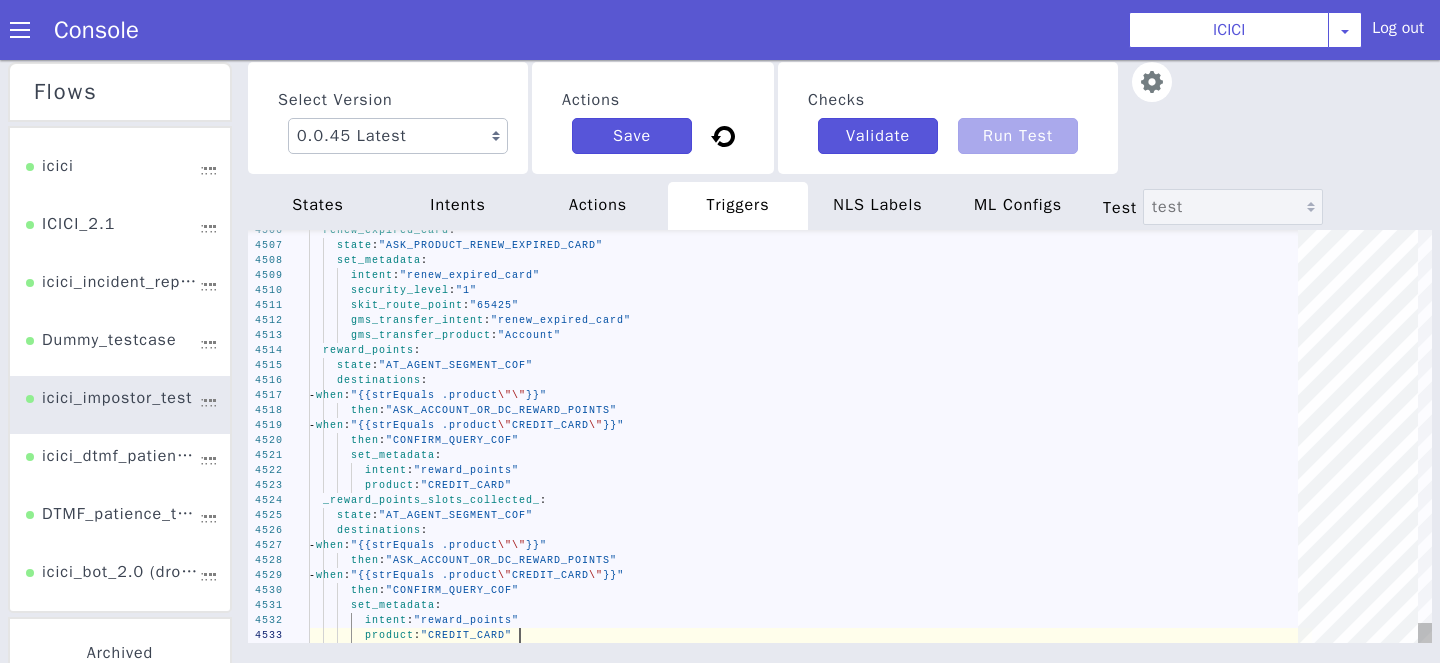 scroll, scrollTop: 0, scrollLeft: 209, axis: horizontal 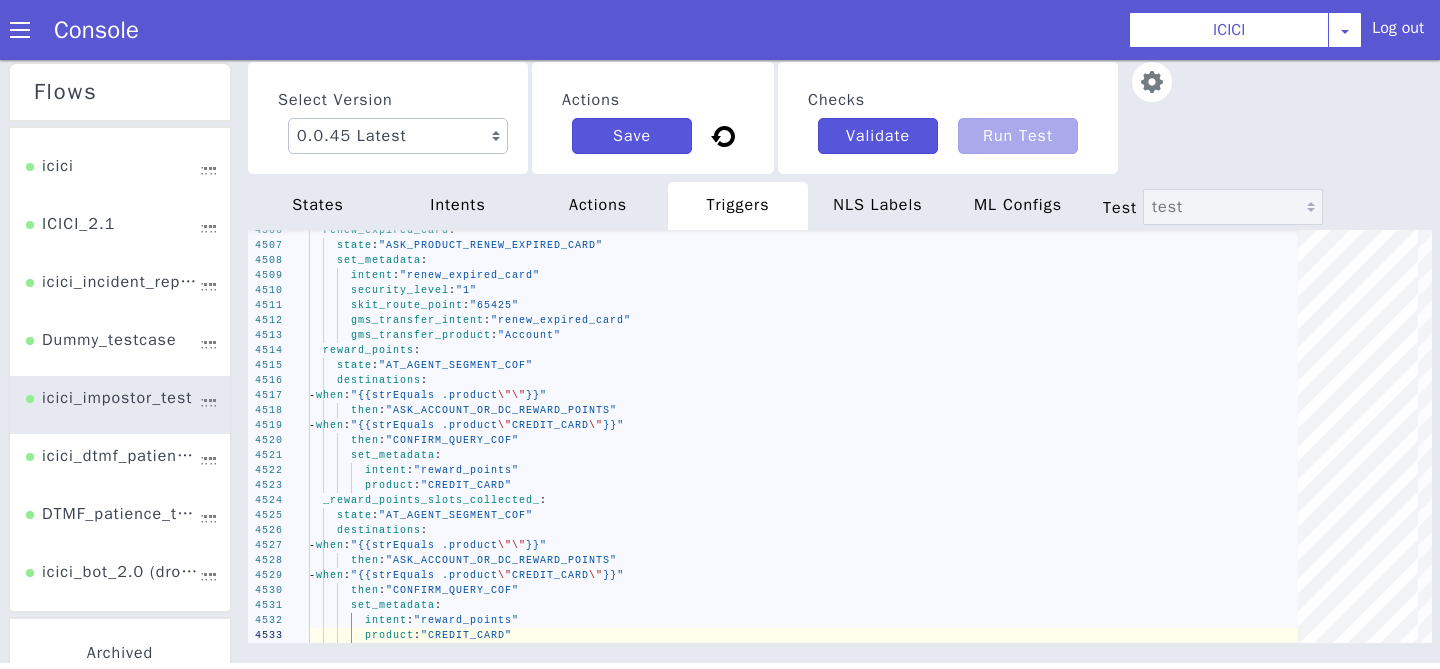 click on "NLS Labels" at bounding box center [878, 206] 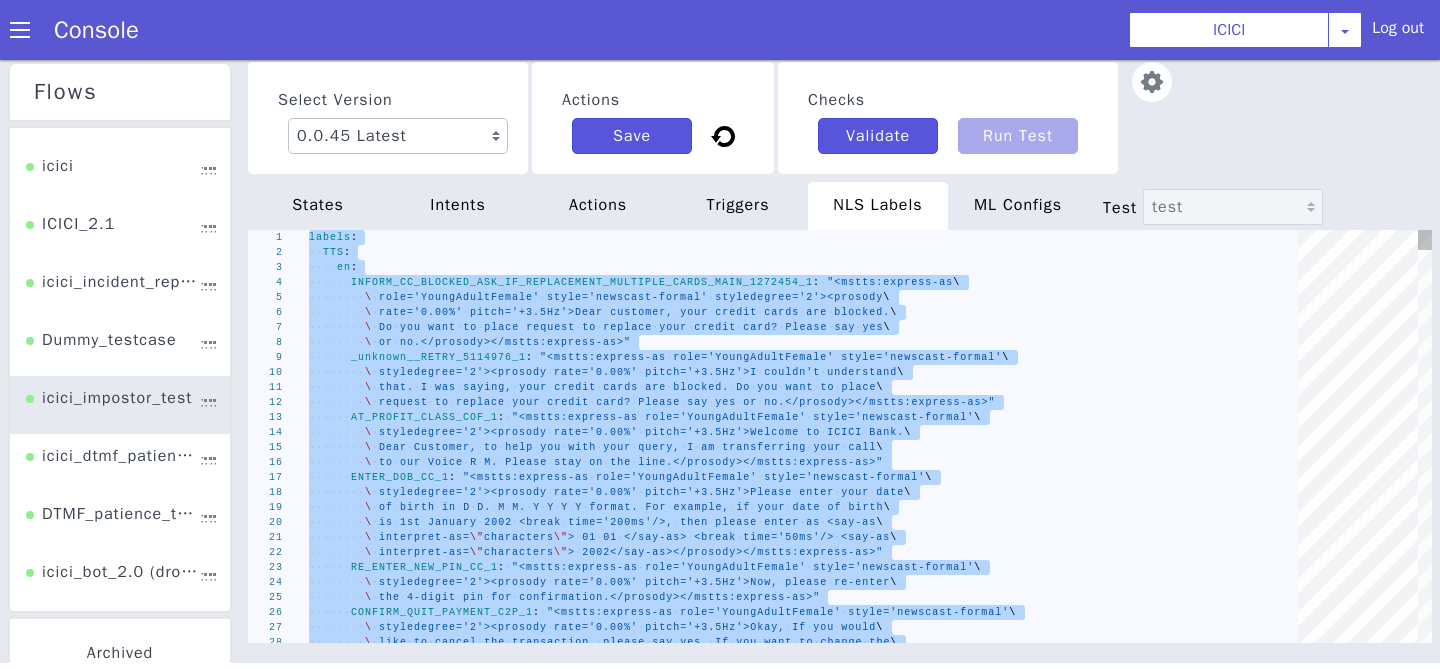 type on "\ इस delivery के साथ आगे बढ़ने के लिए, कृपया 1 देबाए। delivery को cancel करने\
\ के लिए, कृपया 2 दबाए।</prosody></mstts:express-as>"
phrases_config: {}" 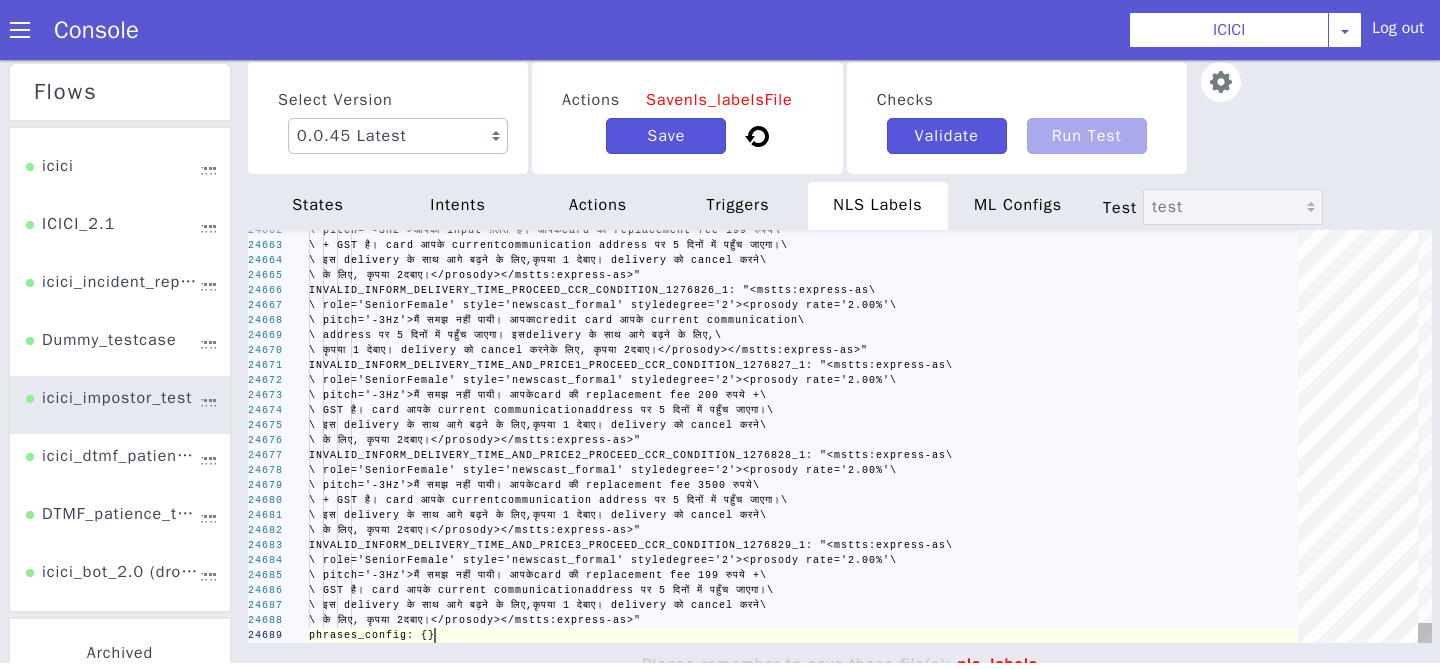 scroll, scrollTop: 0, scrollLeft: 530, axis: horizontal 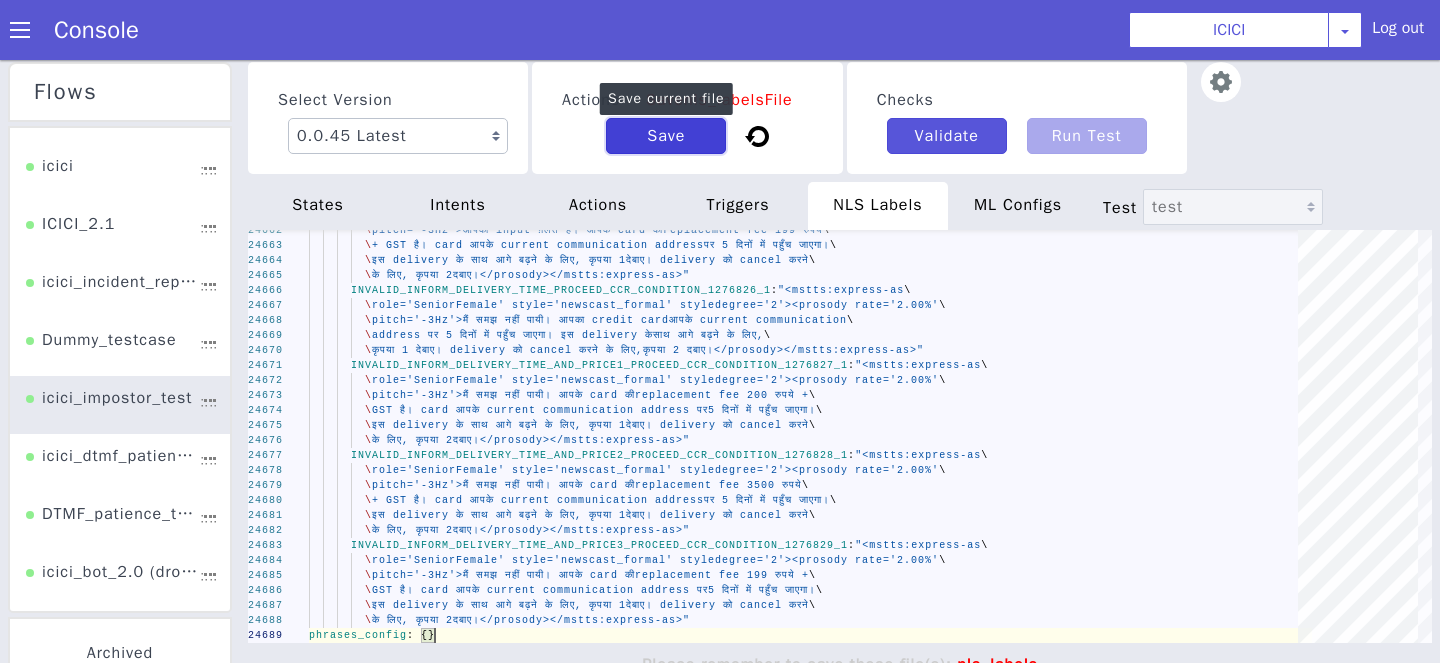 click on "Save" at bounding box center [666, 136] 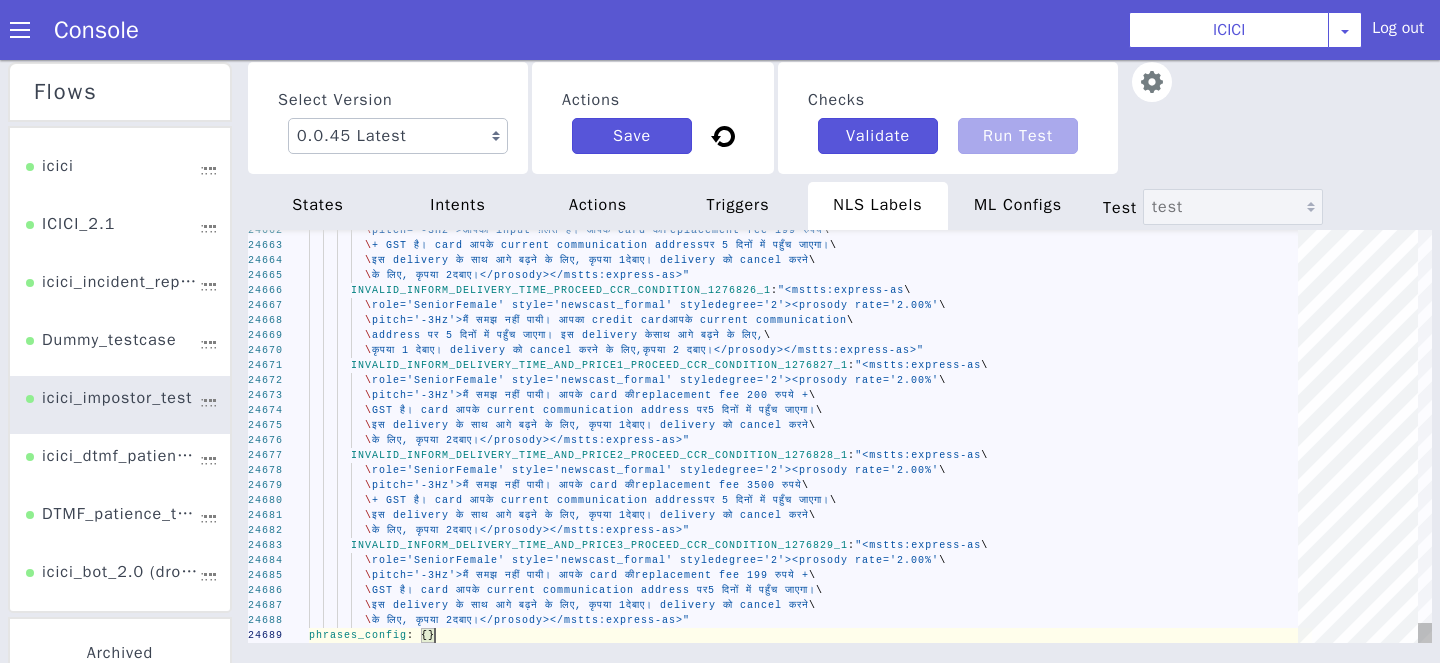 scroll, scrollTop: 0, scrollLeft: 125, axis: horizontal 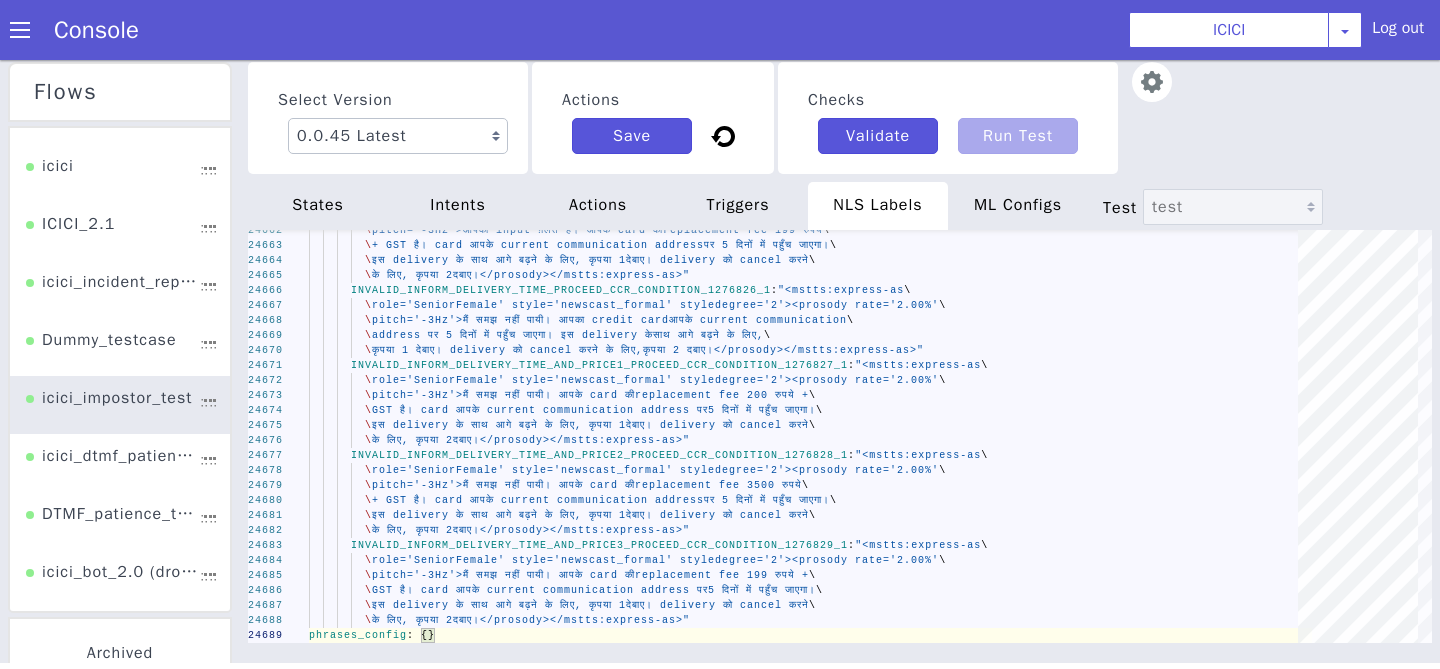 click on "states" at bounding box center (318, 206) 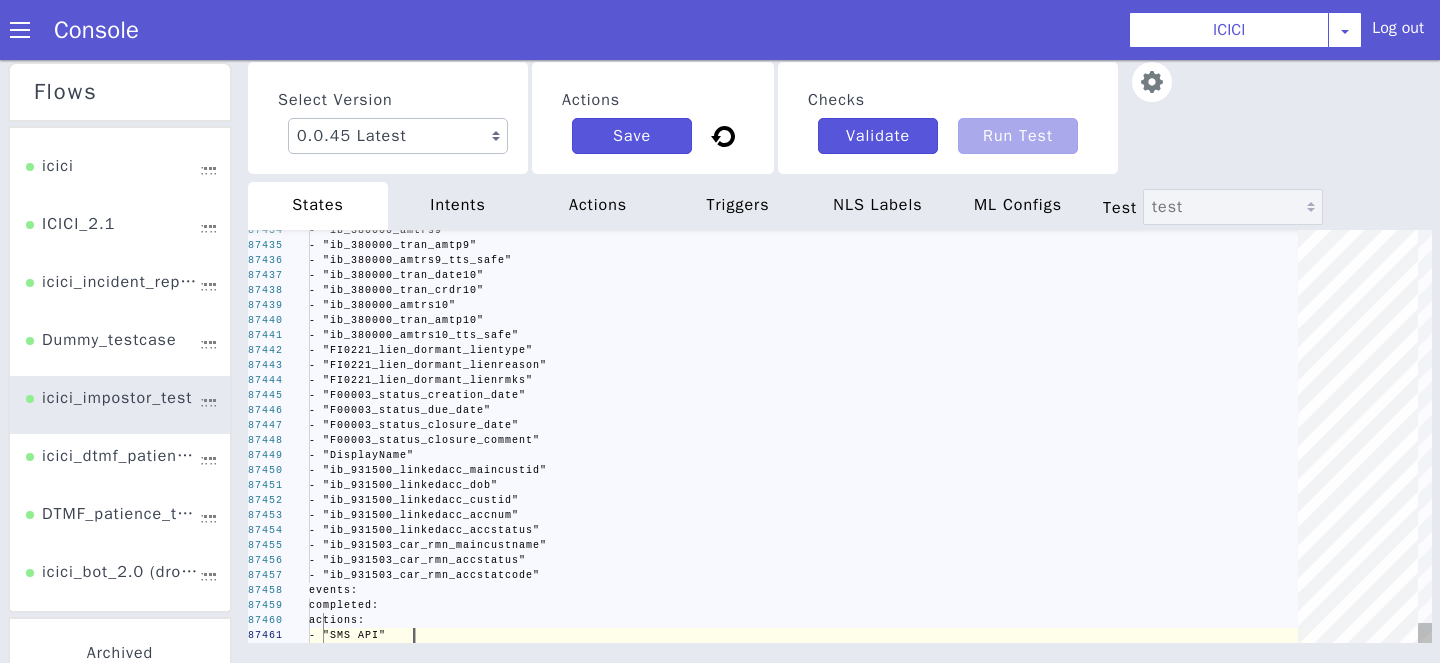 scroll, scrollTop: 0, scrollLeft: 104, axis: horizontal 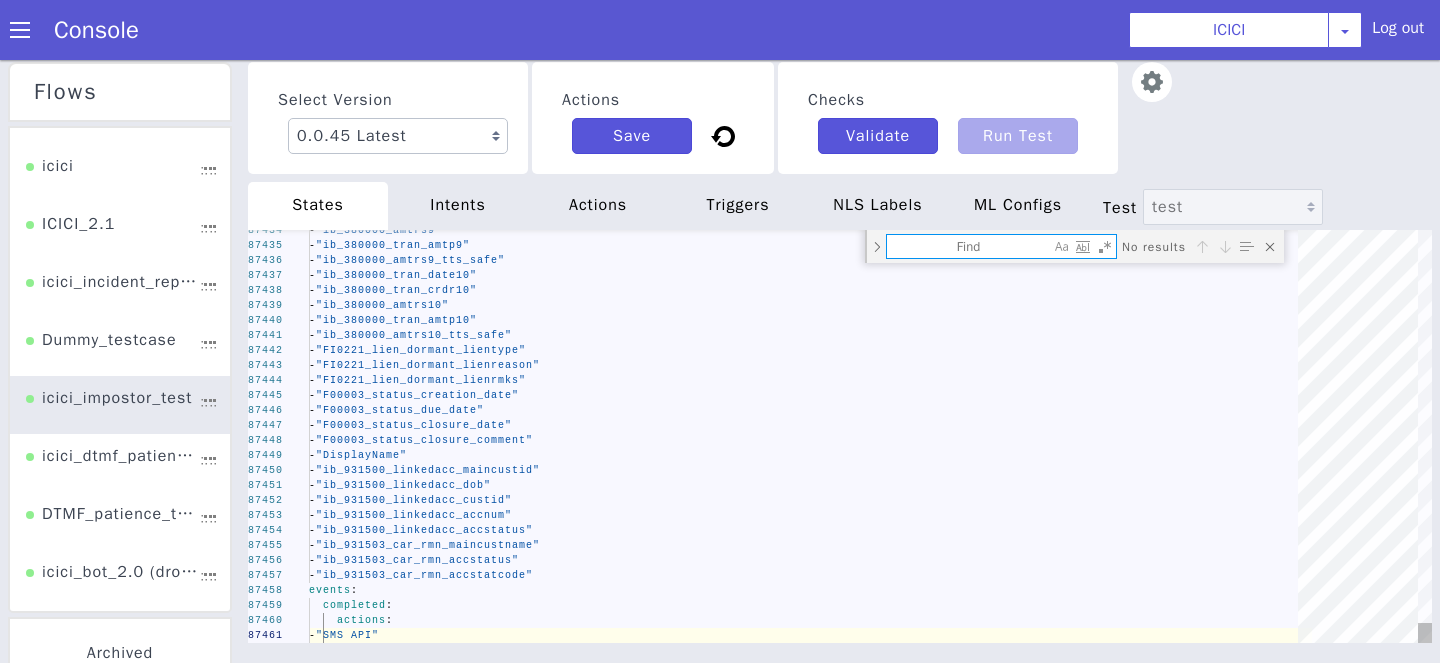 type on "_unknown_:
state: "HANGUP_MAXIMUM_RETRIES_COF"
context: "dtmf_range"
metadata: "card_or_account_number"
append_nlsml_lang_code: false
encryption_config:
encrypt_transcript: true
visit_breach_config:
allowed_number_of_visits: 1
on_breach_trigger_config:" 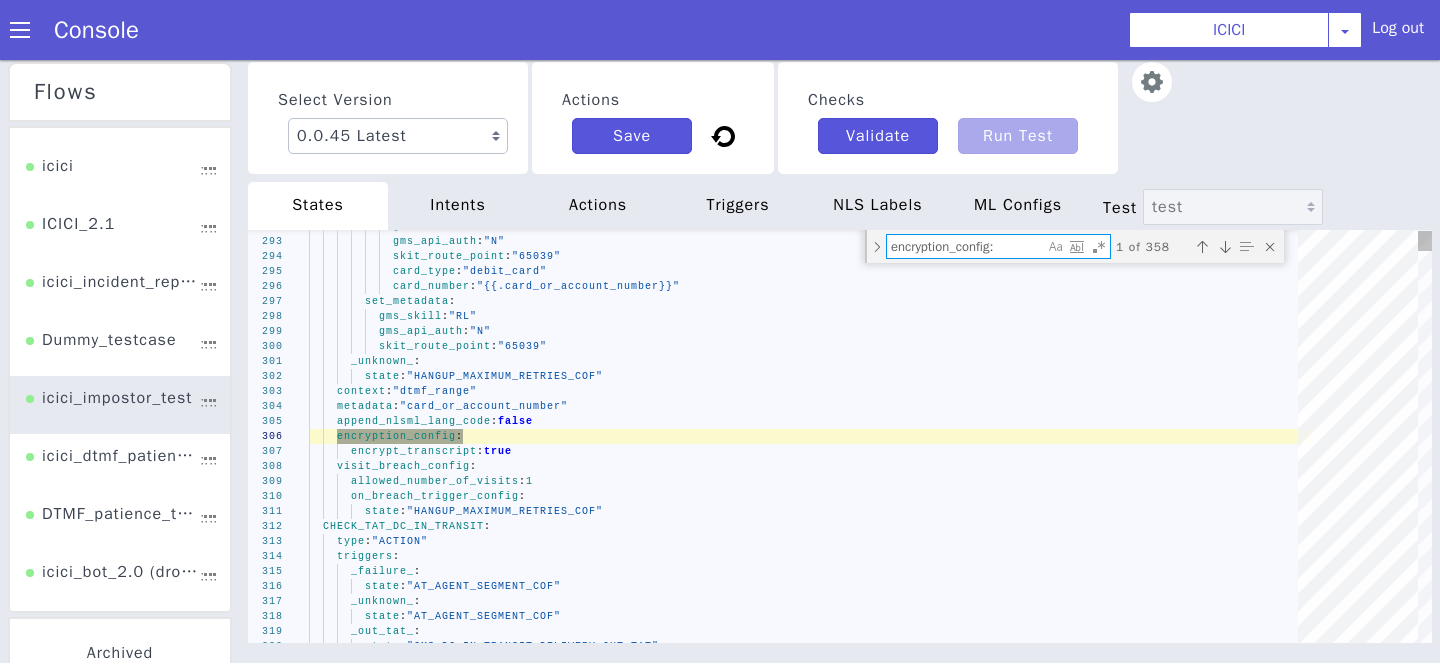 type on "encryption_config:" 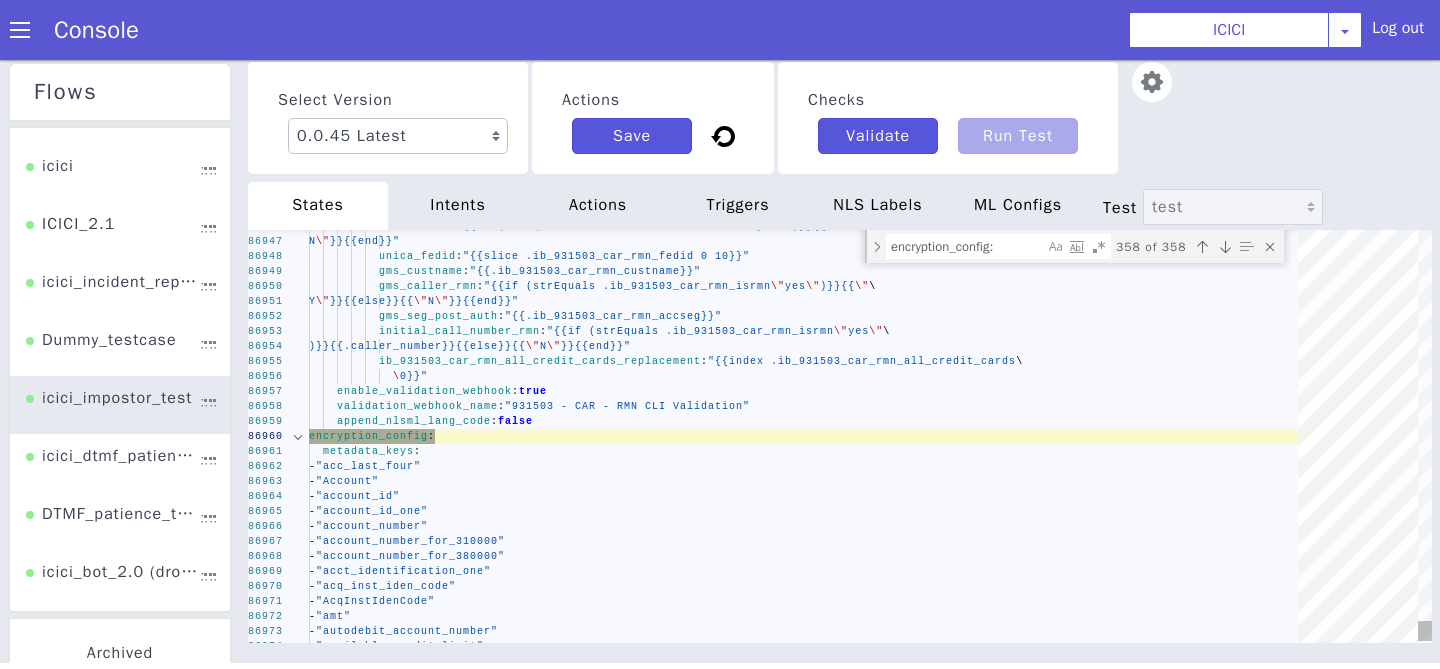 click at bounding box center [298, 436] 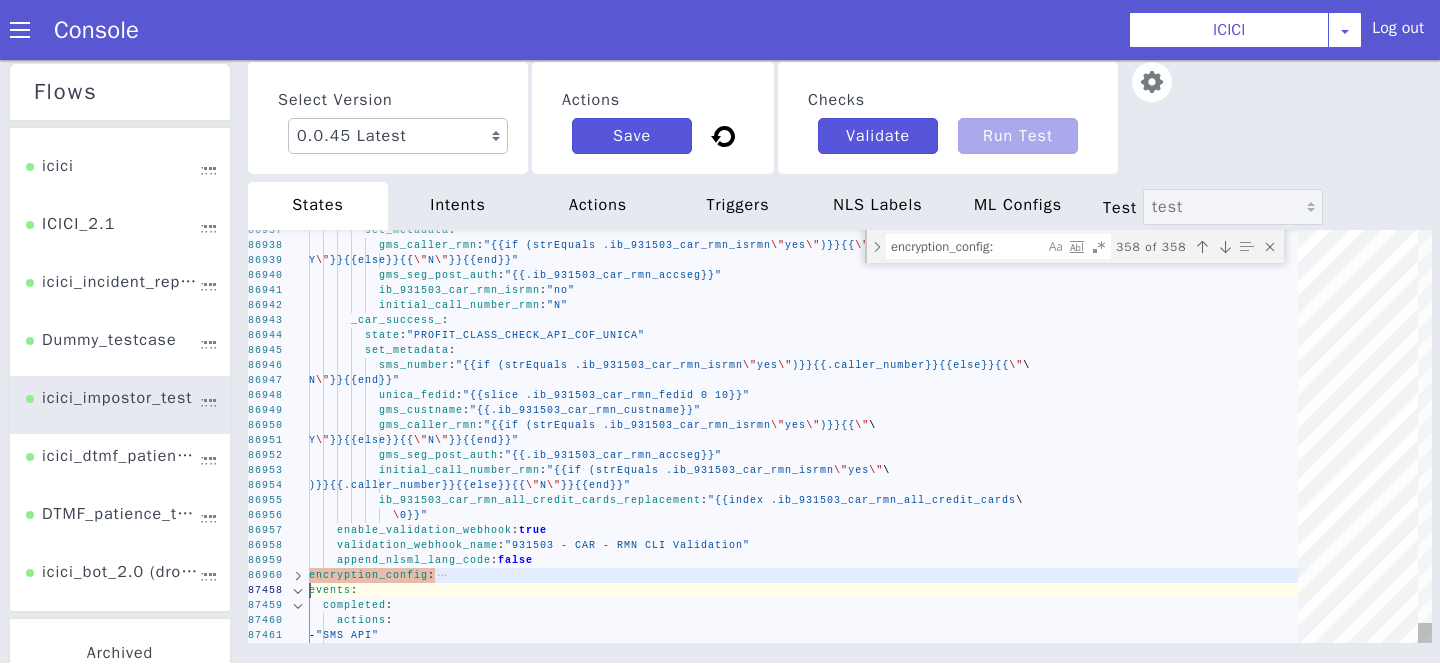 scroll, scrollTop: 0, scrollLeft: 76, axis: horizontal 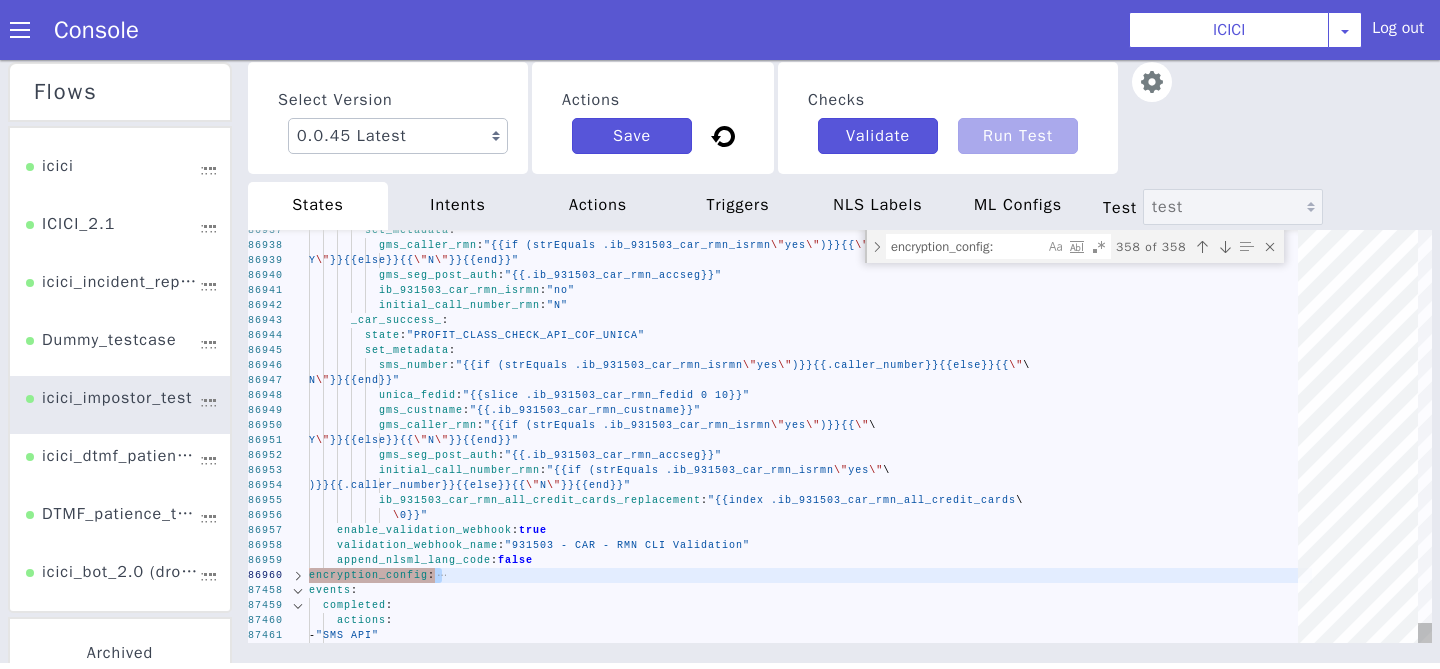 drag, startPoint x: 311, startPoint y: 587, endPoint x: 310, endPoint y: 568, distance: 19.026299 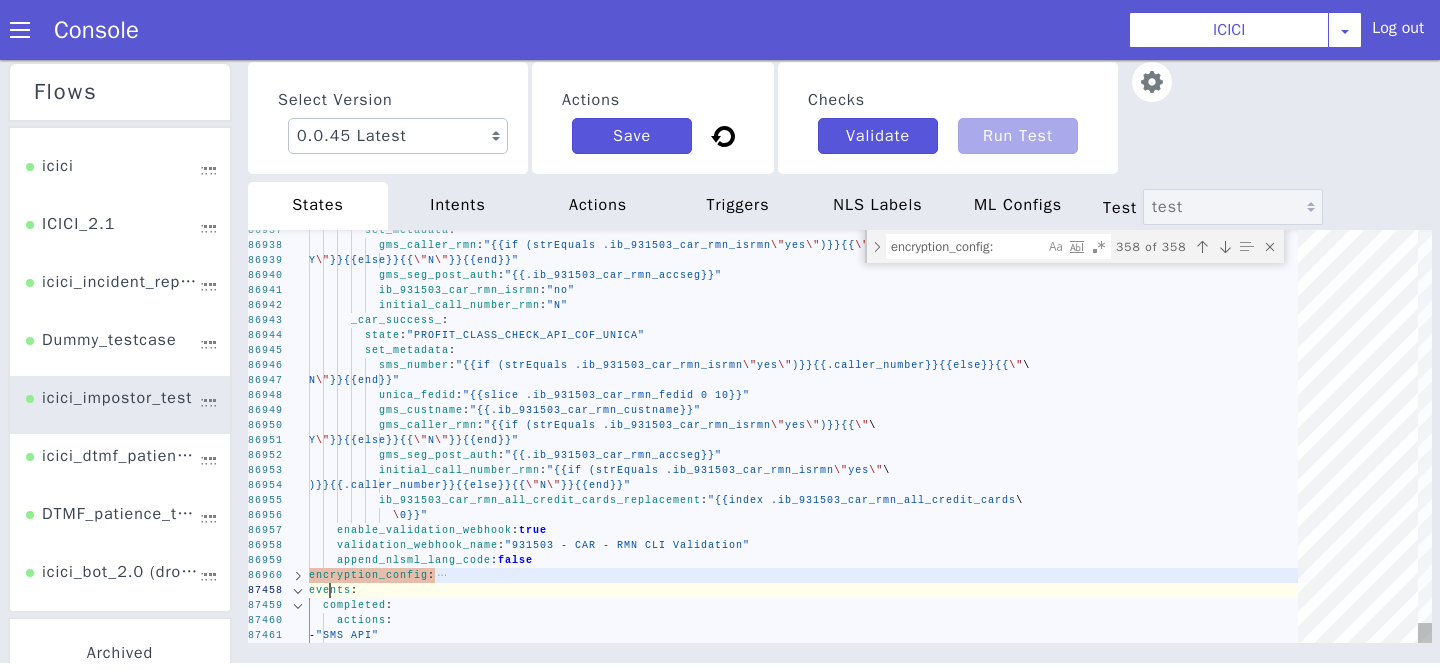 click on "events" at bounding box center [330, 590] 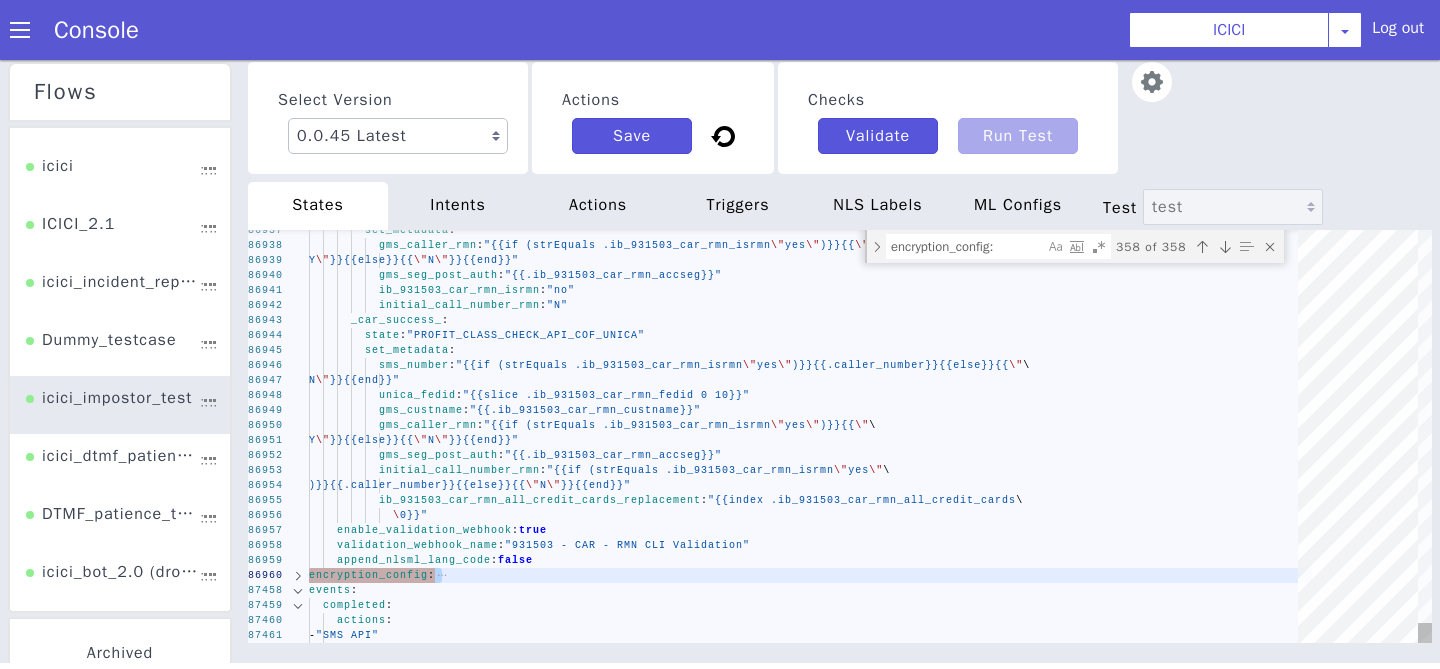 drag, startPoint x: 309, startPoint y: 592, endPoint x: 303, endPoint y: 568, distance: 24.738634 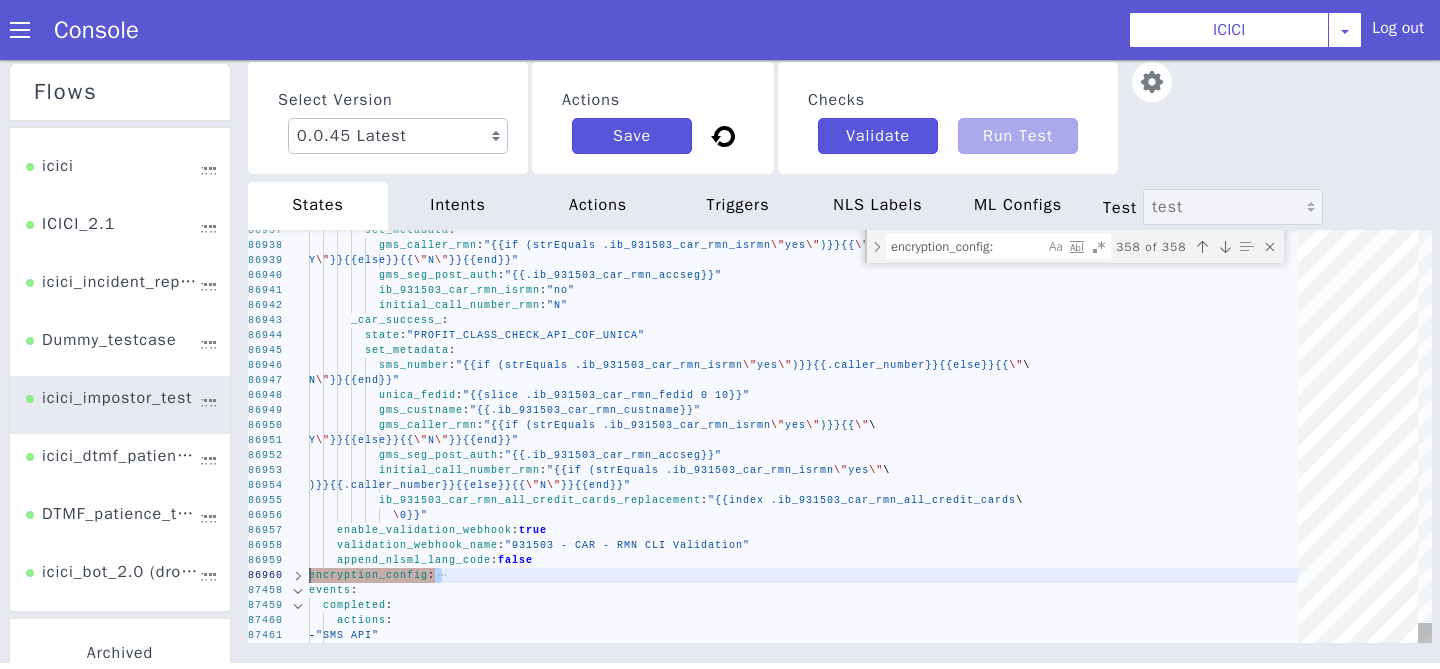 type on "events:
completed:
actions:
- "SMS API"" 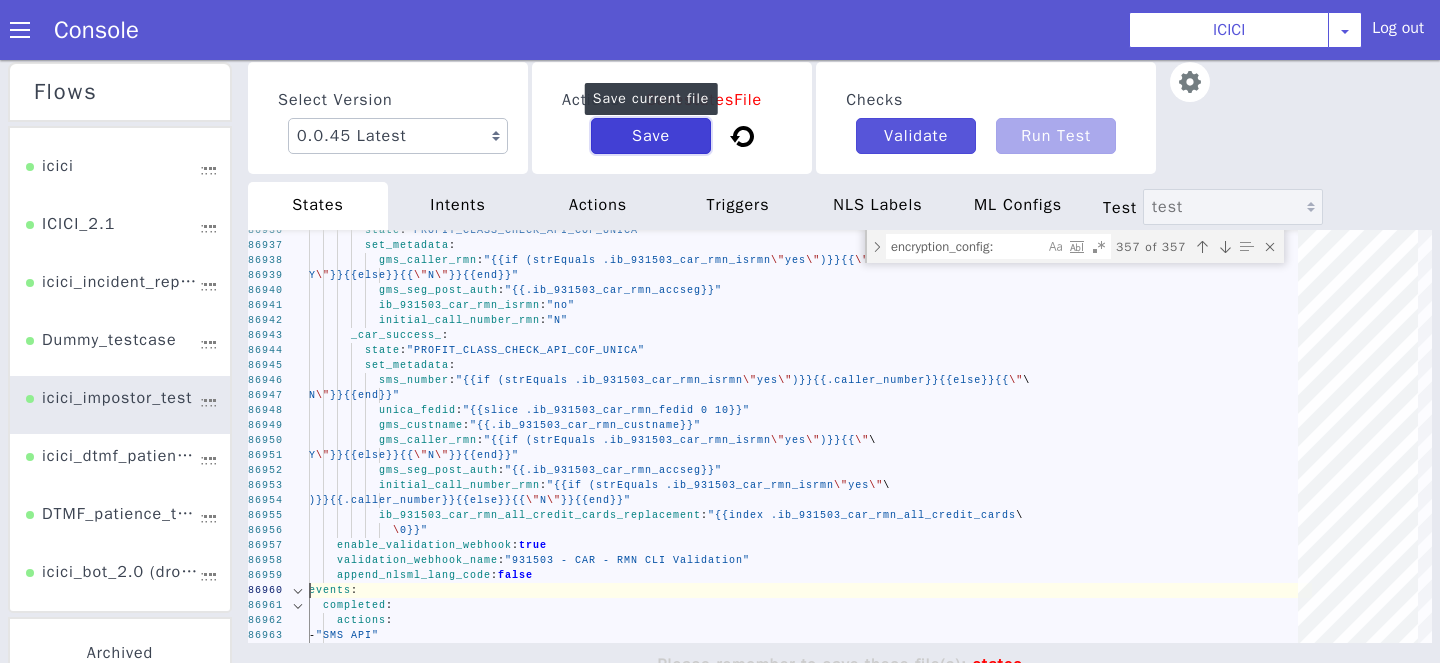 click on "Save" at bounding box center (651, 136) 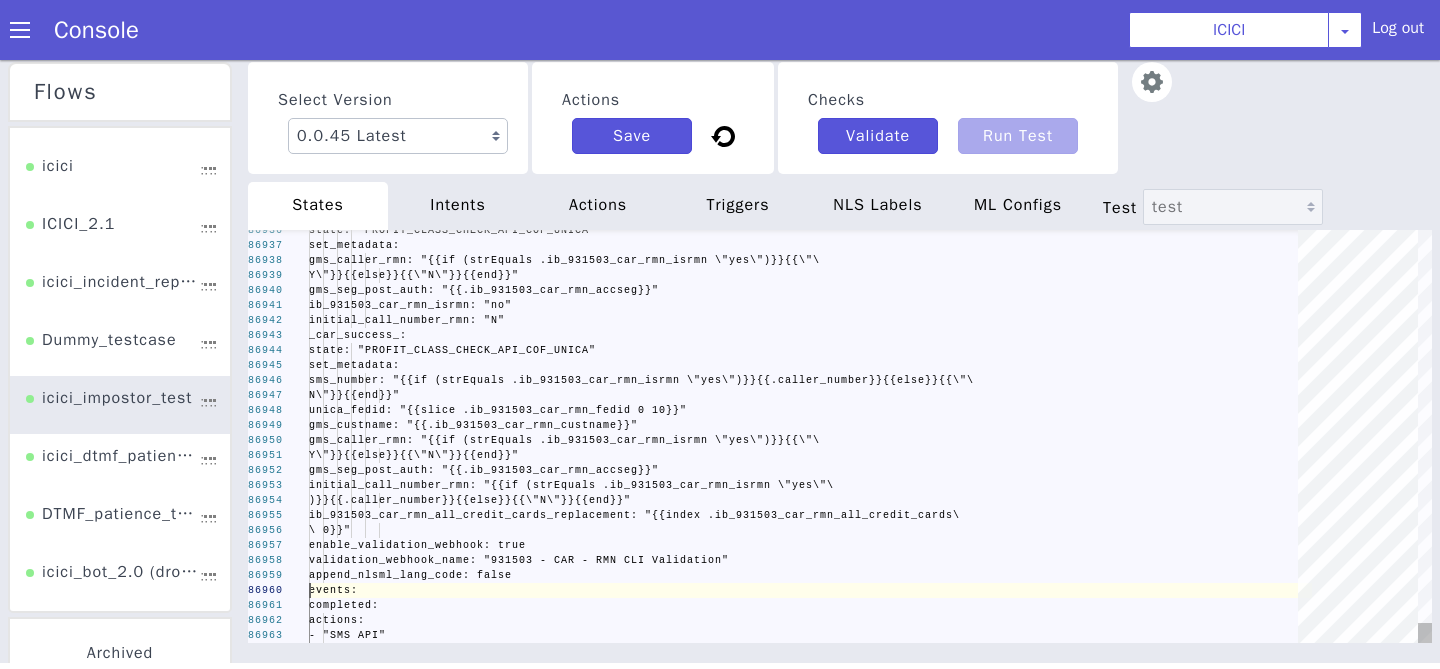 scroll, scrollTop: 0, scrollLeft: 104, axis: horizontal 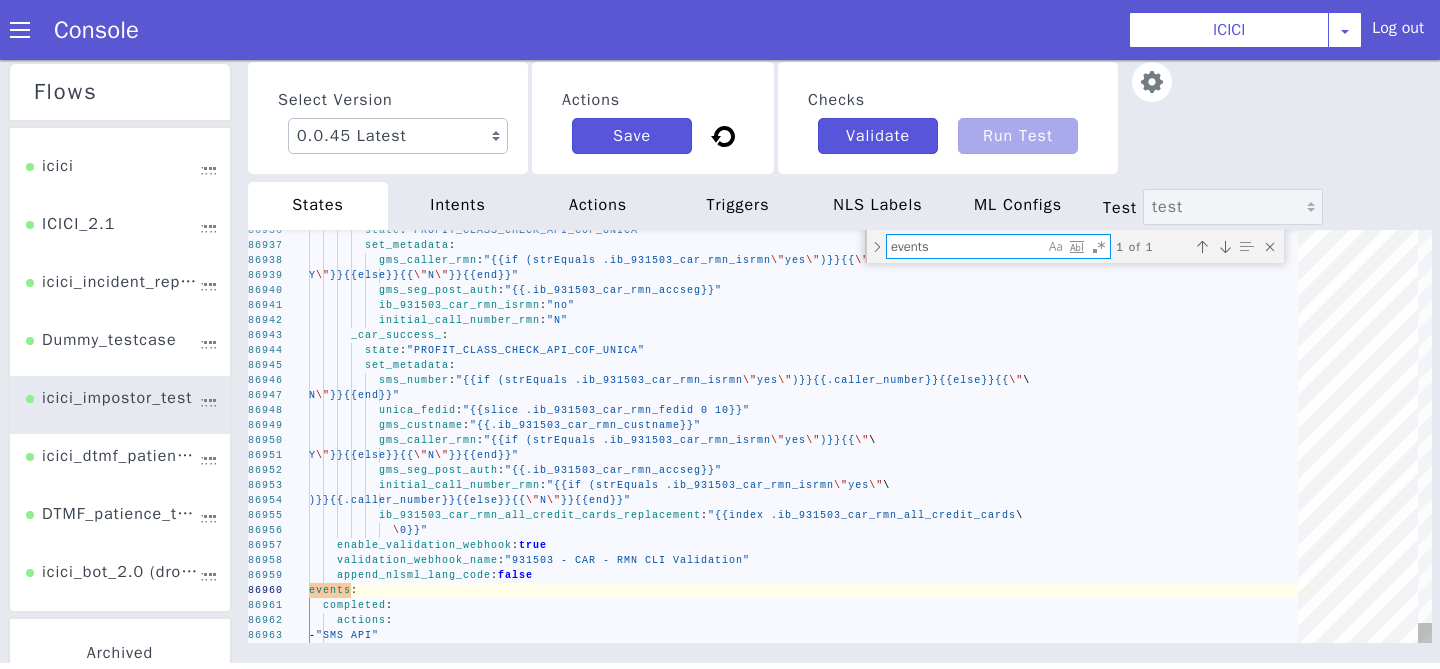 type on "_unknown_:
state: "HANGUP_MAXIMUM_RETRIES_COF"
context: "dtmf_range"
metadata: "card_or_account_number"
append_nlsml_lang_code: false
encryption_config:
encrypt_transcript: true
visit_breach_config:
allowed_number_of_visits: 1
on_breach_trigger_config:" 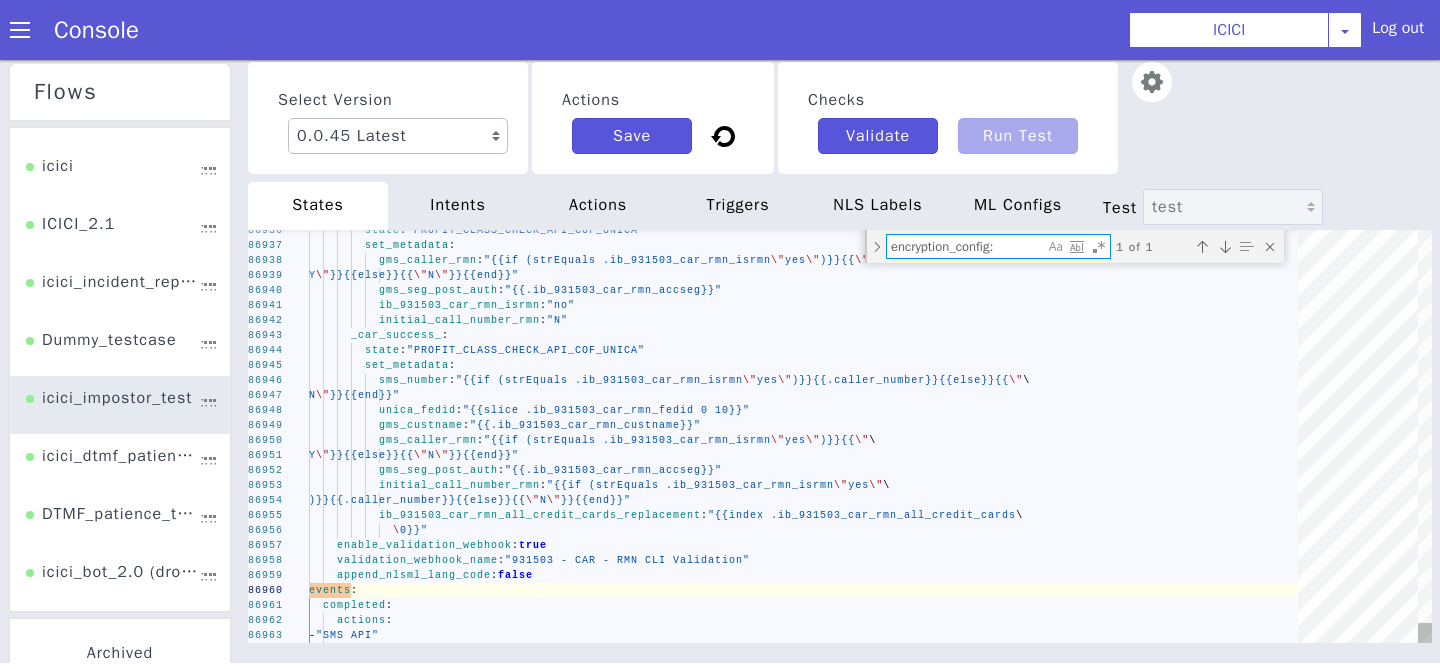 scroll, scrollTop: 0, scrollLeft: 12, axis: horizontal 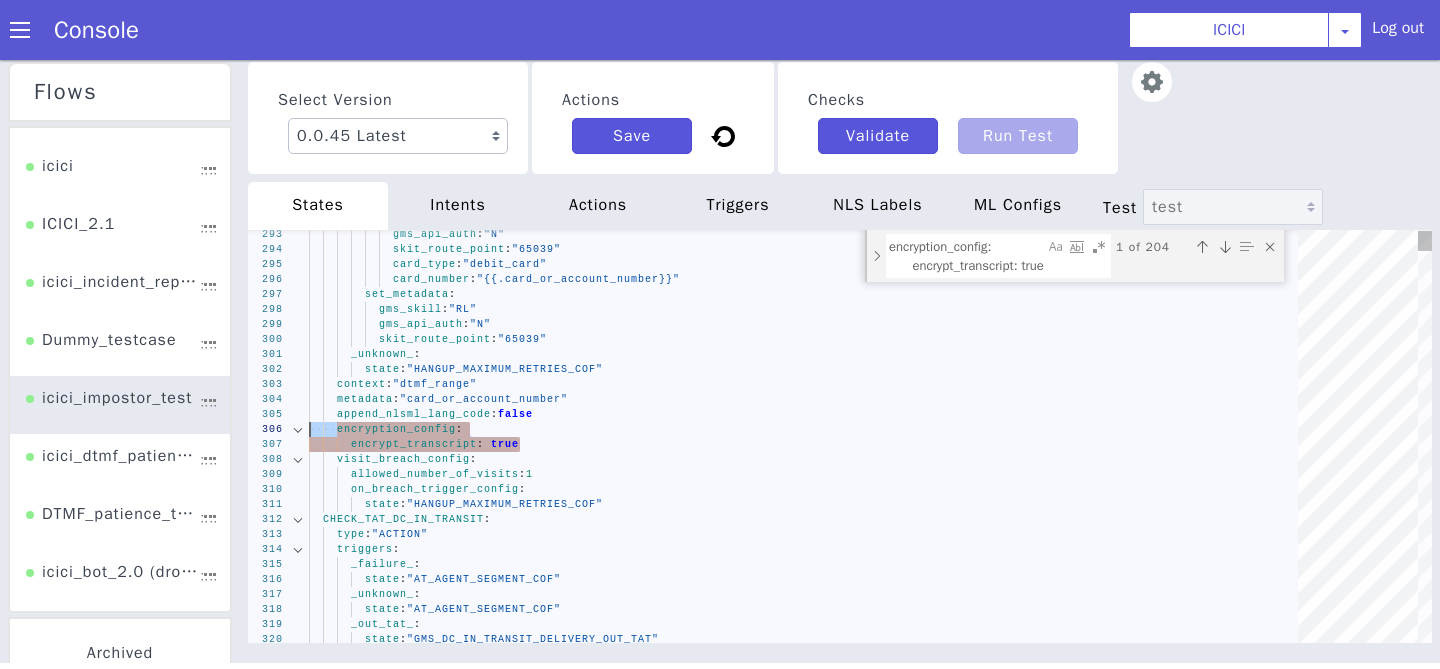 drag, startPoint x: 586, startPoint y: 440, endPoint x: 295, endPoint y: 428, distance: 291.2473 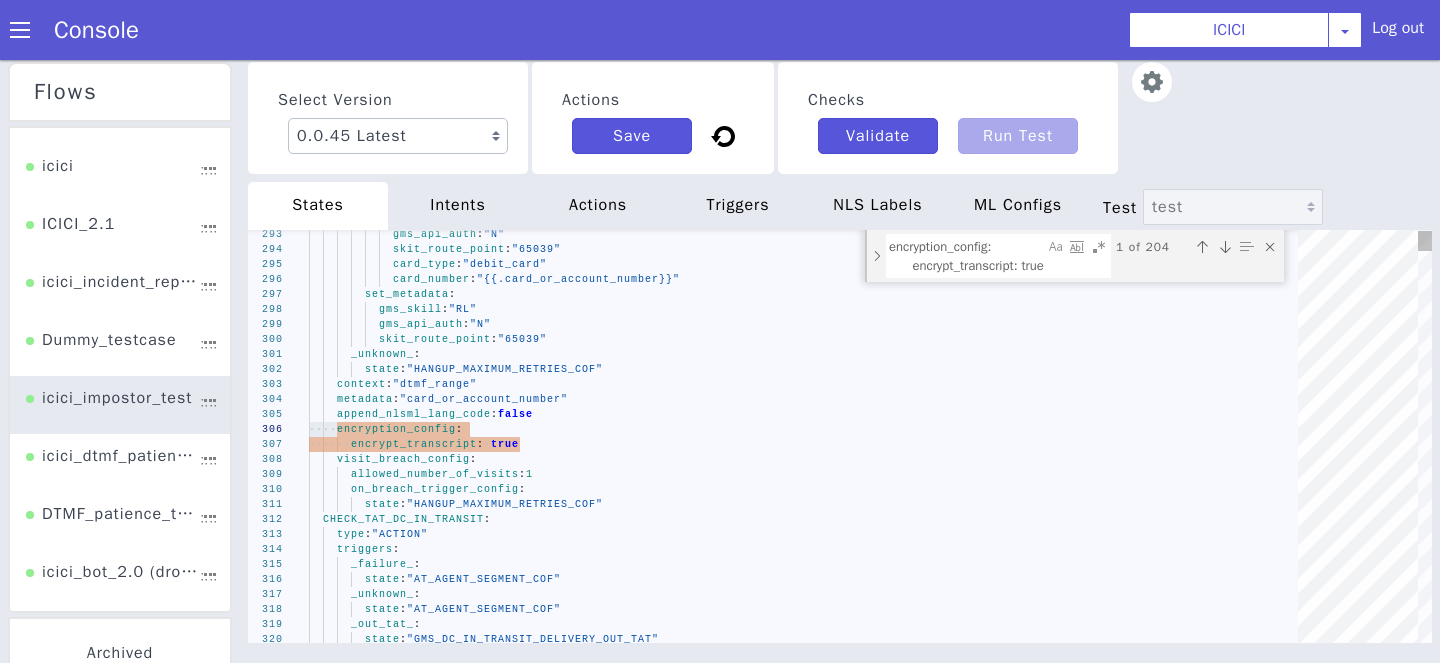 click on "encryption_config:
encrypt_transcript: true encryption_config:
encrypt_transcript: true" at bounding box center (998, 256) 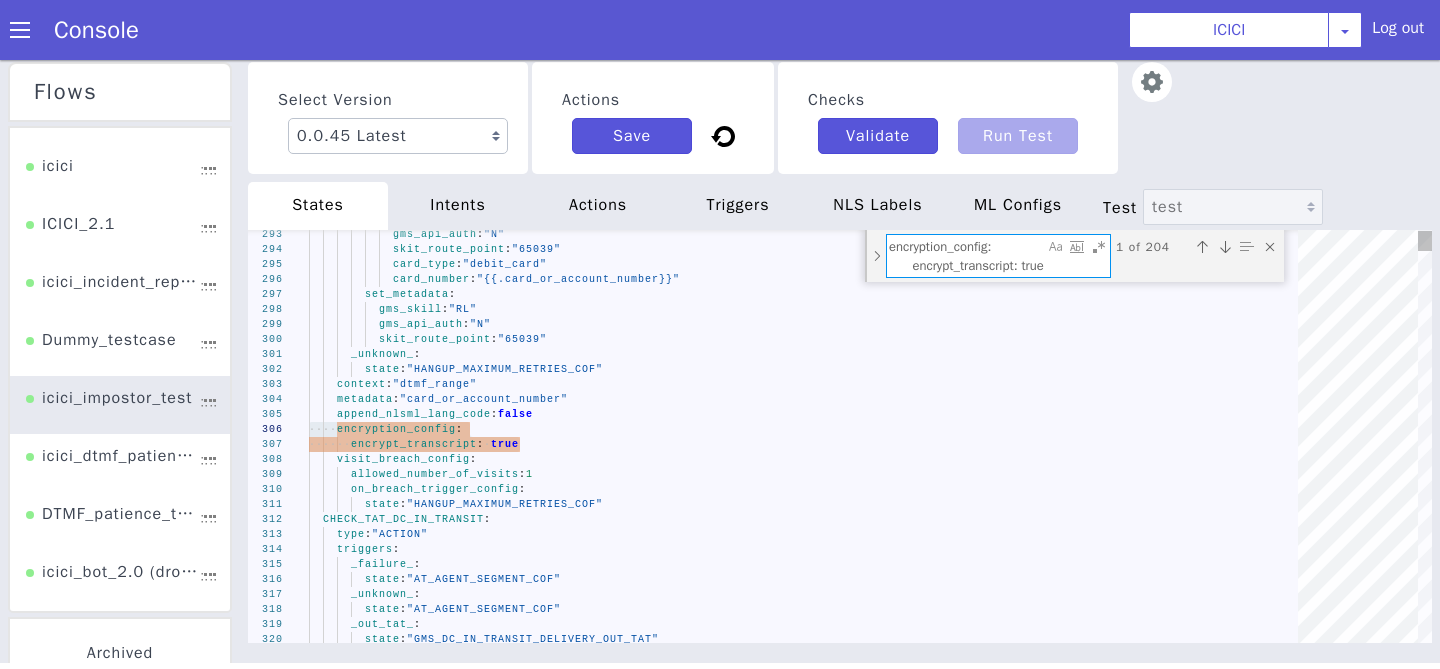 scroll, scrollTop: 0, scrollLeft: 0, axis: both 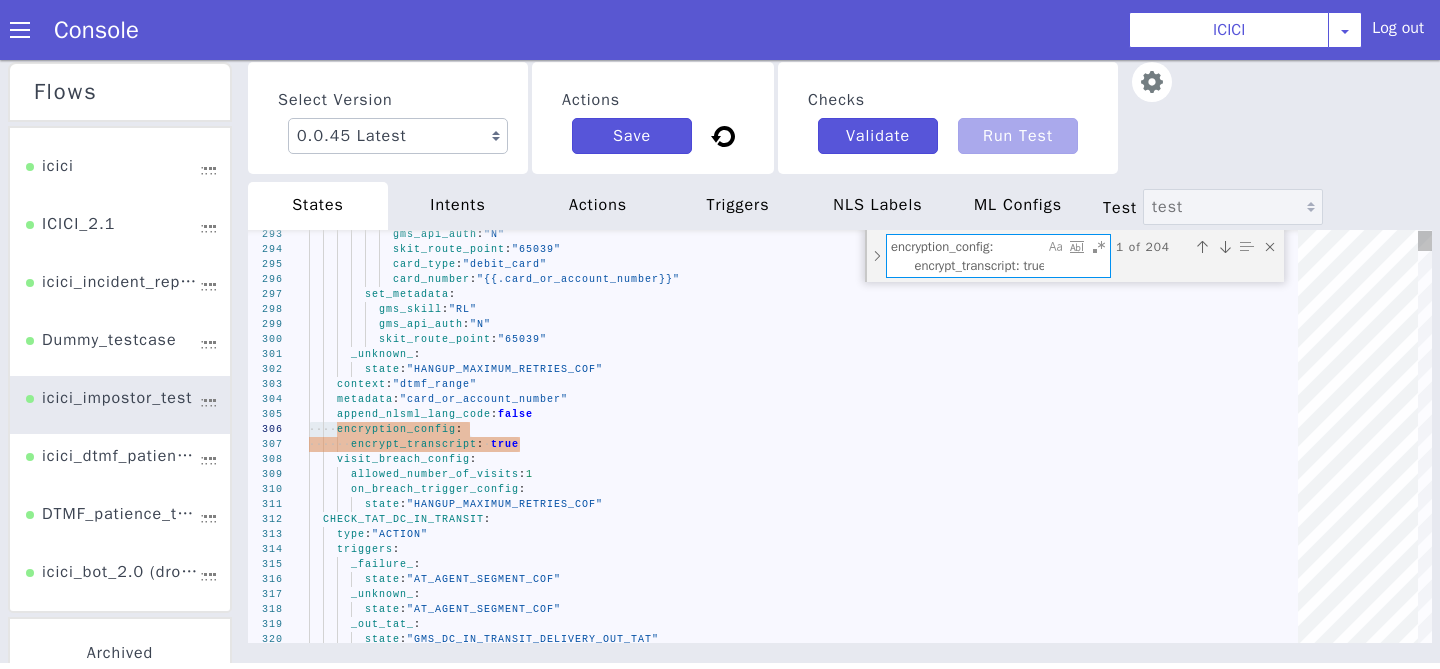 drag, startPoint x: 1043, startPoint y: 266, endPoint x: 861, endPoint y: 232, distance: 185.14859 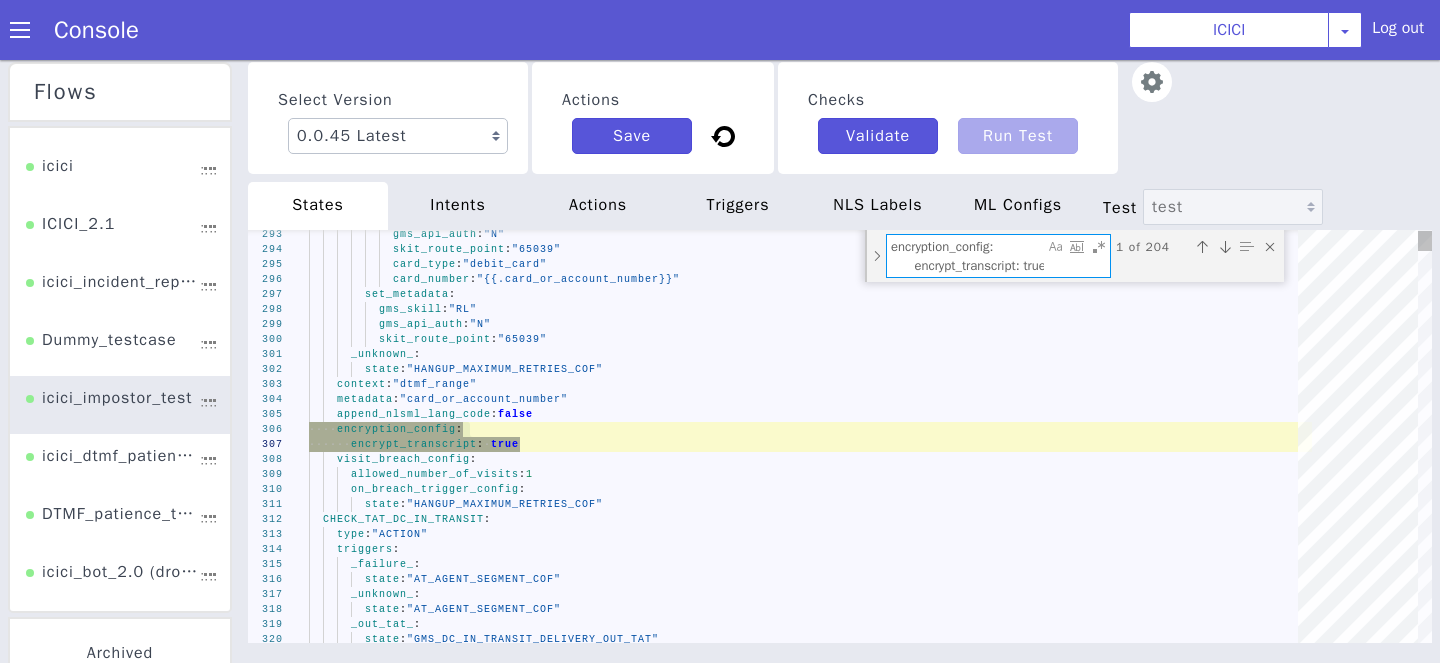scroll, scrollTop: 0, scrollLeft: 12, axis: horizontal 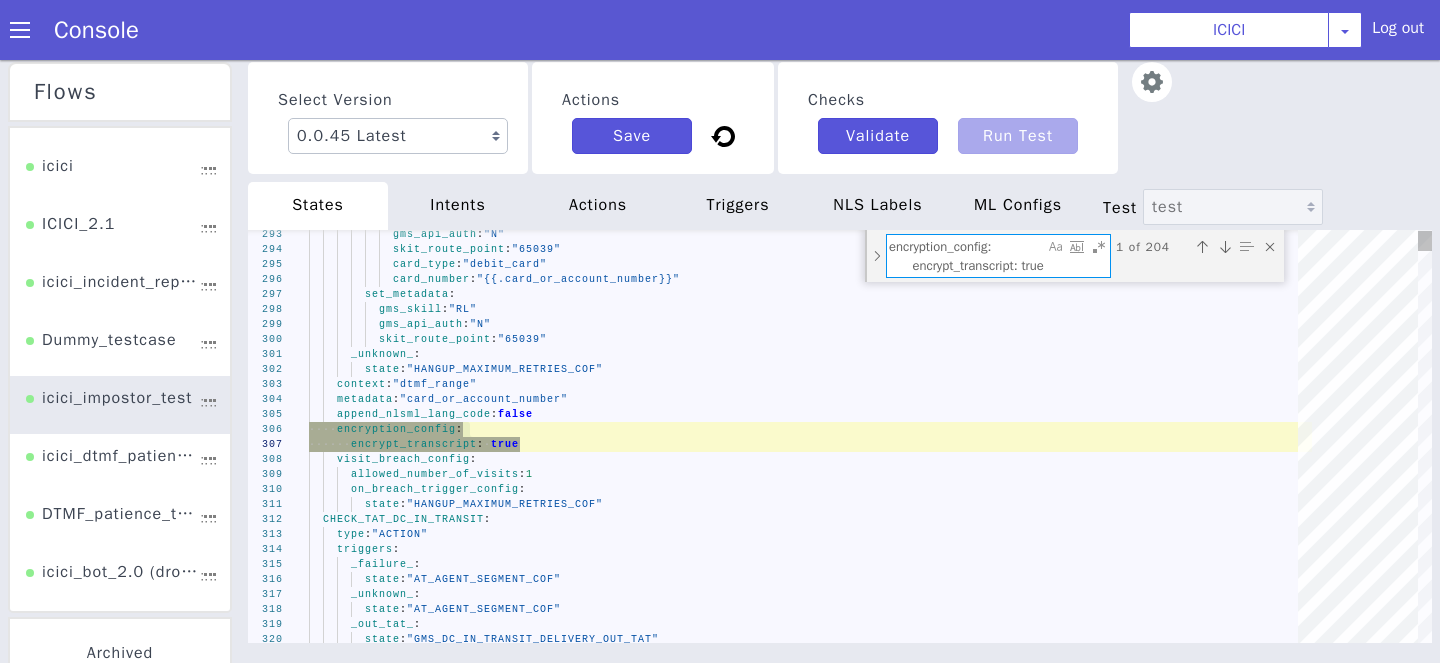 type on "encryption_config:
encrypt_transcript: true" 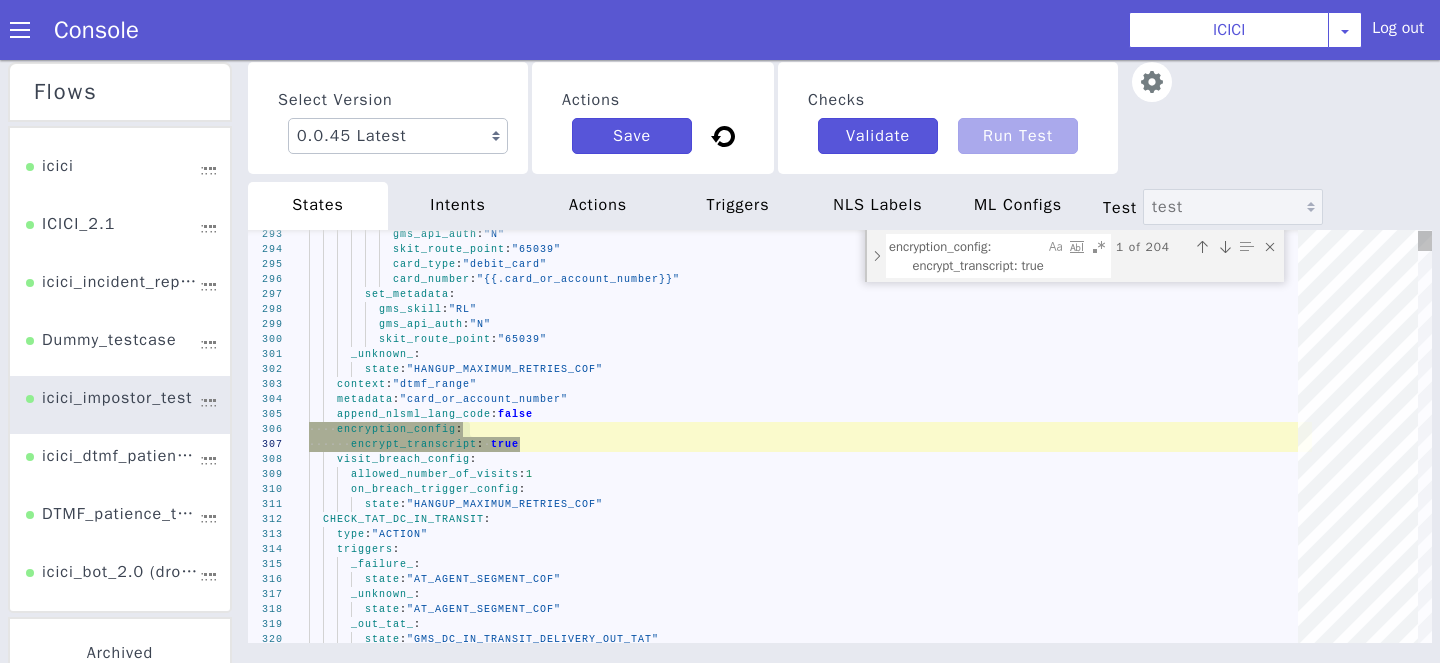 click at bounding box center (877, 256) 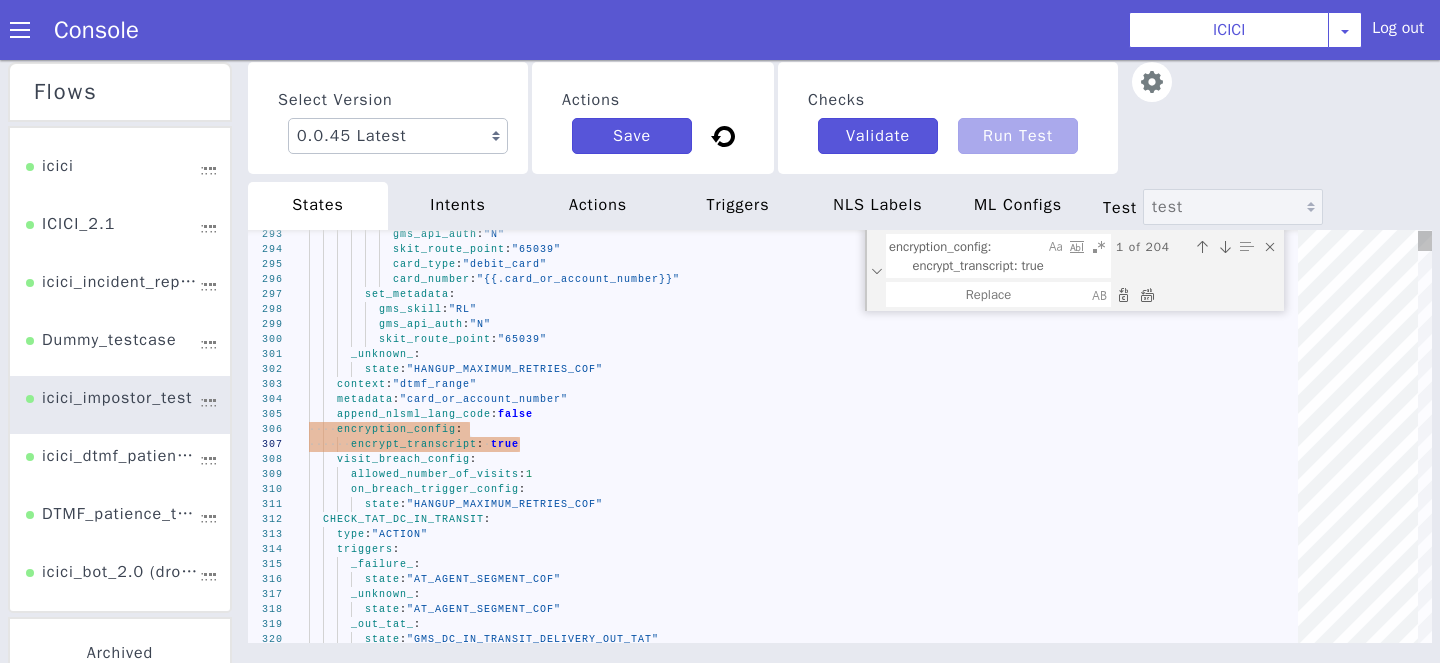 click at bounding box center (1147, 295) 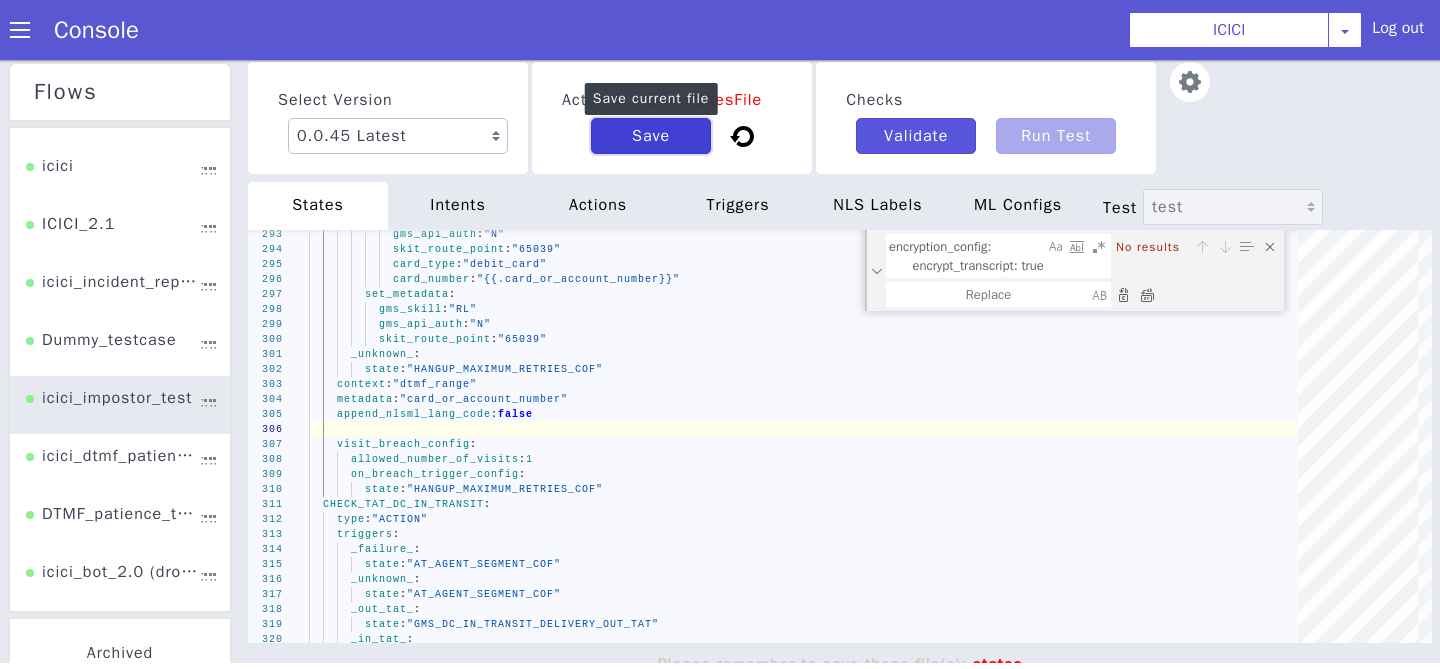 click on "Save" at bounding box center (651, 136) 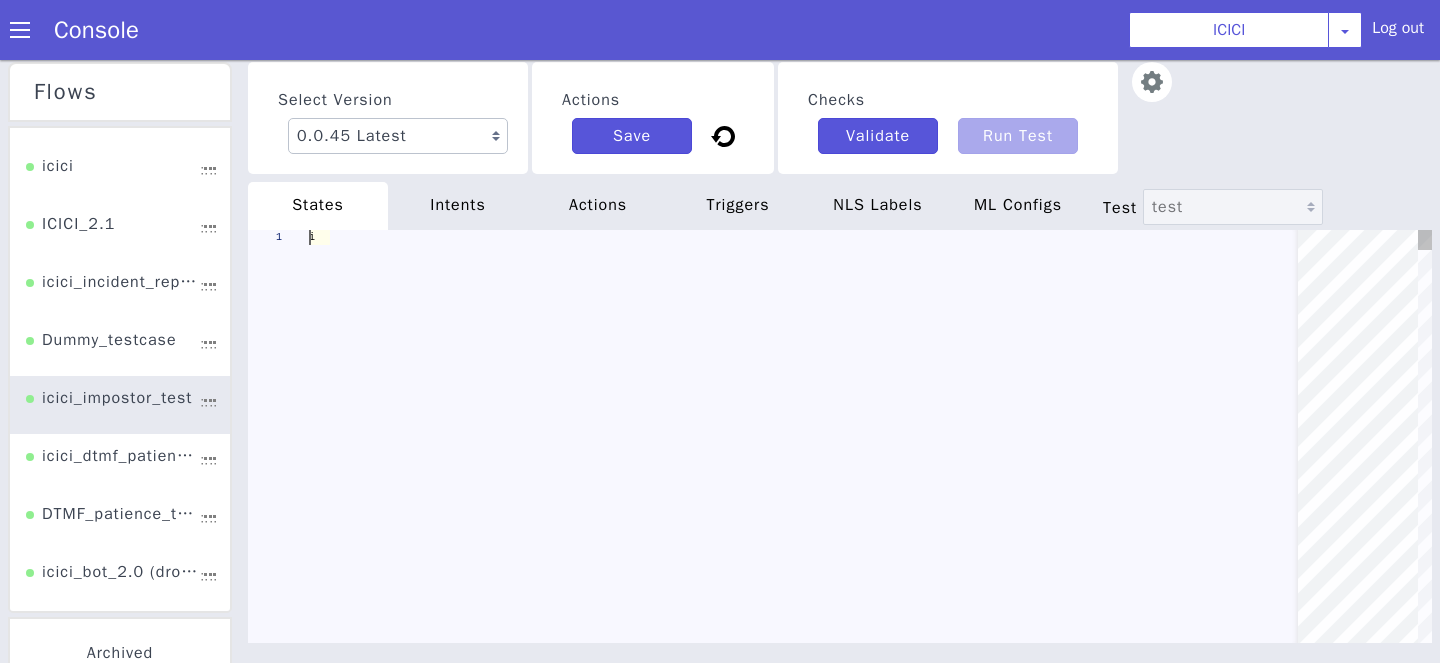 scroll, scrollTop: 0, scrollLeft: 0, axis: both 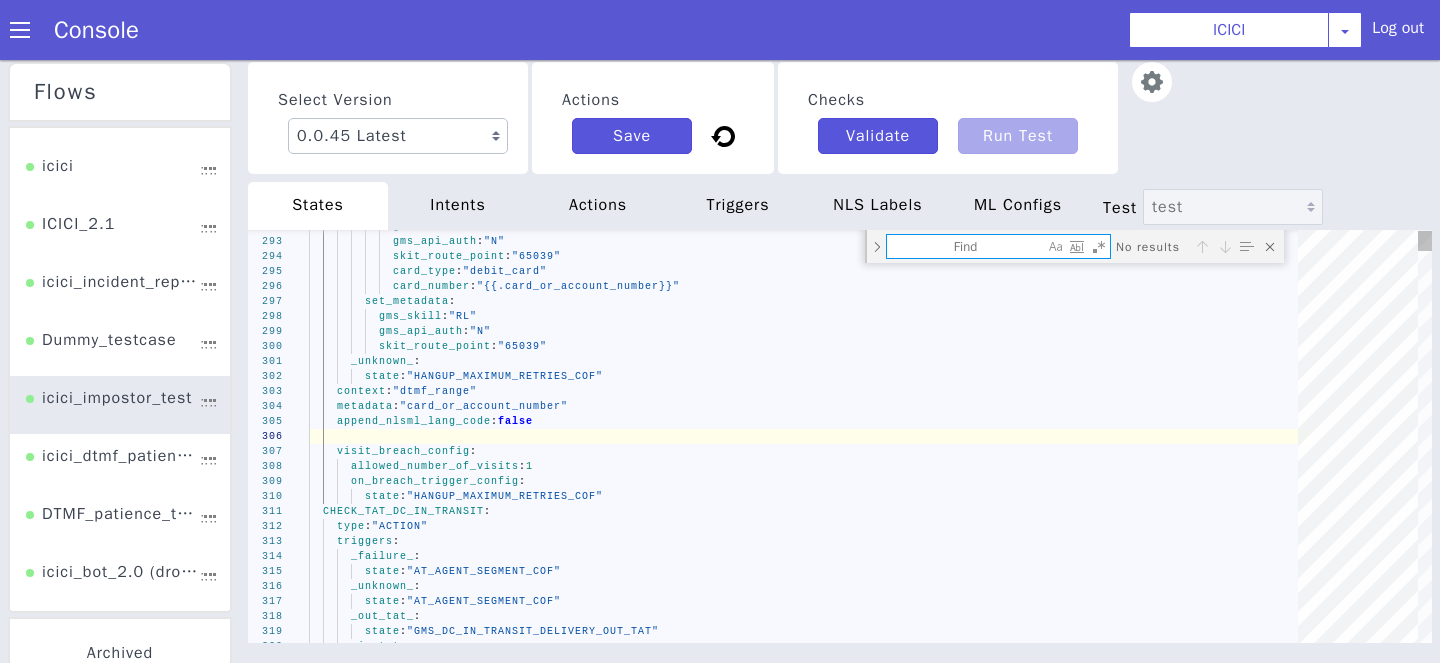 type on "_oos_:
mimic: "_repeat_"
_unknown_:
state: "DC_DELIVERED_REPEATED_AGAIN"
_cancel_:
state: "ASK_NEW_QUERY_COF"
_confirm_:
state: "DC_DELIVERED_REPEATED_AGAIN"
append_nlsml_lang_code: false
encryption_config:
encrypt_bot_response: true
CONFIRM_BLOCK_STATUS_OR_DEACTIVATE:
IVR:
type: "RECORD"
max_record_time: 10
min_record_time: 0
bot_response:
type: "TTS"
content:
- "CONFIRM_BLOCK_STATUS_OR_DEACTIVATE_MAIN_1262604_1_2331503"" 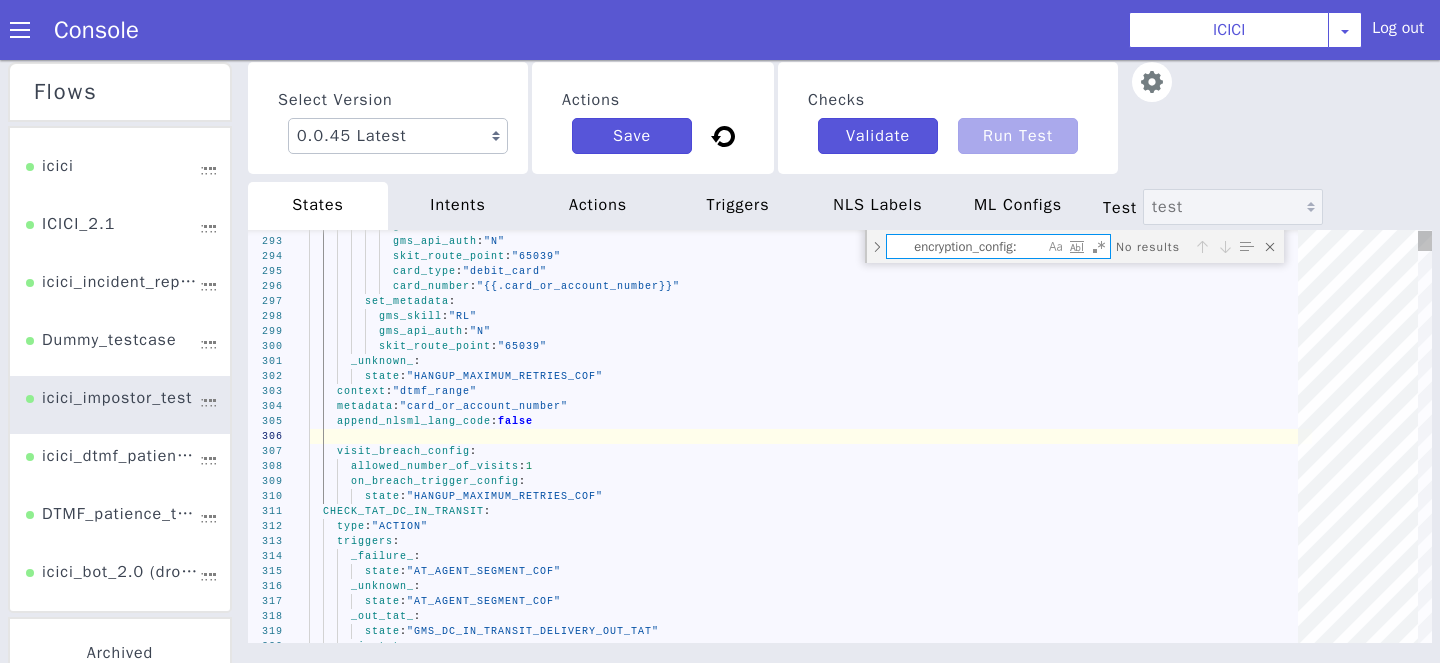 scroll, scrollTop: 0, scrollLeft: 37, axis: horizontal 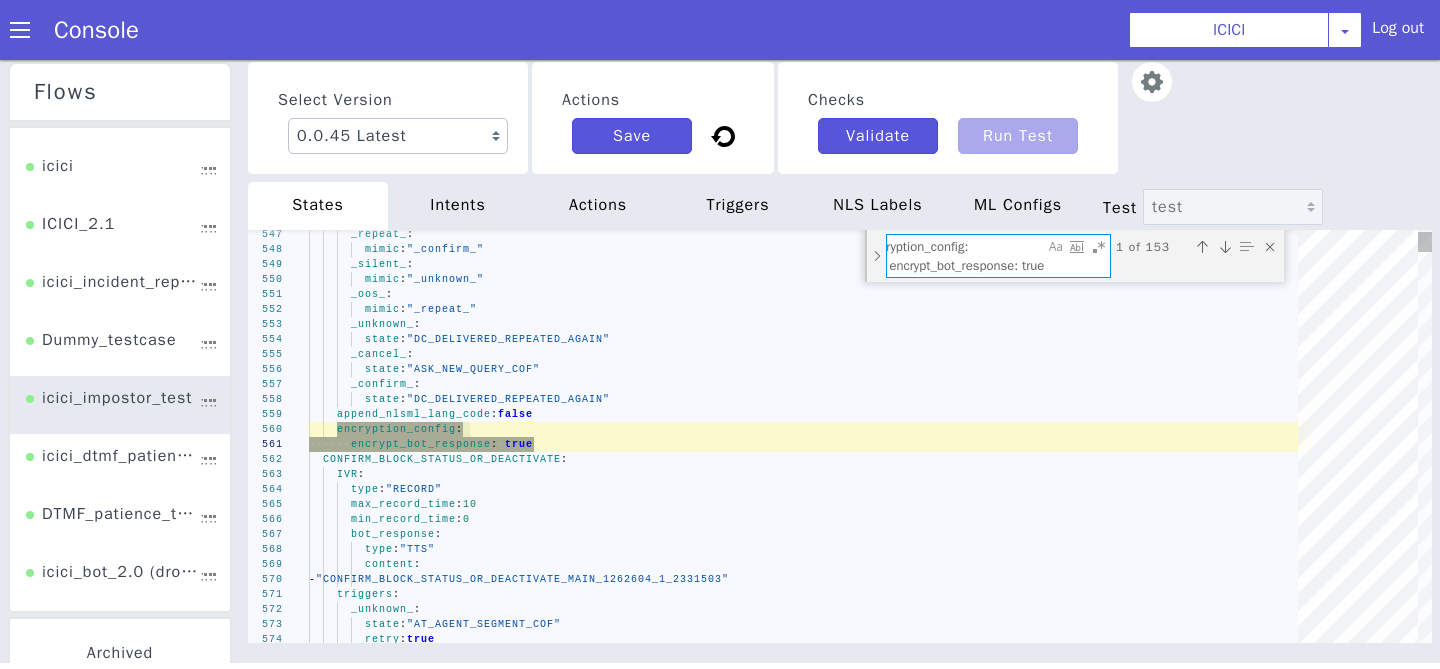 type on "encryption_config:
encrypt_bot_response: true" 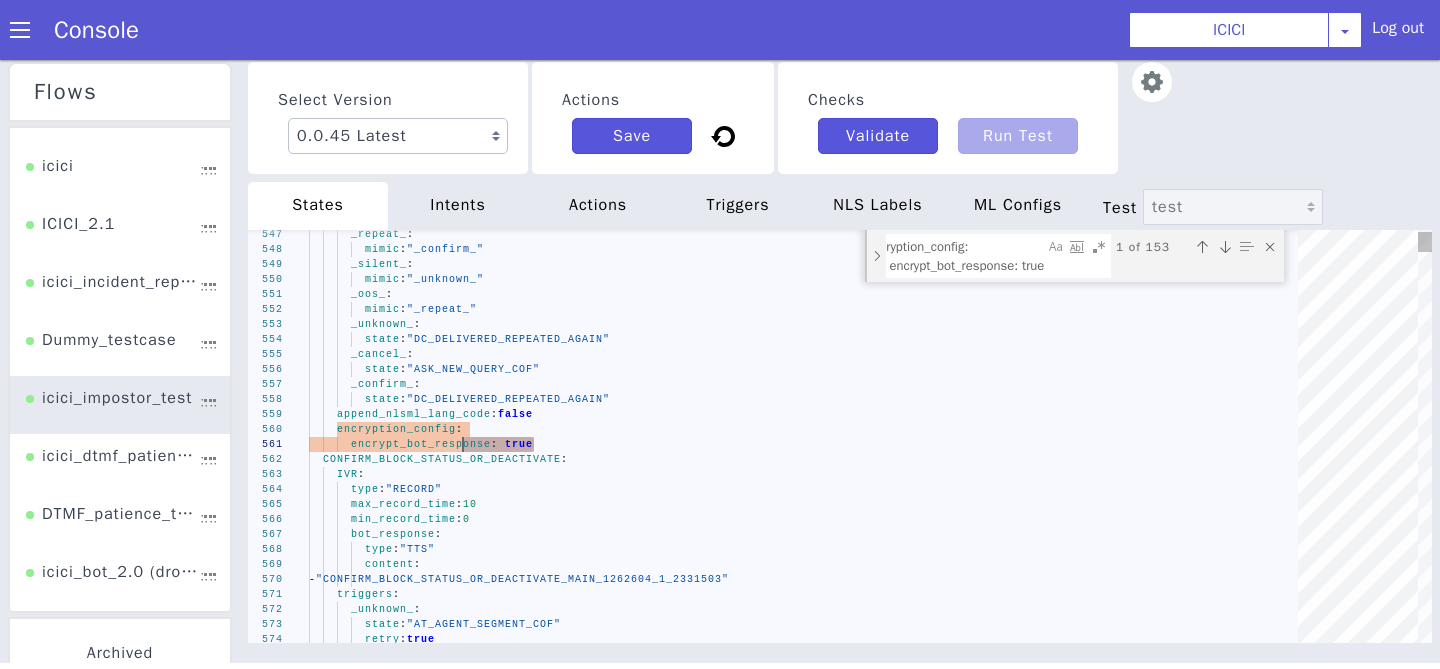 type on "_oos_:
mimic: "_repeat_"
_unknown_:
state: "DC_DELIVERED_REPEATED_AGAIN"
_cancel_:
state: "ASK_NEW_QUERY_COF"
_confirm_:
state: "DC_DELIVERED_REPEATED_AGAIN"
append_nlsml_lang_code: false
encryption_config:
encrypt_bot_response: true
CONFIRM_BLOCK_STATUS_OR_DEACTIVATE:
IVR:
type: "RECORD"
max_record_time: 10
min_record_time: 0
bot_response:
type: "TTS"
content:
- "CONFIRM_BLOCK_STATUS_OR_DEACTIVATE_MAIN_1262604_1_2331503"" 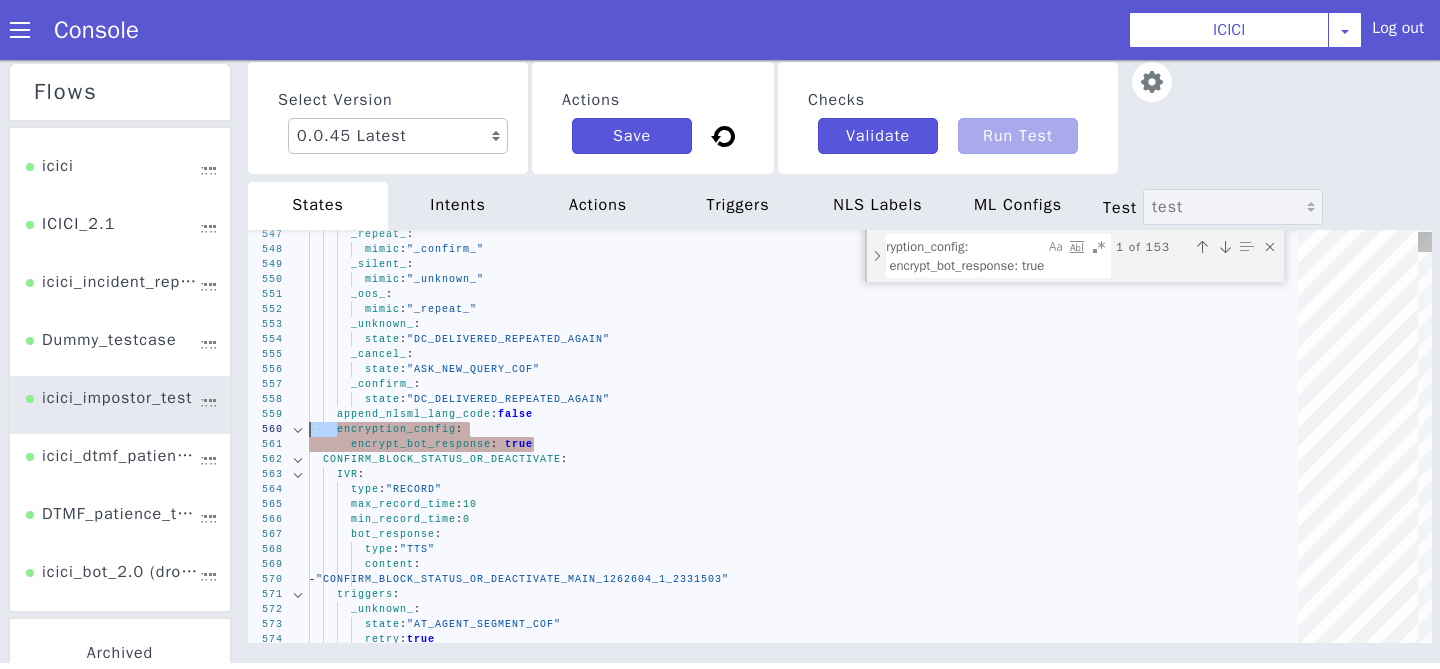 drag, startPoint x: 553, startPoint y: 449, endPoint x: 288, endPoint y: 429, distance: 265.75363 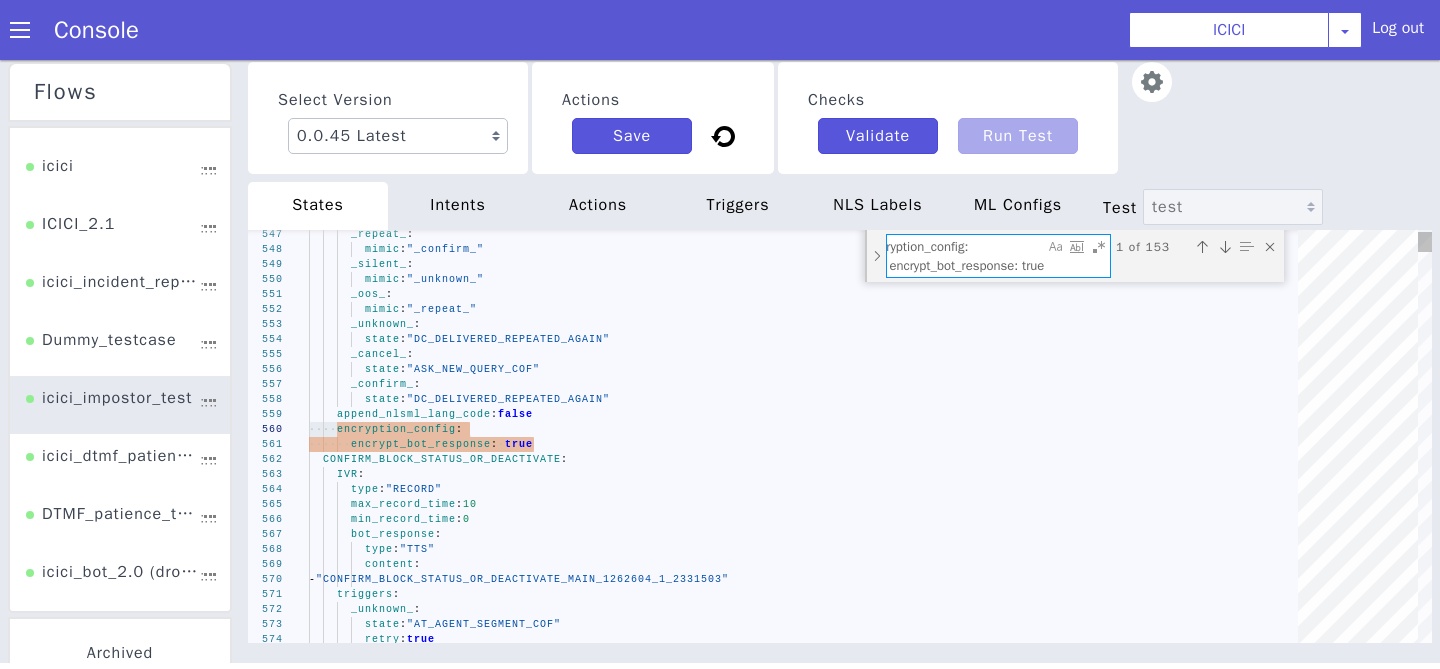 scroll, scrollTop: 0, scrollLeft: 0, axis: both 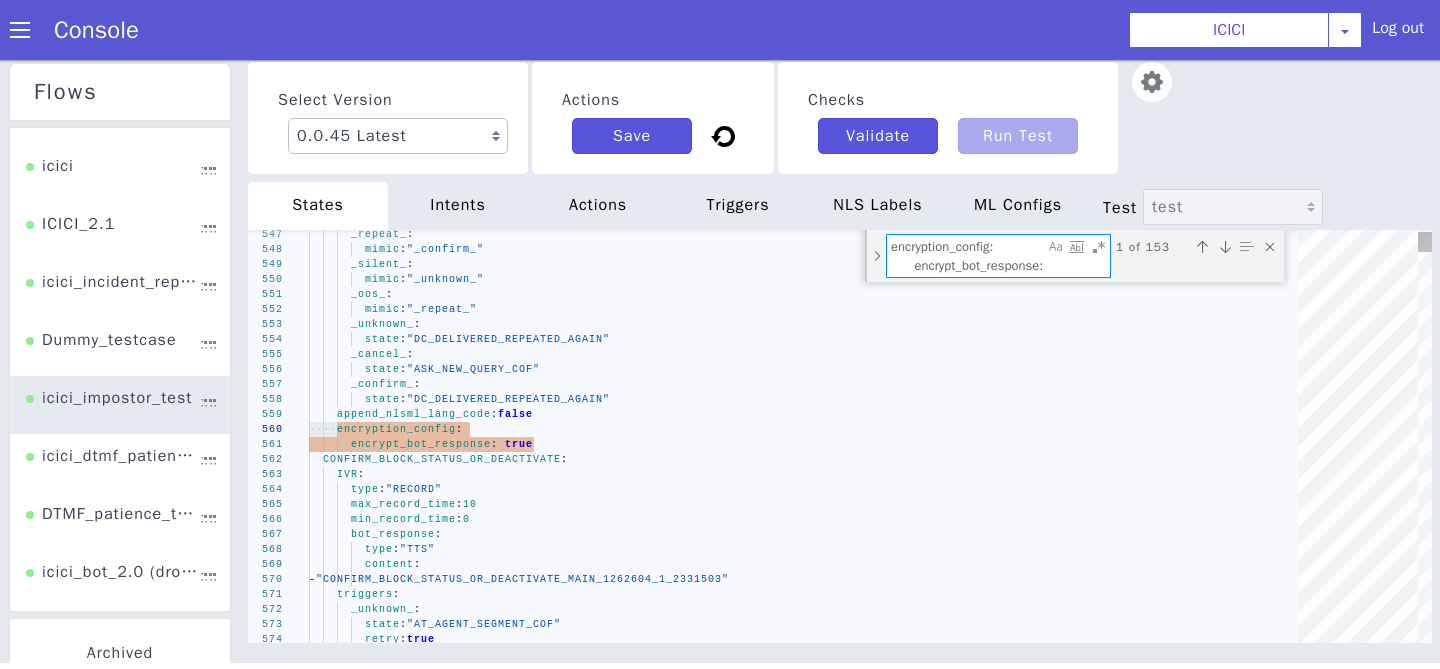 drag, startPoint x: 1042, startPoint y: 269, endPoint x: 837, endPoint y: 230, distance: 208.67679 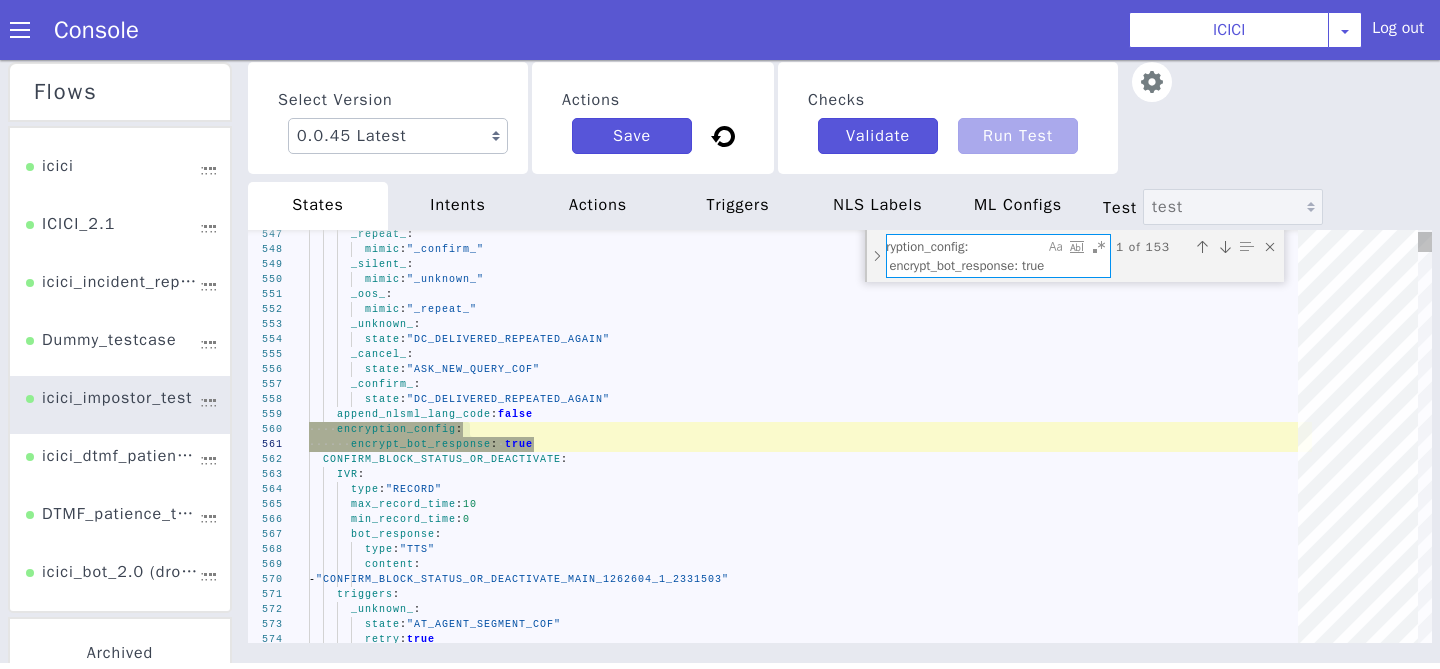 type on "encryption_config:
encrypt_bot_response: true" 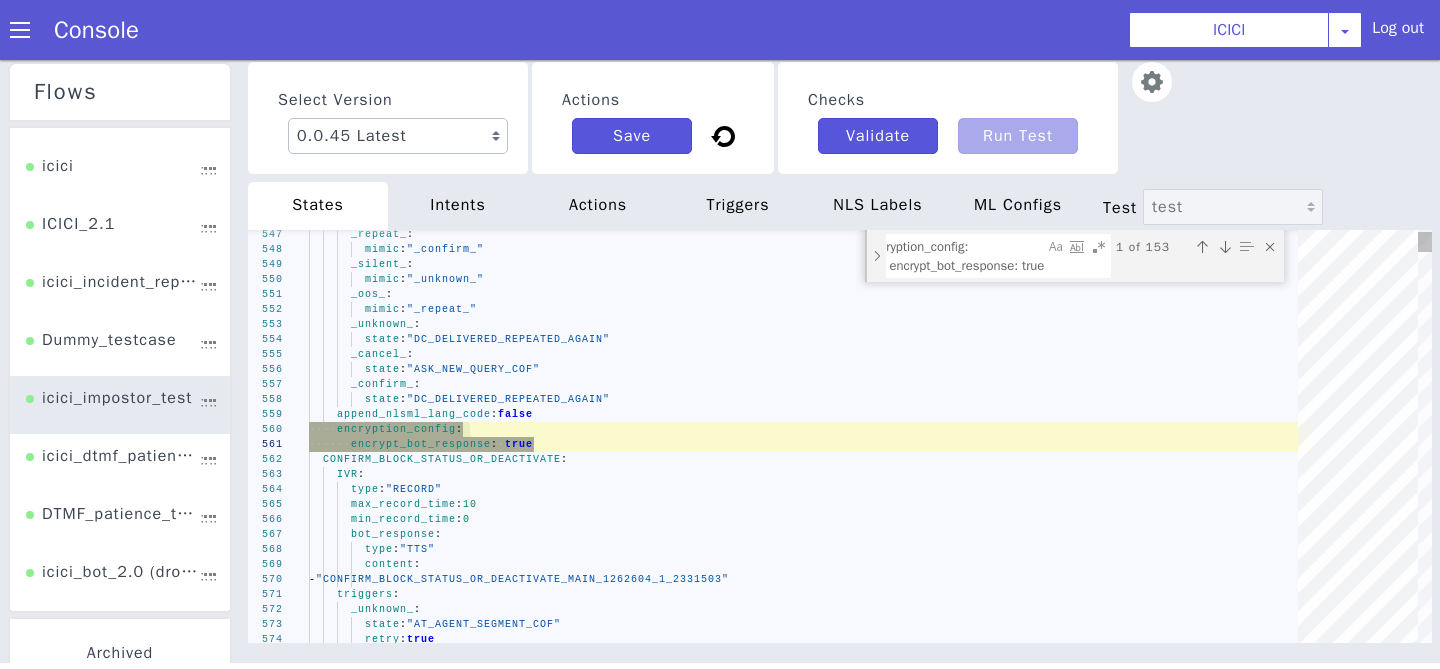 click at bounding box center [877, 256] 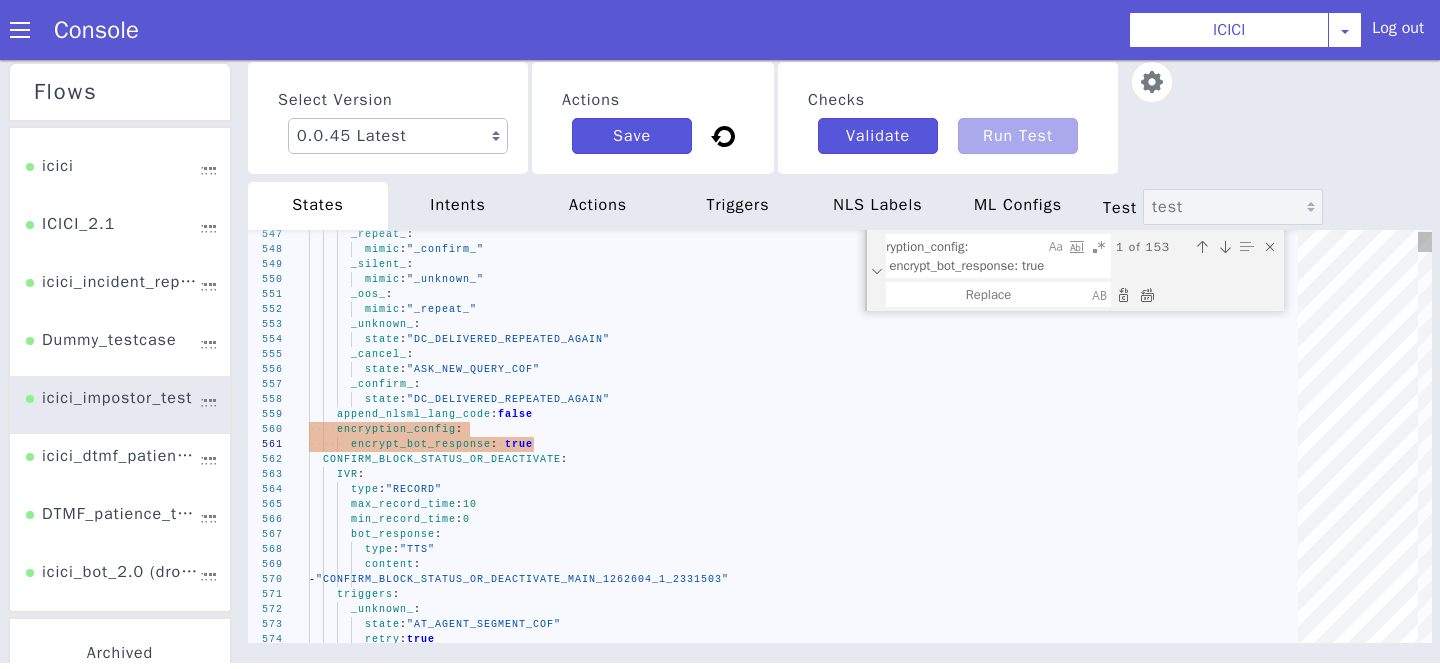 click at bounding box center [877, 270] 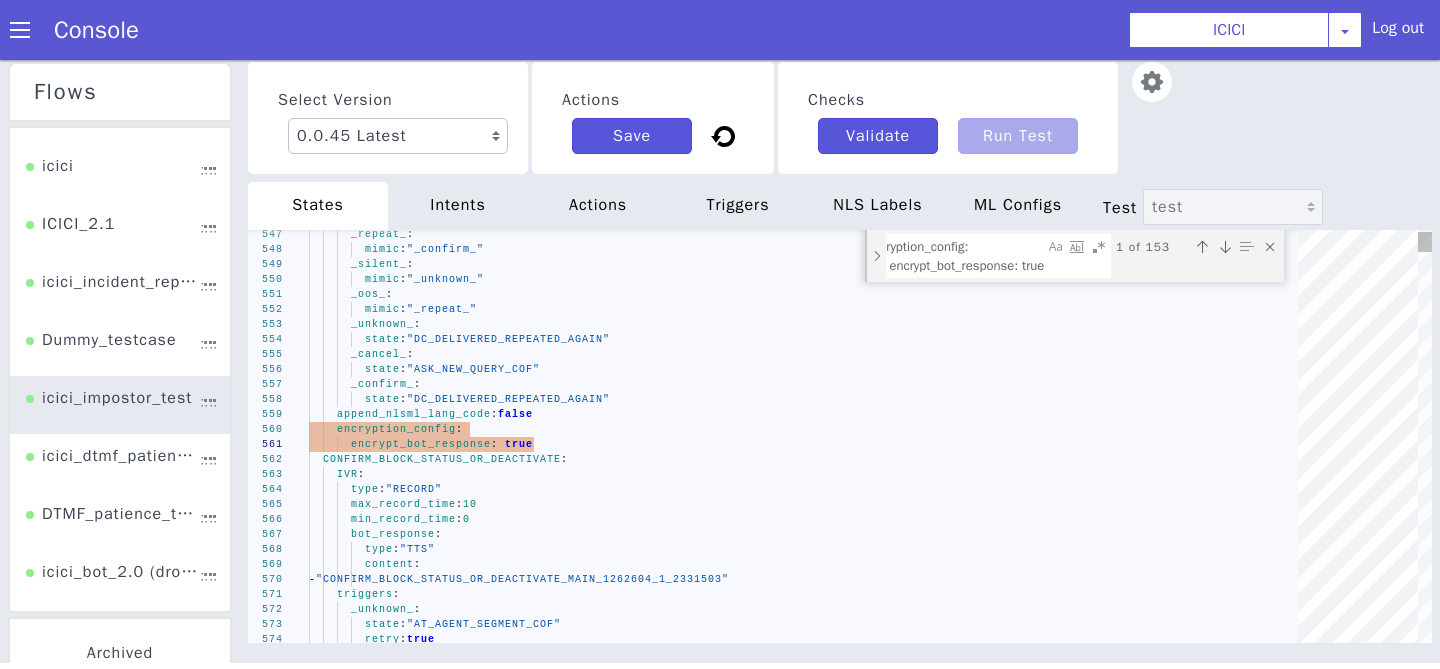 click at bounding box center [877, 256] 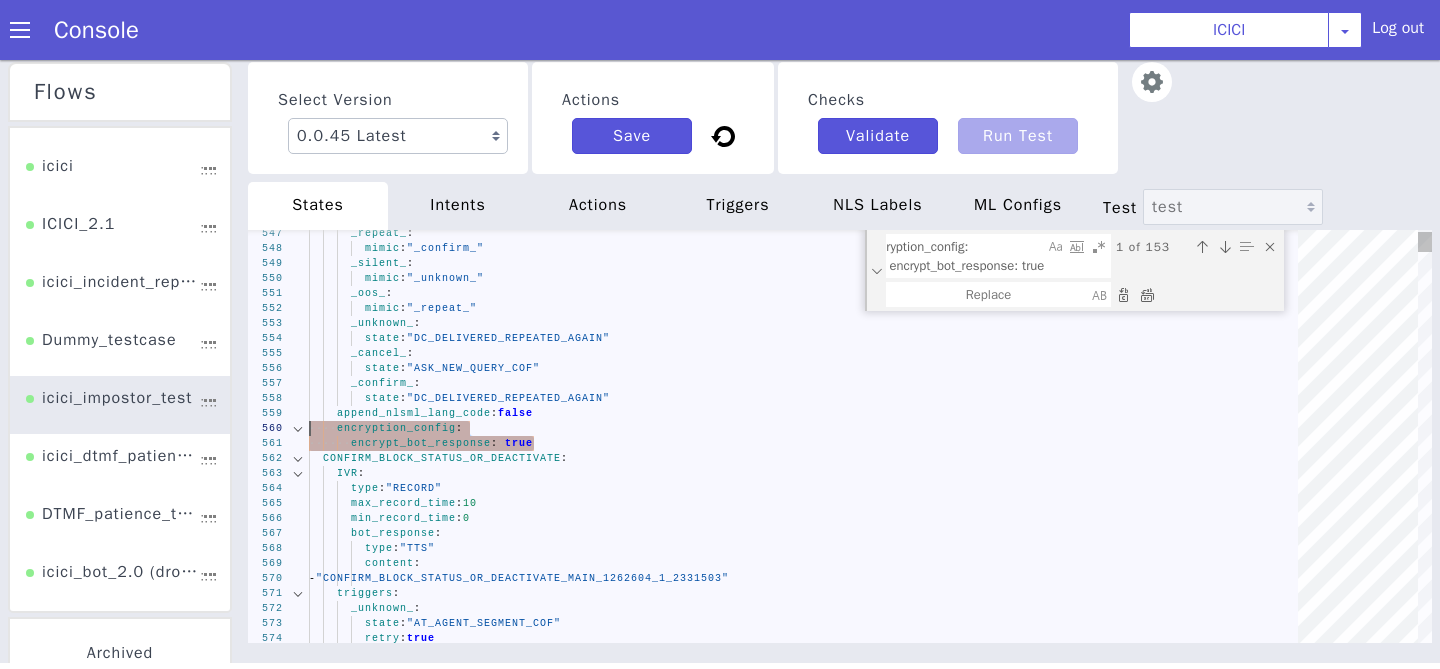 drag, startPoint x: 559, startPoint y: 443, endPoint x: 296, endPoint y: 428, distance: 263.4274 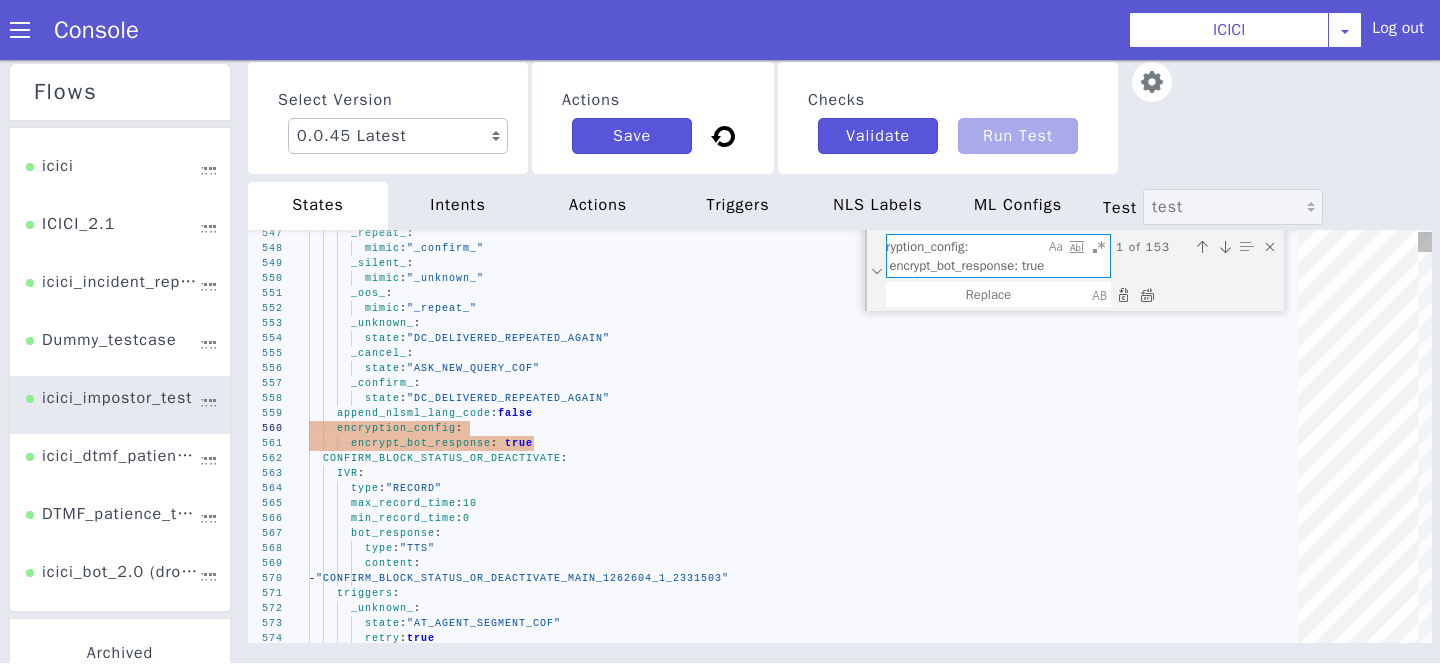 scroll, scrollTop: 0, scrollLeft: 0, axis: both 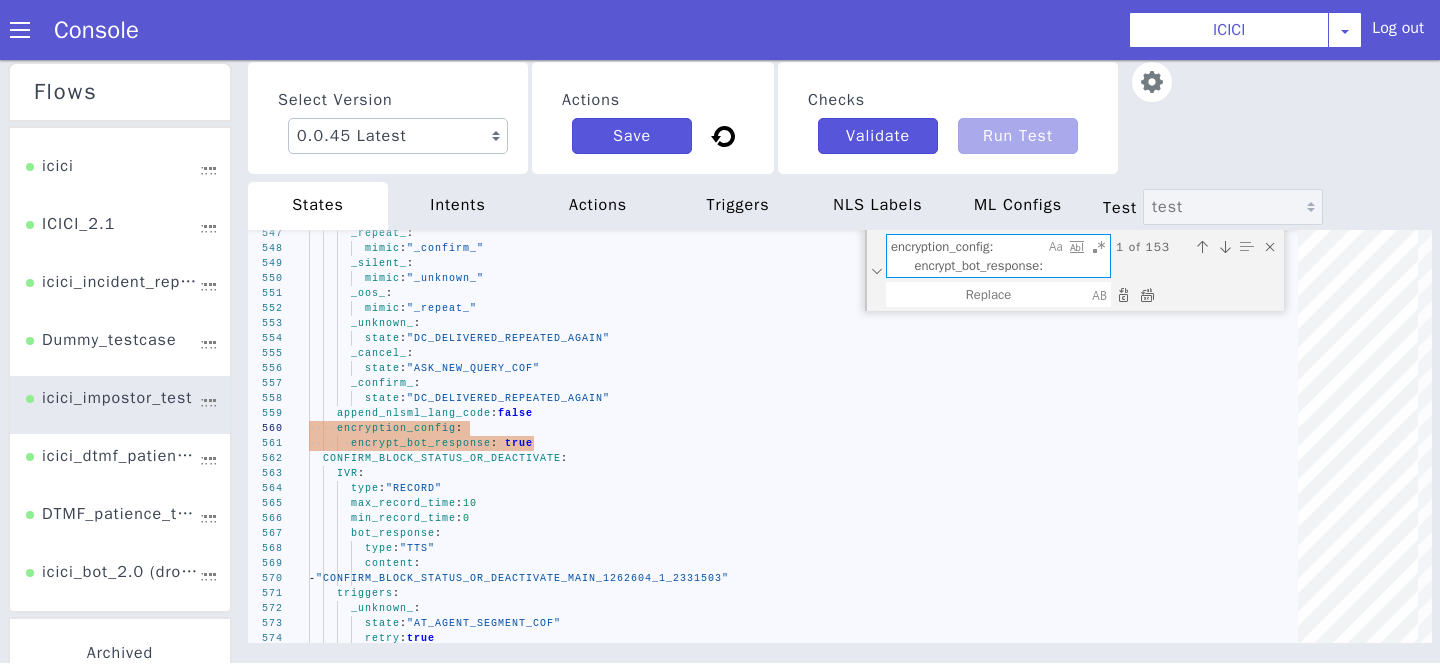drag, startPoint x: 1042, startPoint y: 269, endPoint x: 854, endPoint y: 221, distance: 194.03093 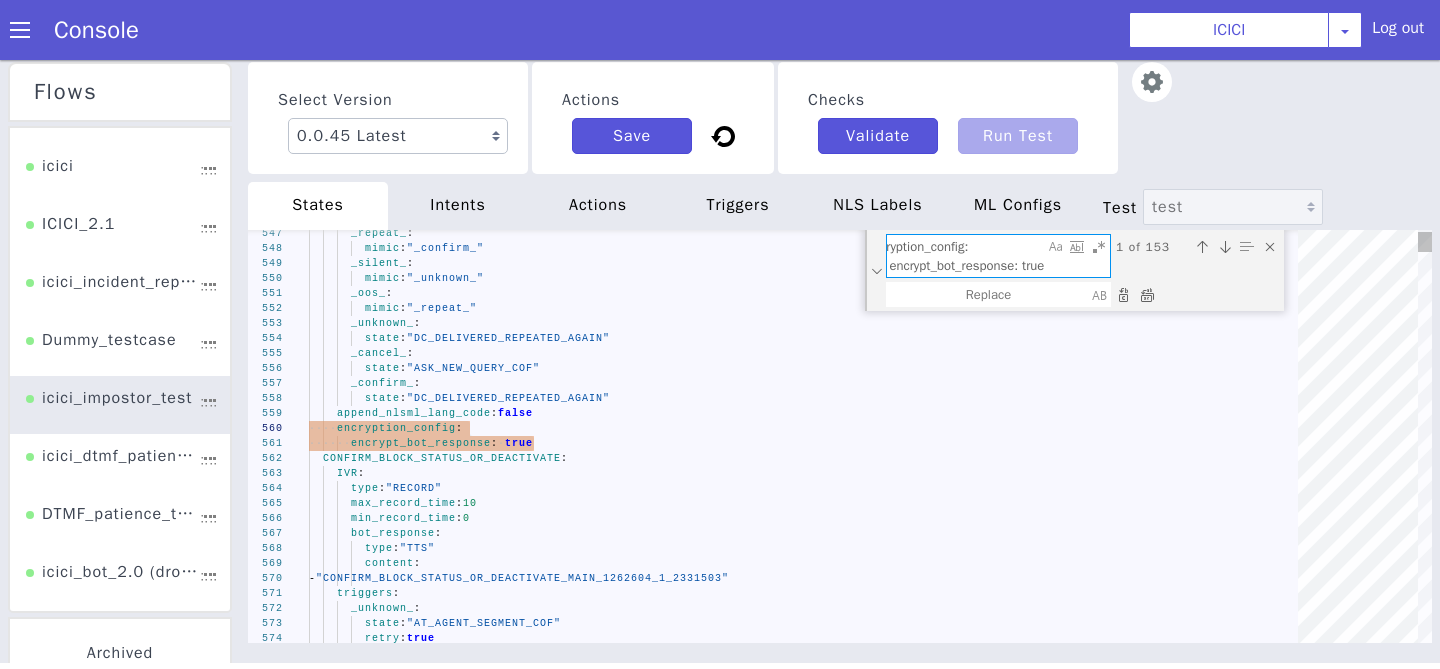 click at bounding box center [1147, 295] 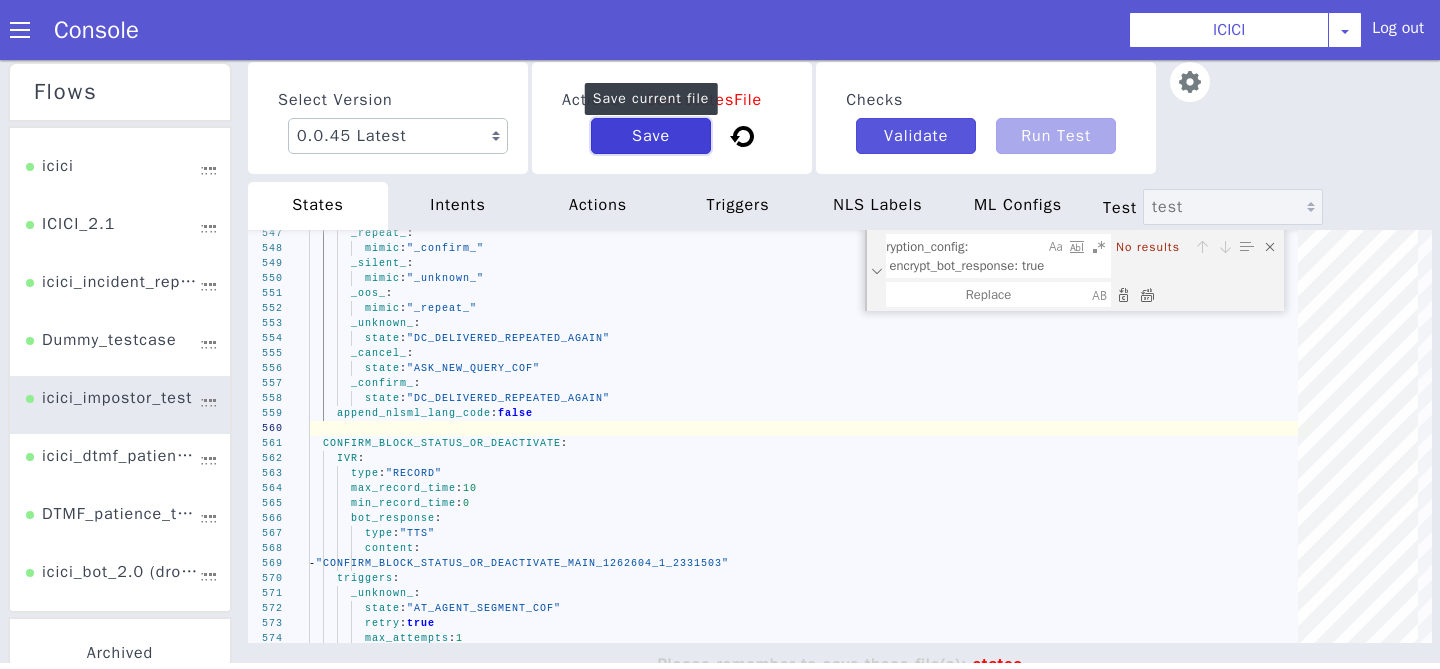 click on "Save" at bounding box center [651, 136] 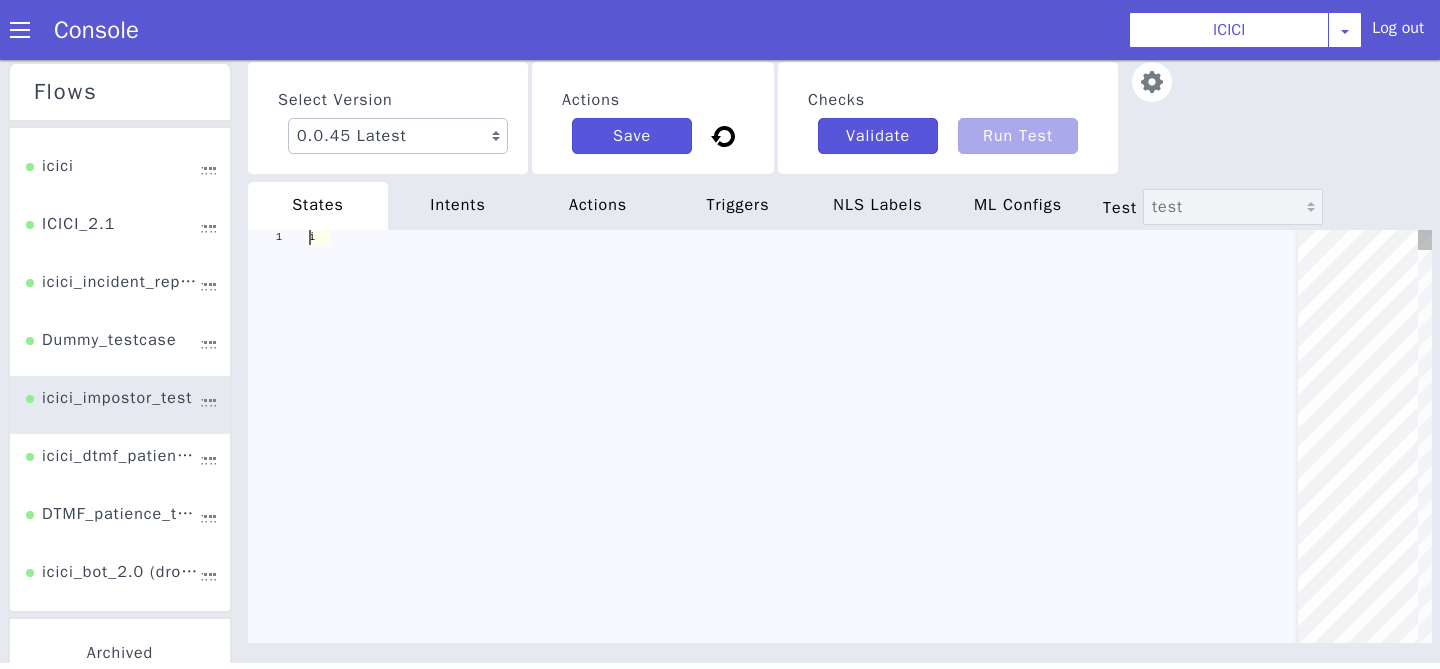 scroll, scrollTop: 0, scrollLeft: 0, axis: both 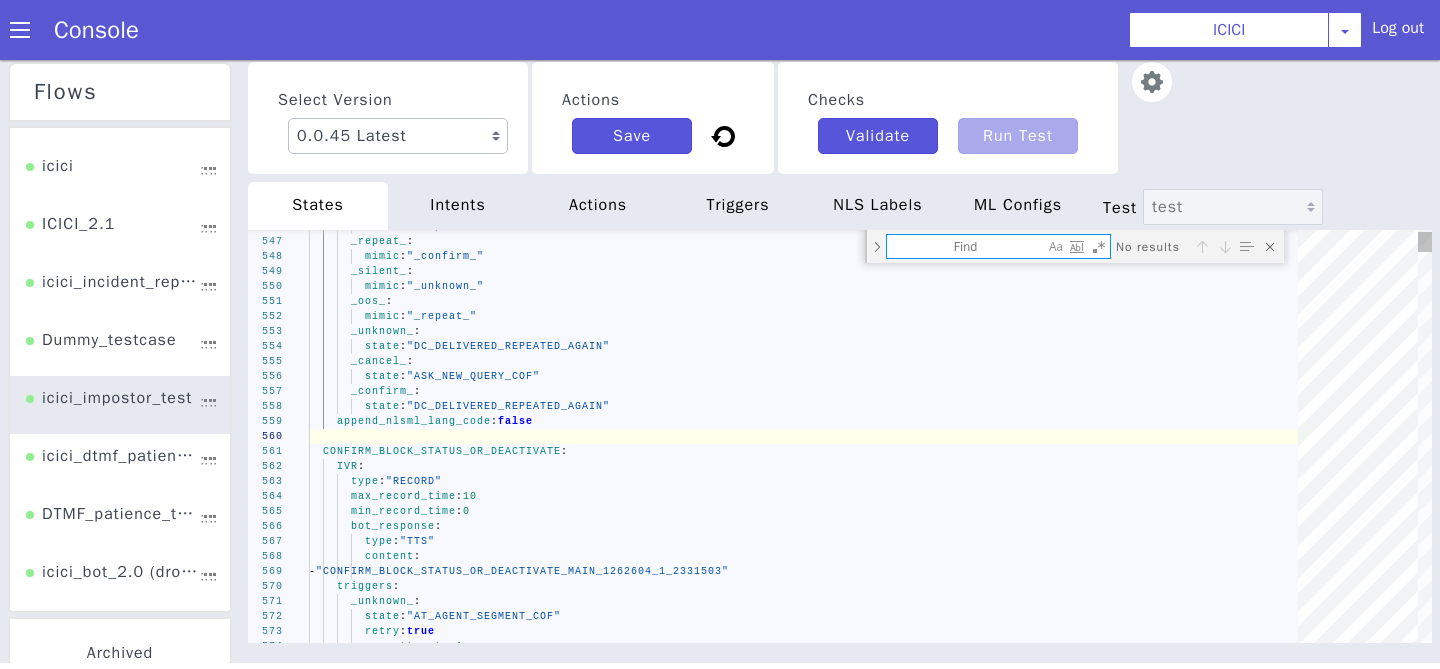 type on "metadata: "dmtf_calltopay_rupp_only"
append_nlsml_lang_code: false
encrypt_bot_response: true
PB_REPEAT_INFORM_ABOUT_AUTOPAY_C2P:
IVR:
type: "PLAYBACK"
bot_response:
type: "TTS"
content:" 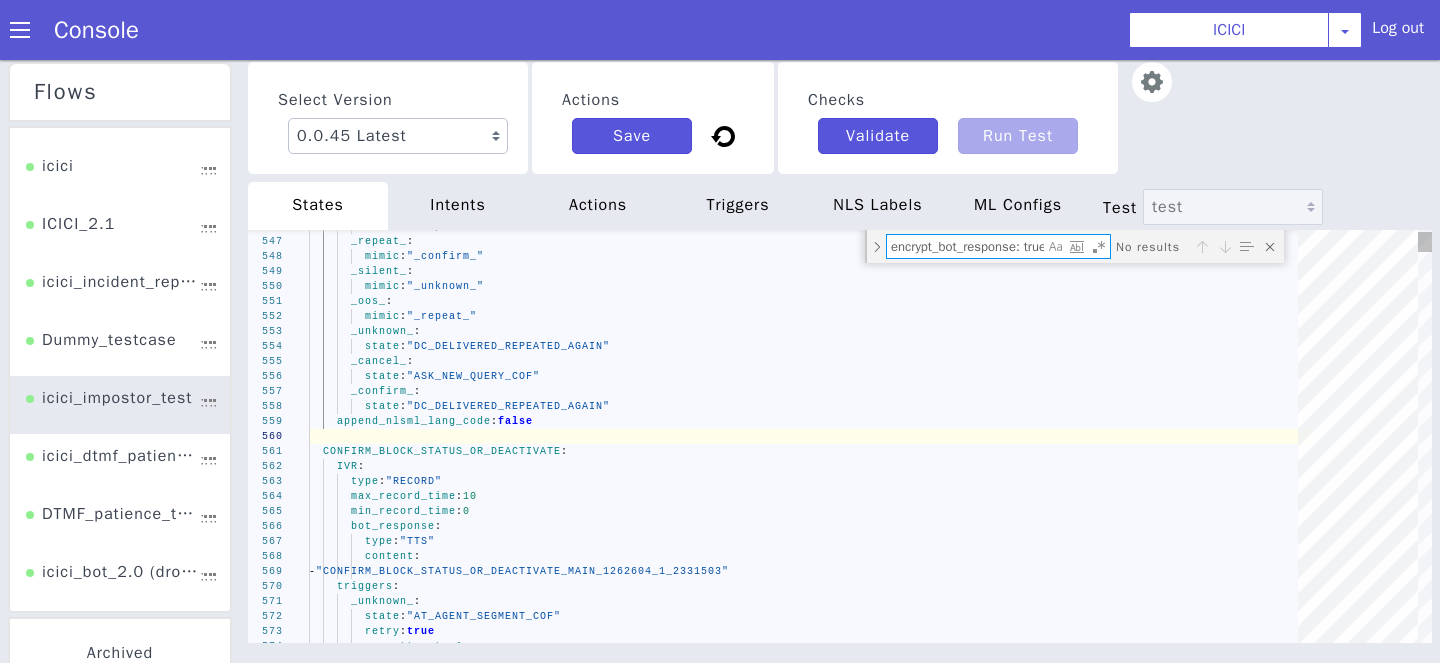 scroll, scrollTop: 0, scrollLeft: 16, axis: horizontal 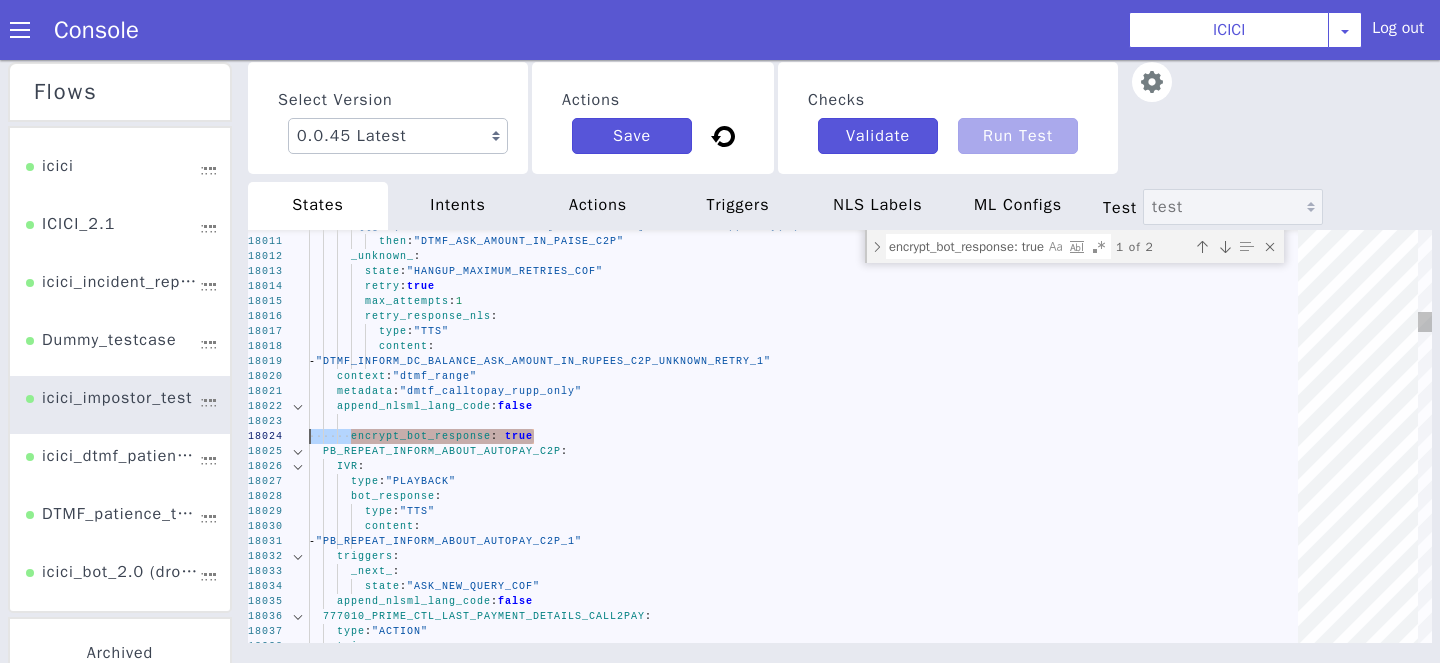 drag, startPoint x: 612, startPoint y: 433, endPoint x: 280, endPoint y: 440, distance: 332.0738 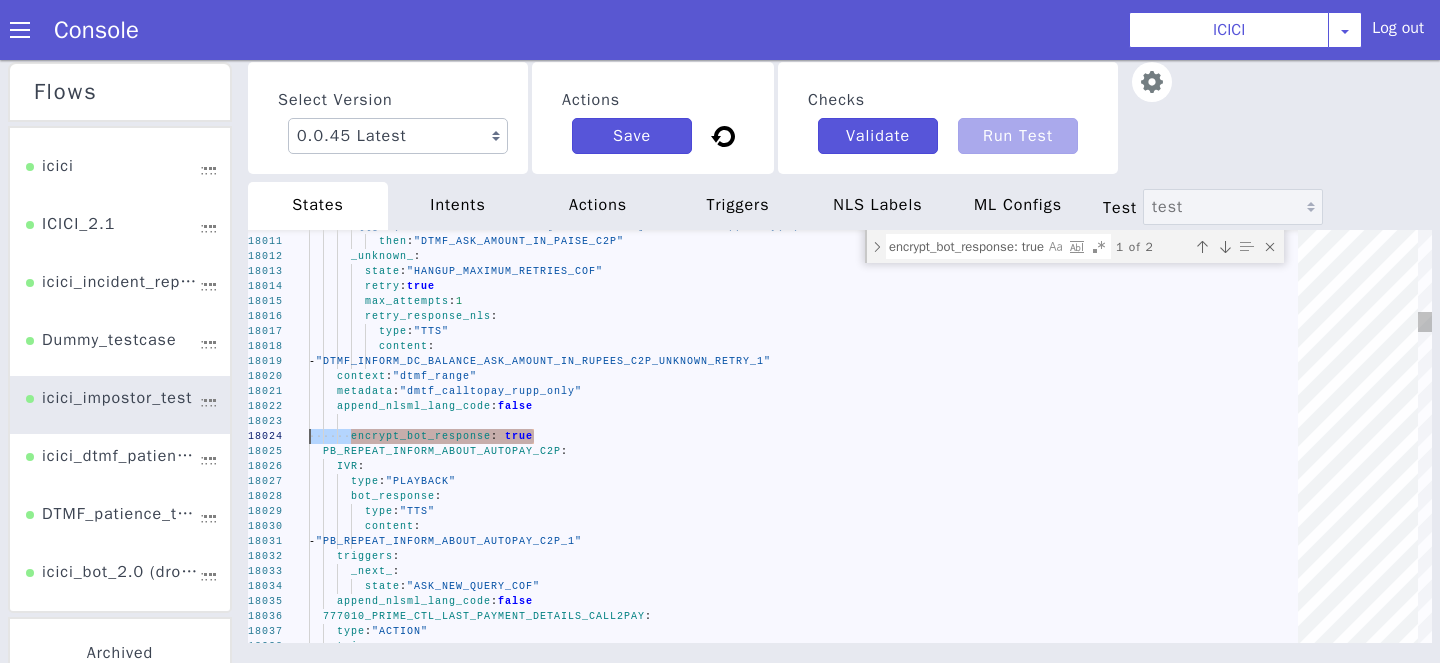 drag, startPoint x: 544, startPoint y: 436, endPoint x: 234, endPoint y: 441, distance: 310.0403 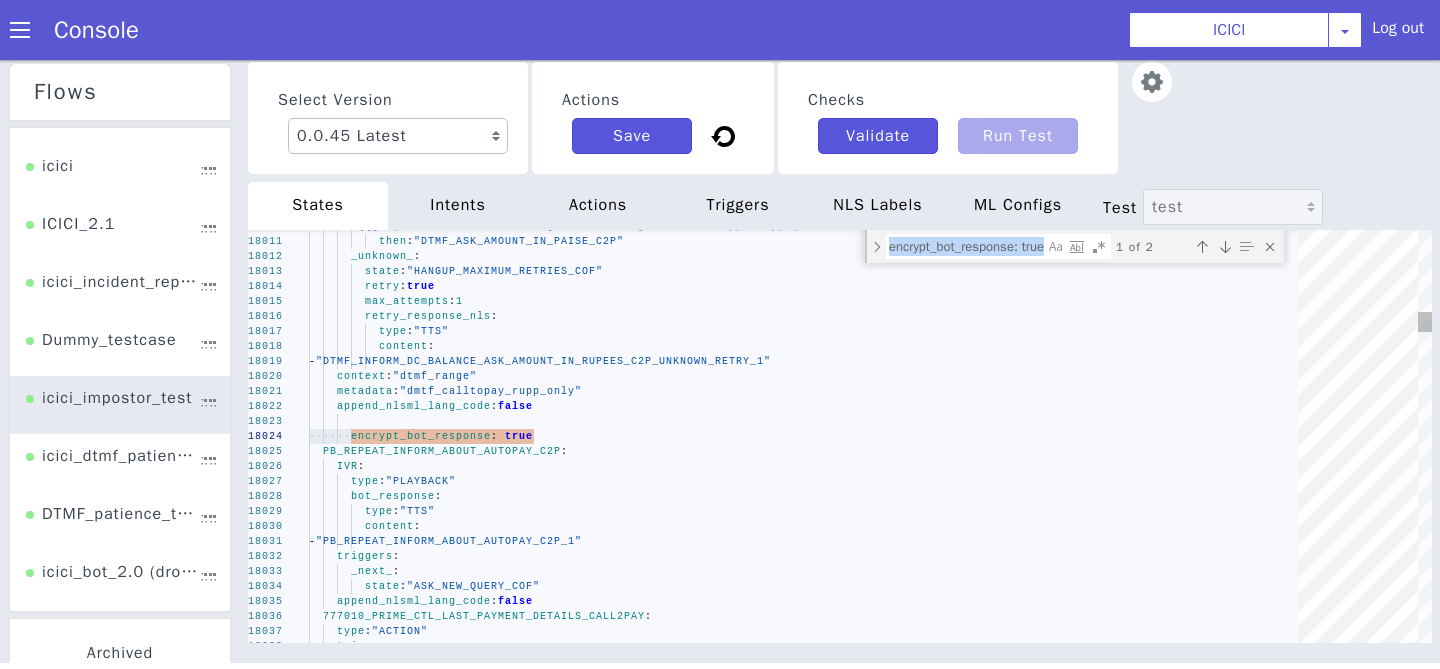 click on "encrypt_bot_response: true encrypt_bot_response: true" at bounding box center (998, 246) 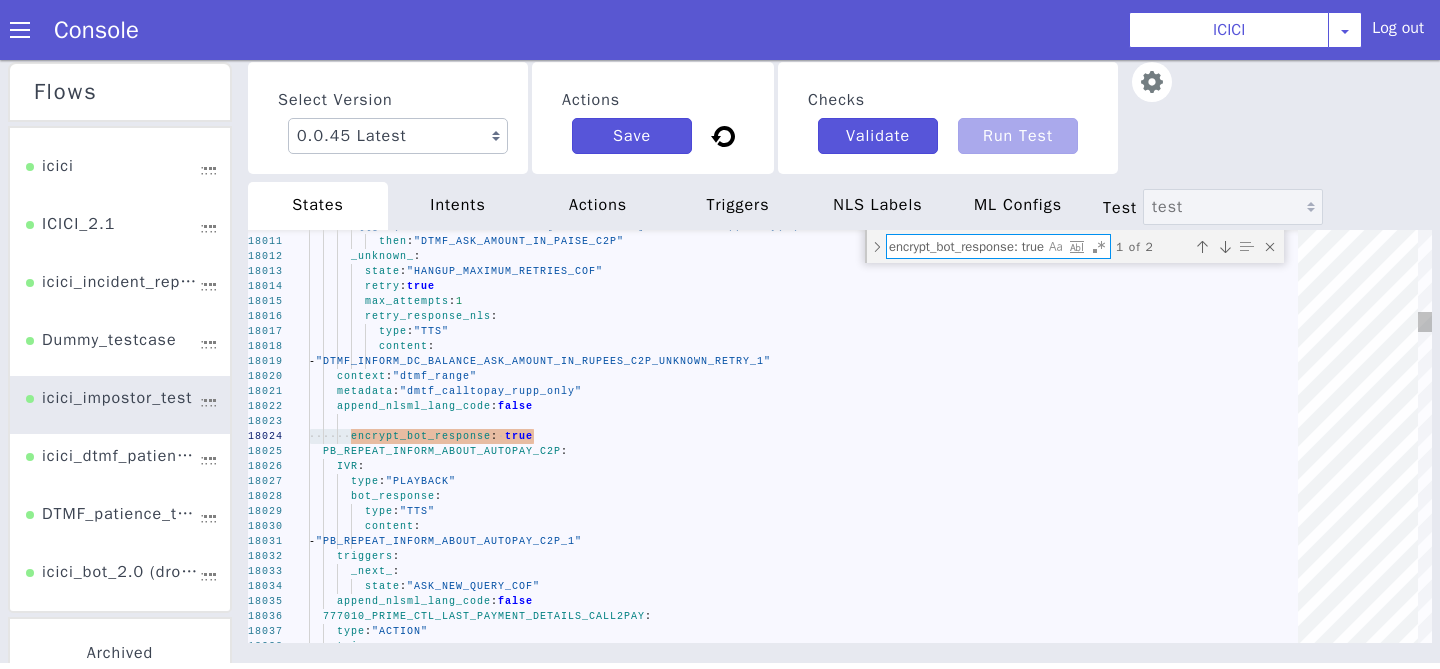 scroll, scrollTop: 0, scrollLeft: 0, axis: both 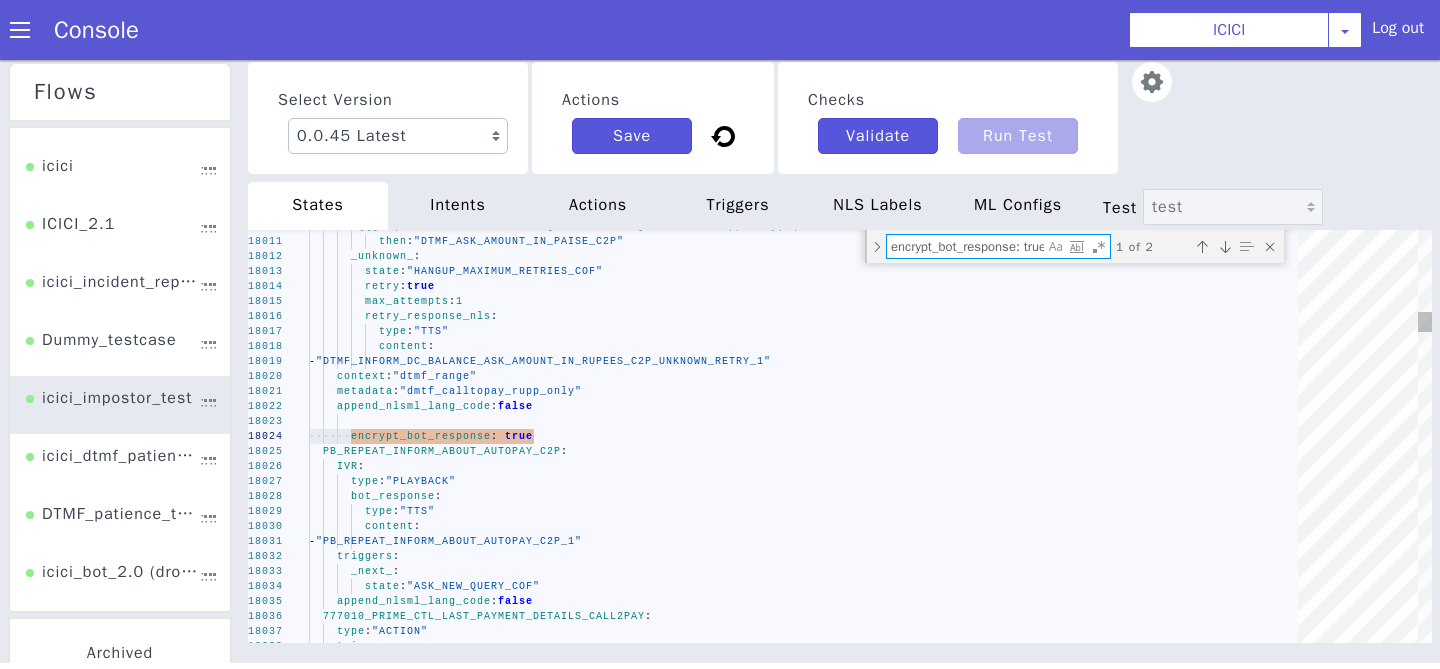 drag, startPoint x: 1041, startPoint y: 249, endPoint x: 831, endPoint y: 257, distance: 210.15233 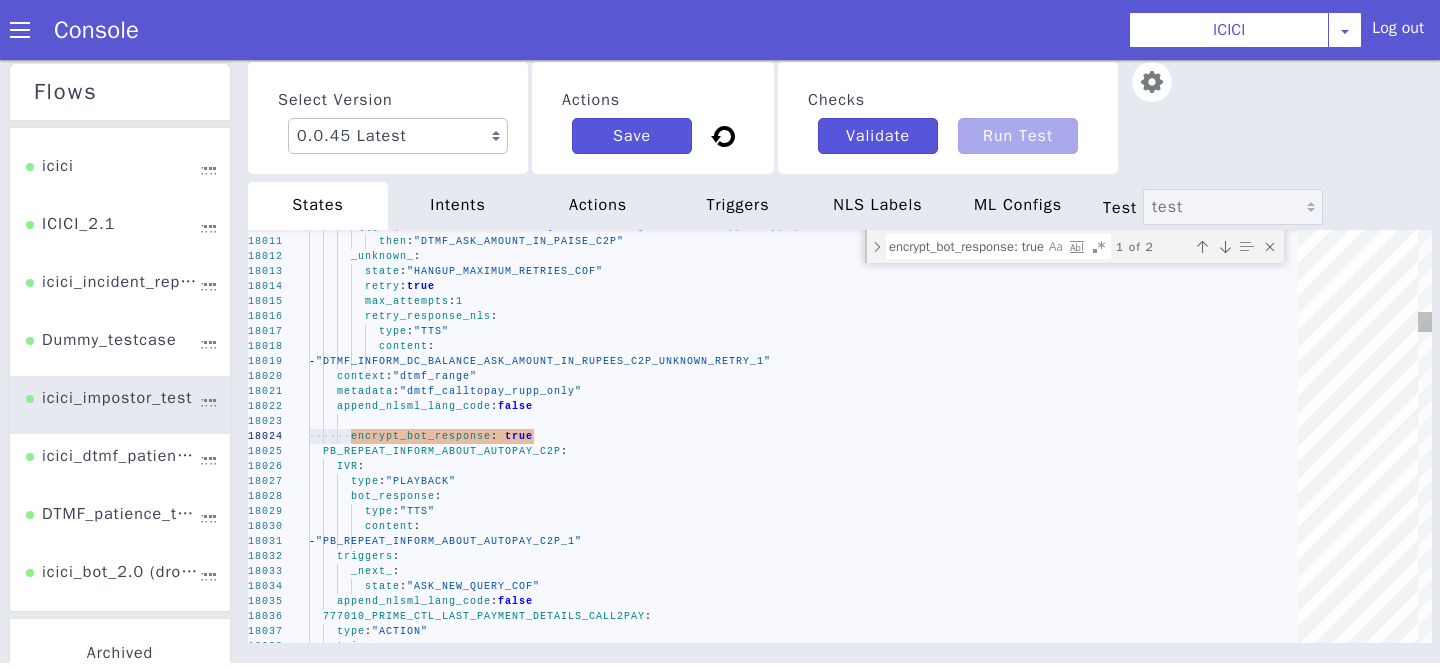 drag, startPoint x: 1042, startPoint y: 251, endPoint x: 1008, endPoint y: 251, distance: 34 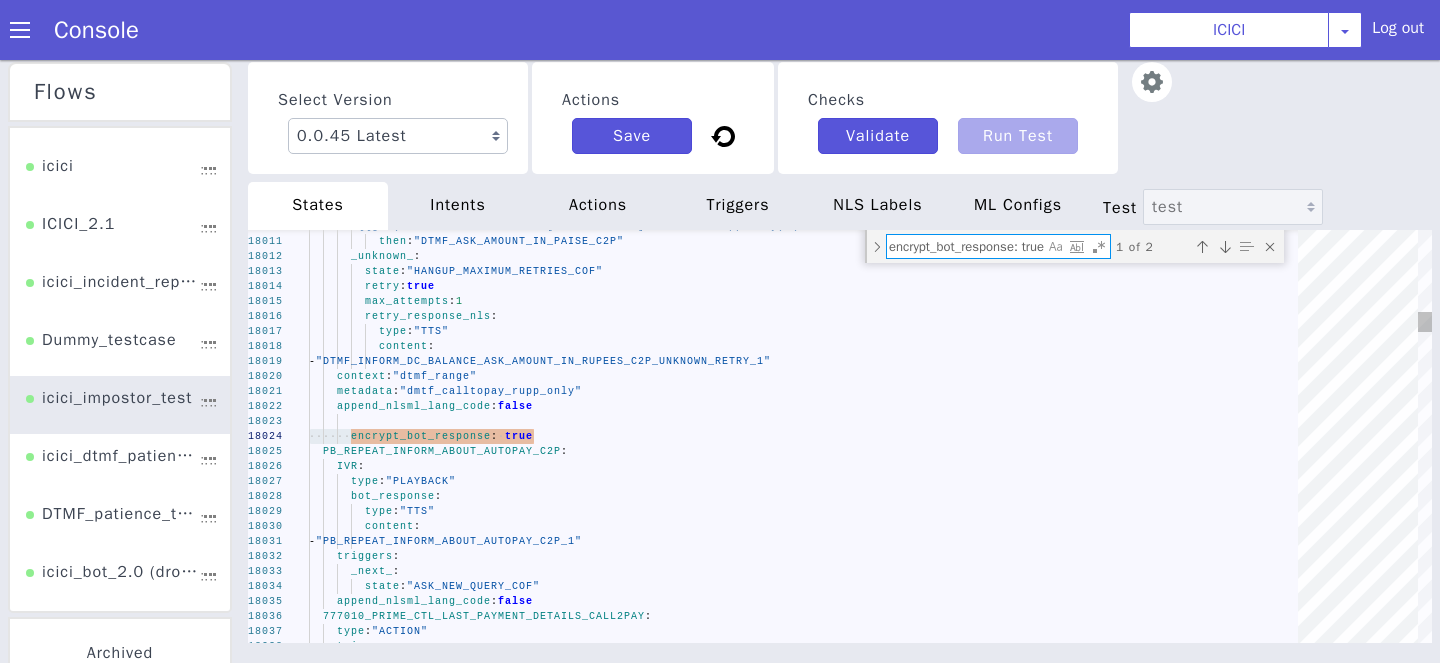click on "encrypt_bot_response: true" at bounding box center [965, 246] 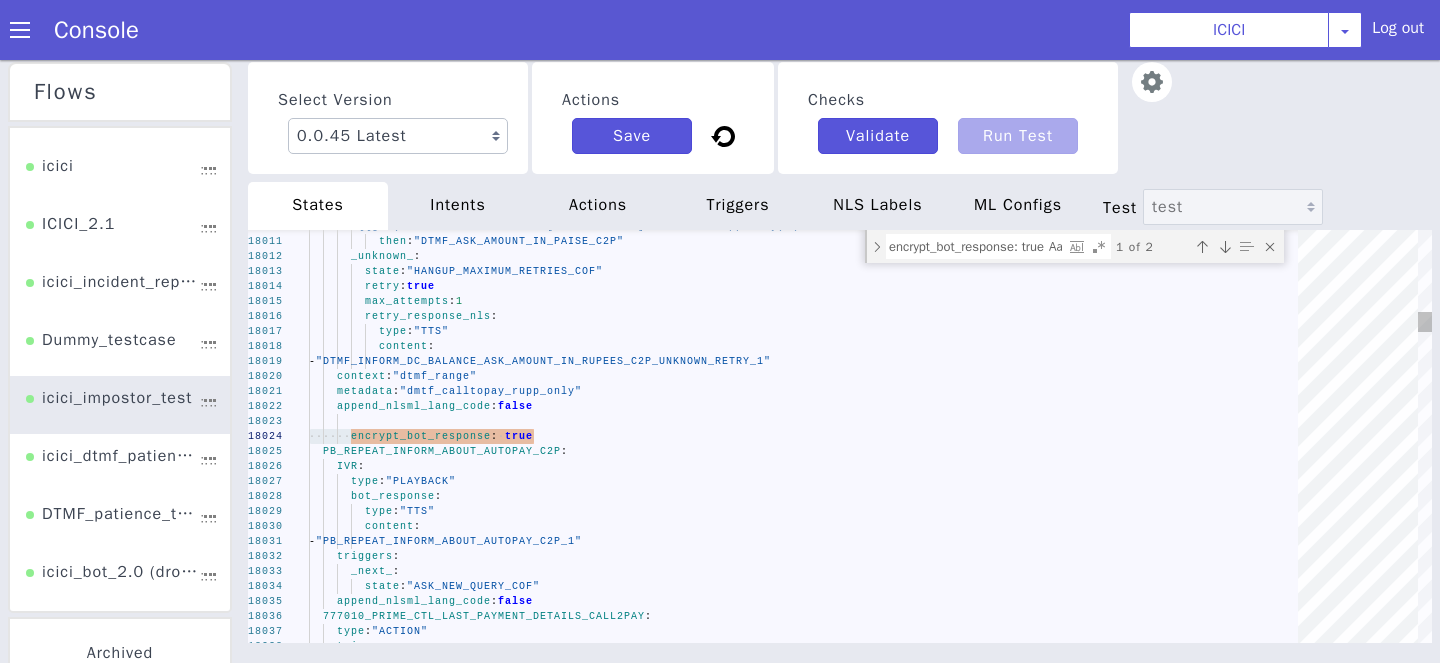 click at bounding box center (1055, 247) 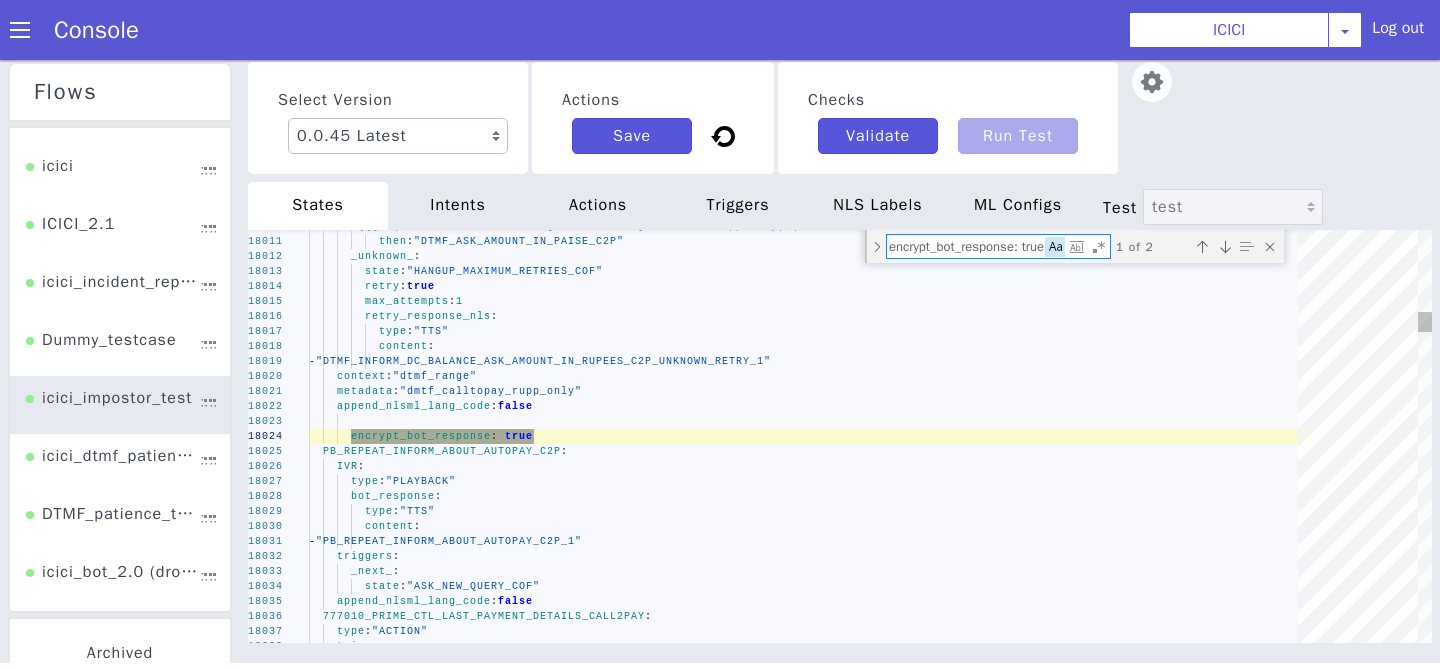 click on "encrypt_bot_response: true" at bounding box center (965, 246) 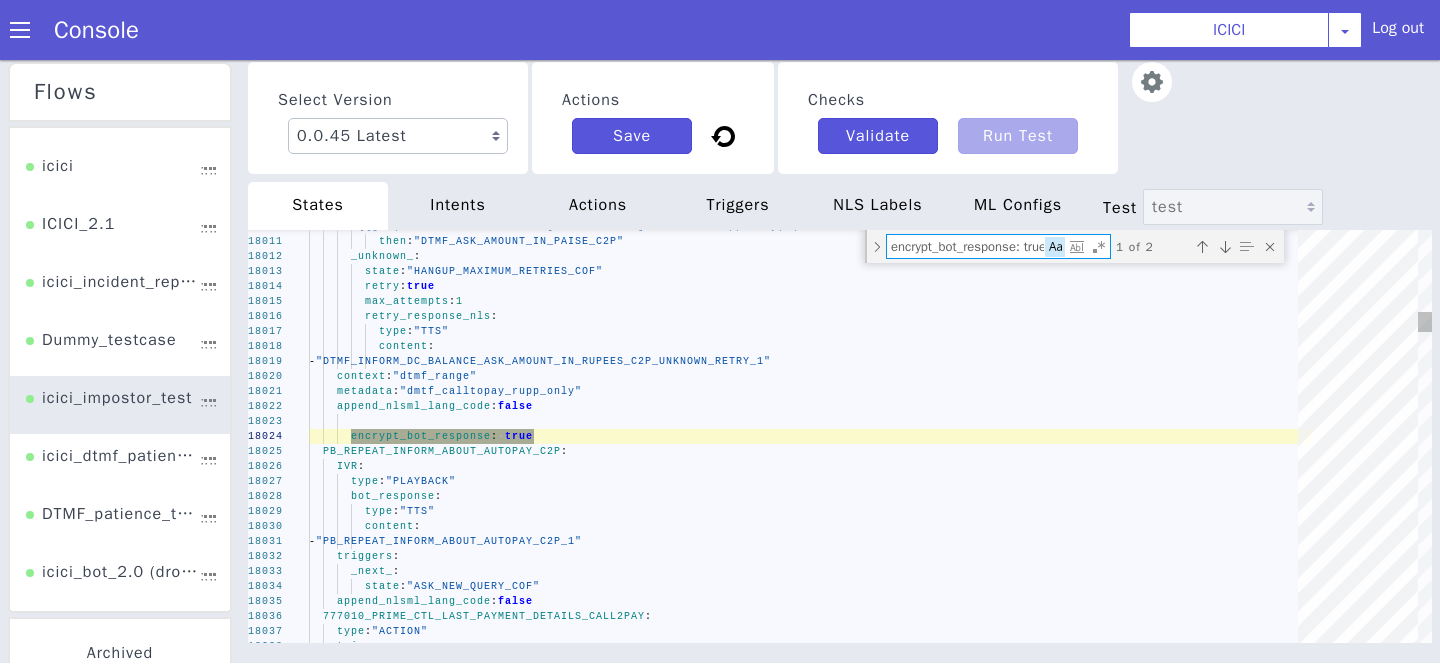 drag, startPoint x: 1042, startPoint y: 250, endPoint x: 811, endPoint y: 274, distance: 232.24341 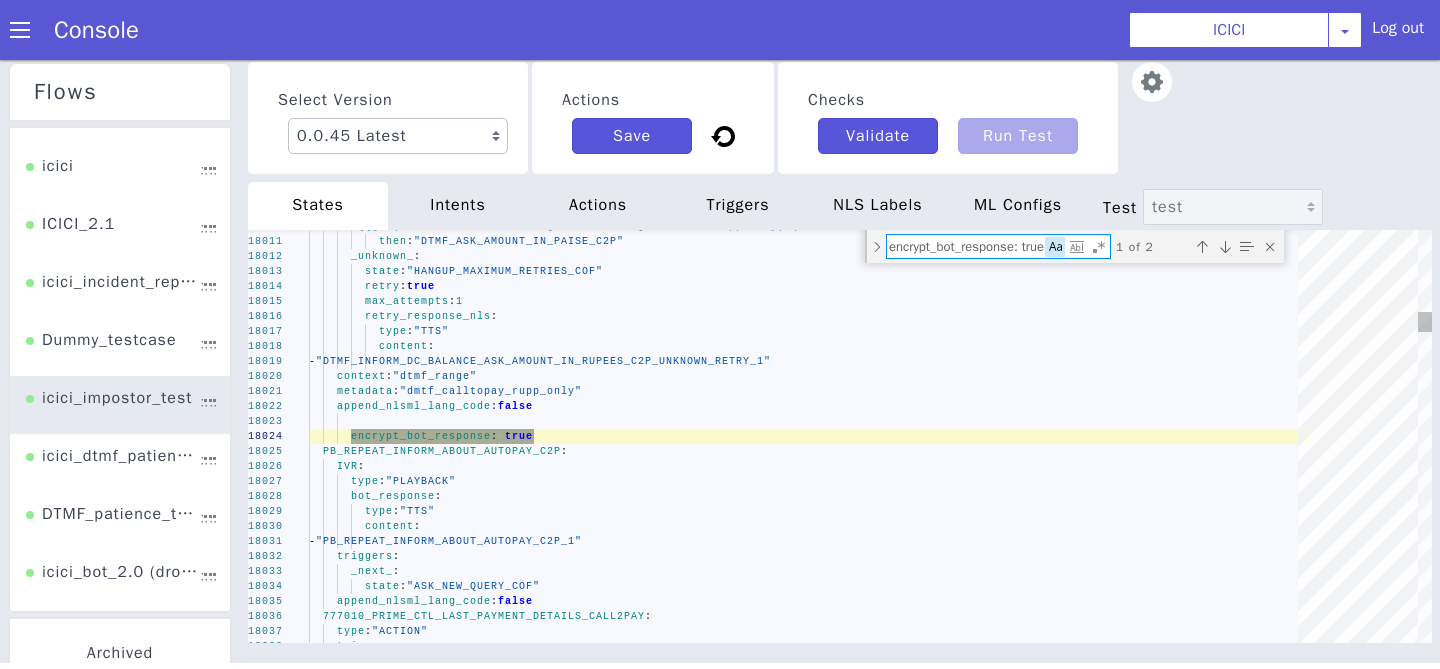 drag, startPoint x: 893, startPoint y: 246, endPoint x: 1247, endPoint y: 252, distance: 354.05084 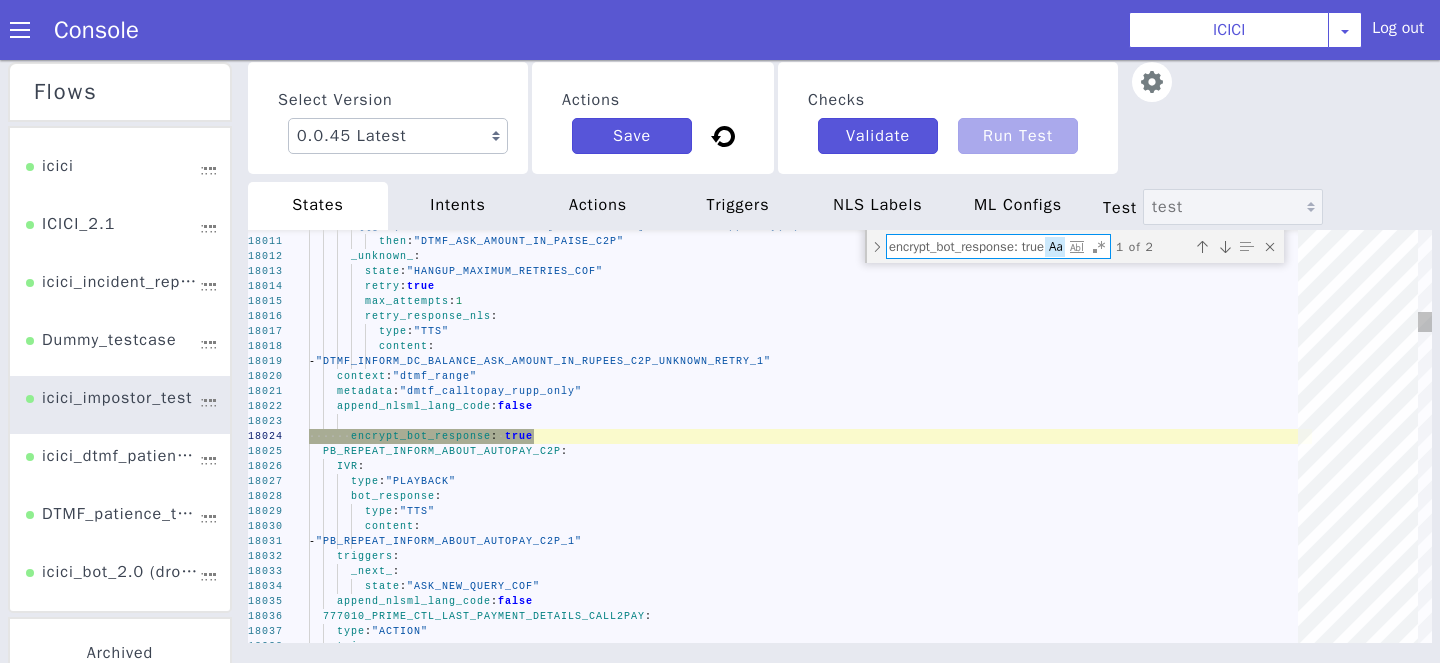 type on "encrypt_bot_response: true" 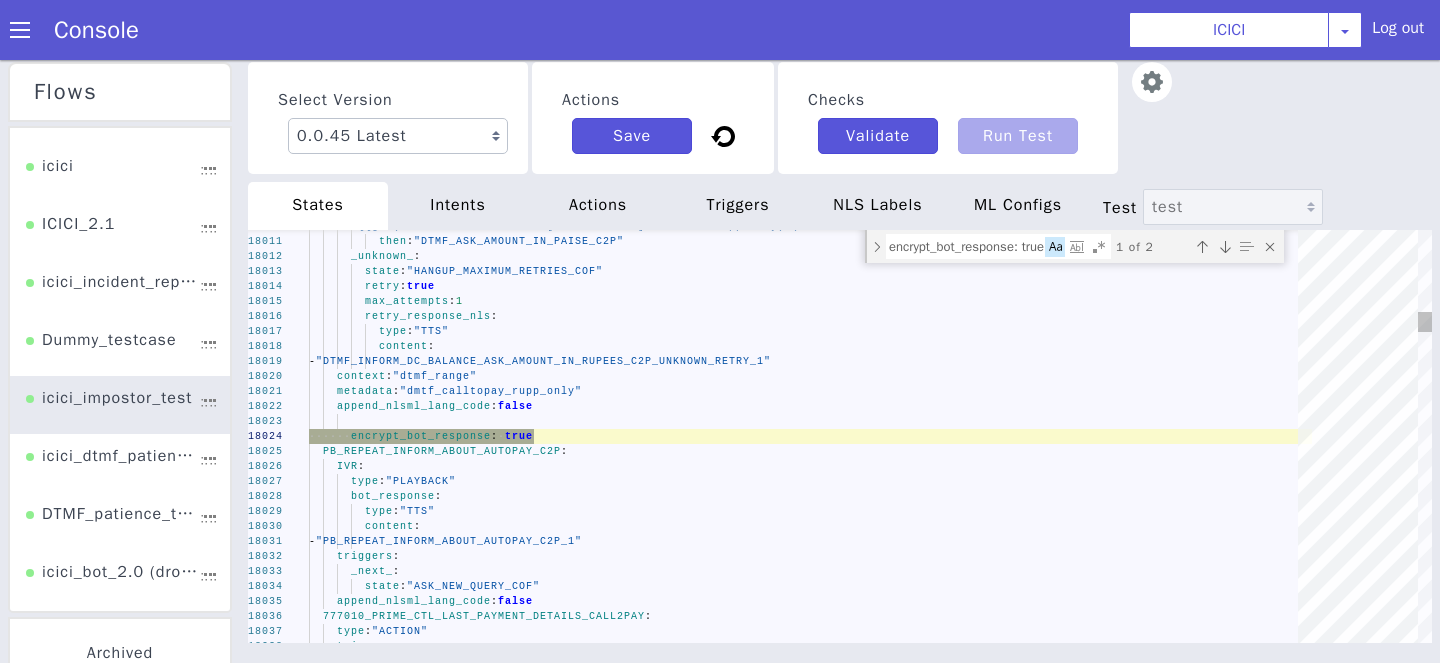 click at bounding box center (1270, 247) 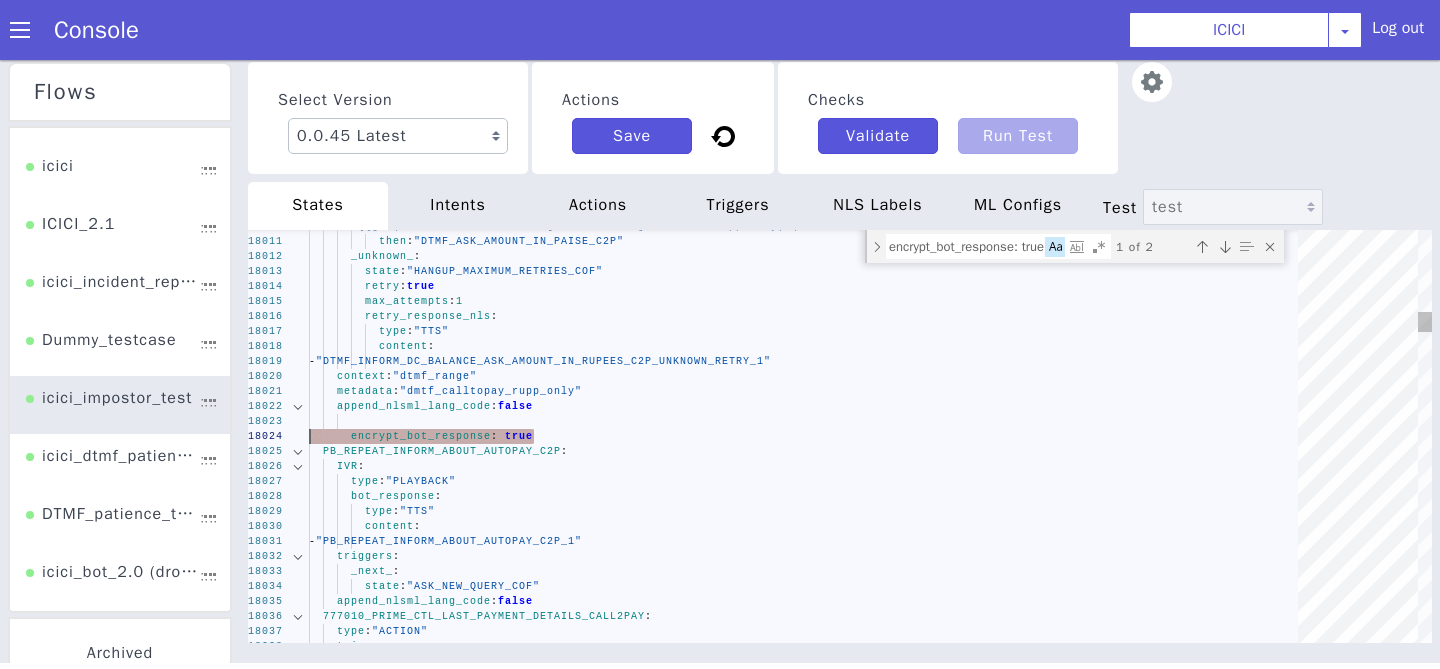 drag, startPoint x: 552, startPoint y: 441, endPoint x: 250, endPoint y: 437, distance: 302.0265 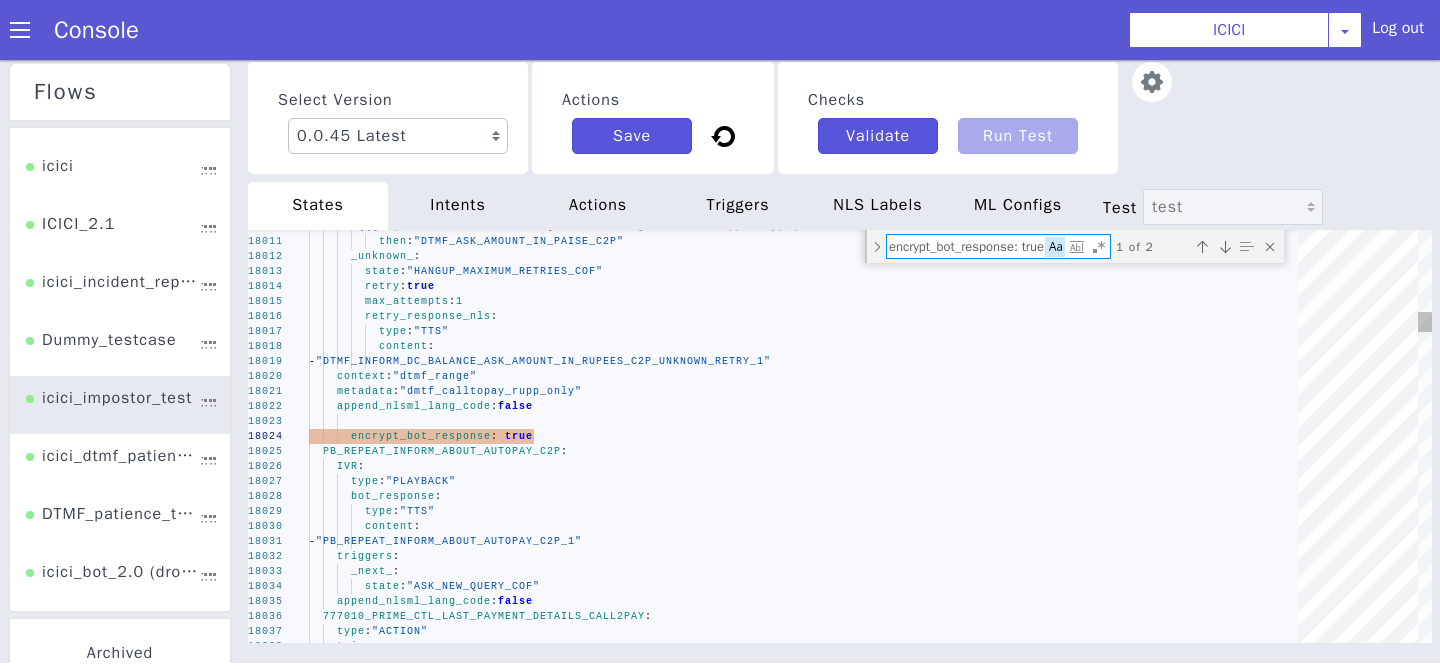 scroll, scrollTop: 0, scrollLeft: 0, axis: both 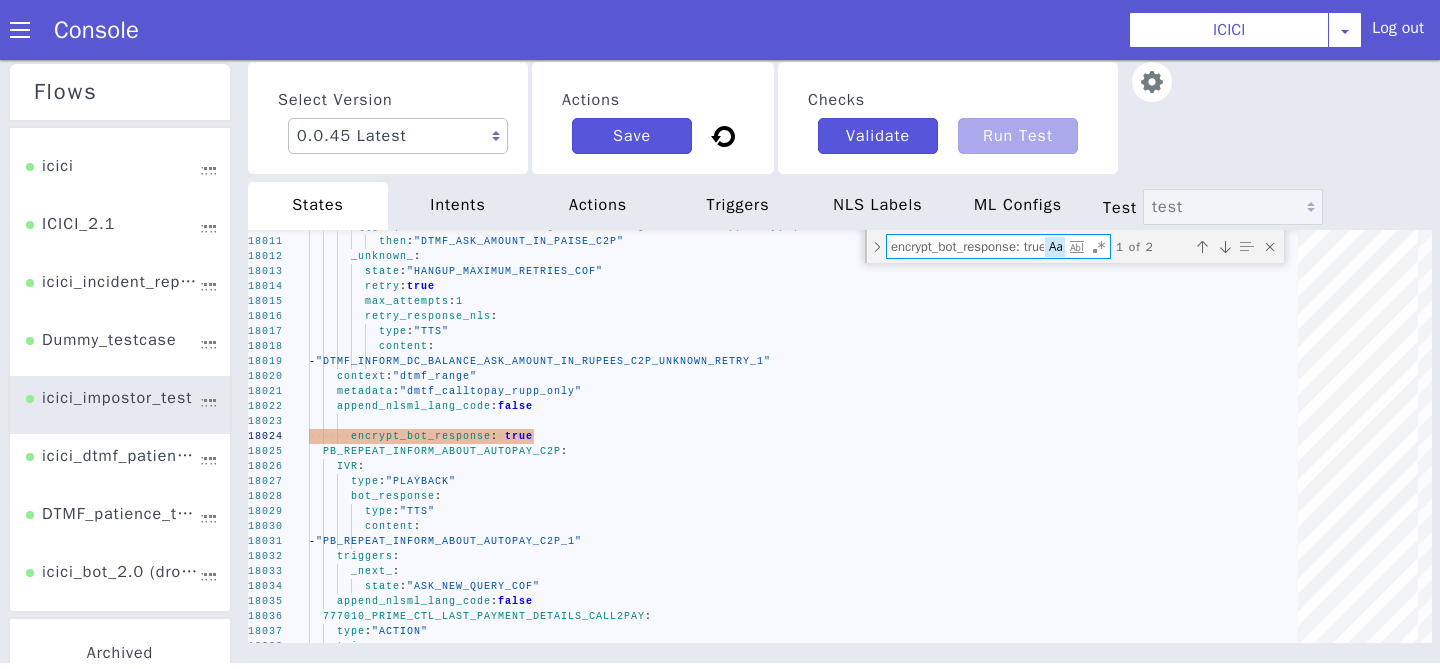 drag, startPoint x: 1042, startPoint y: 256, endPoint x: 791, endPoint y: 223, distance: 253.16003 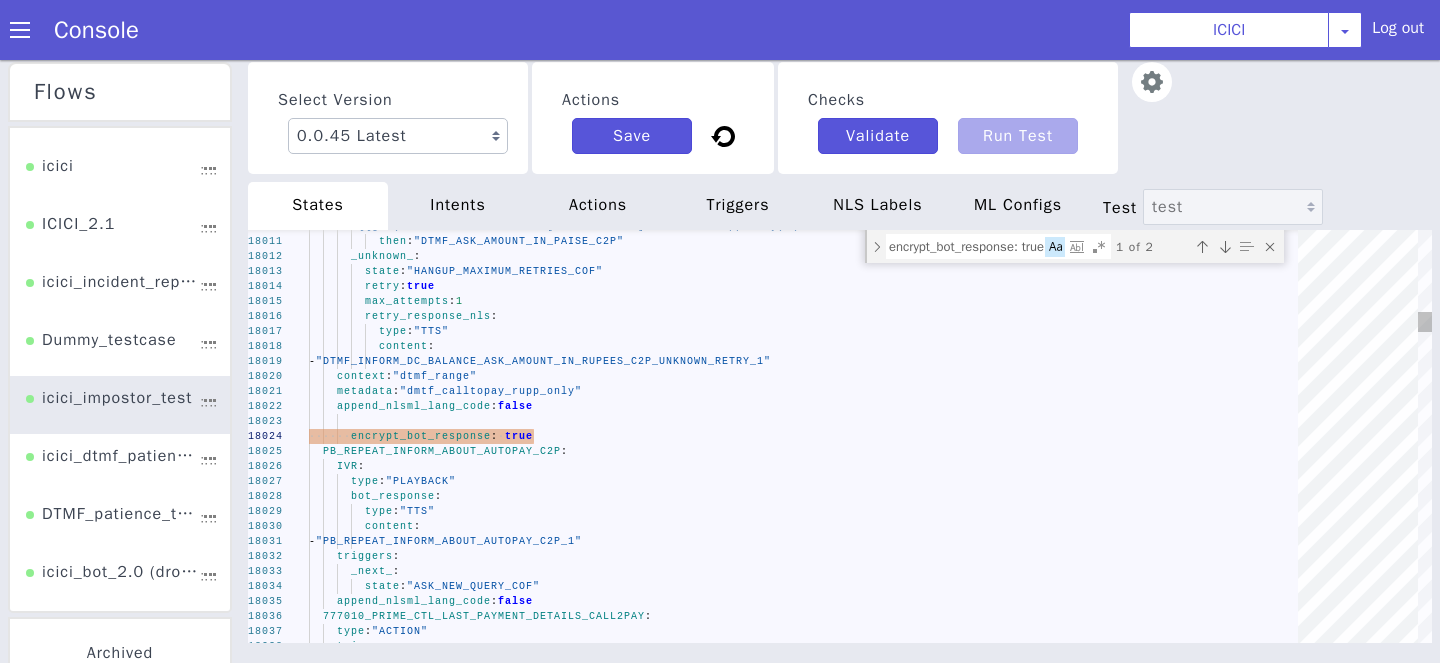 click at bounding box center [877, 246] 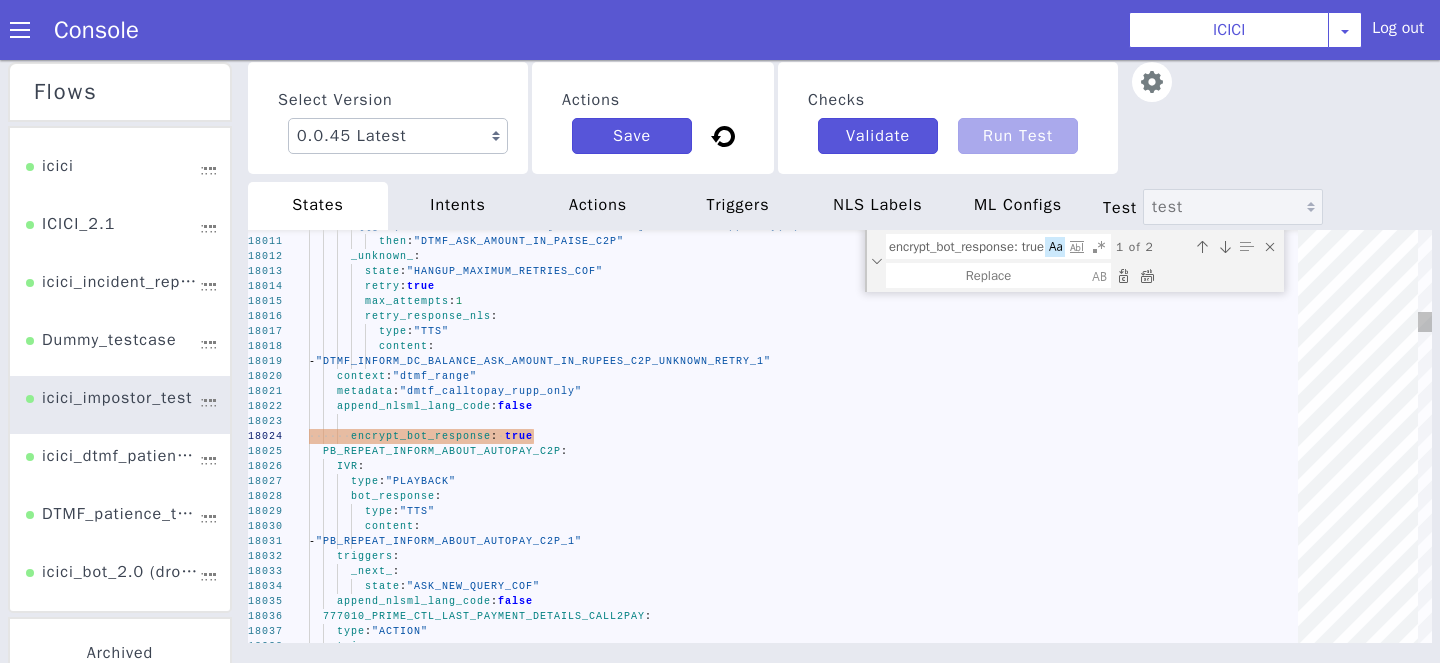 click at bounding box center (1147, 276) 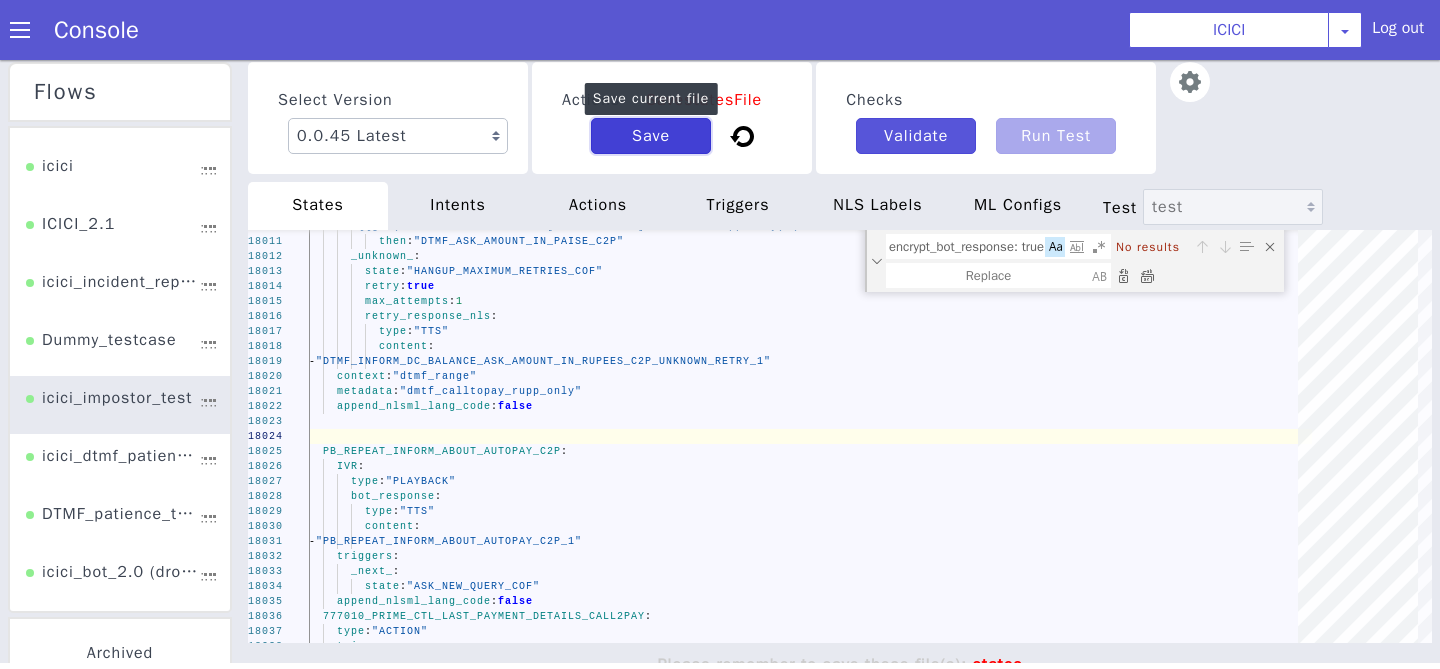 click on "Save" at bounding box center [651, 136] 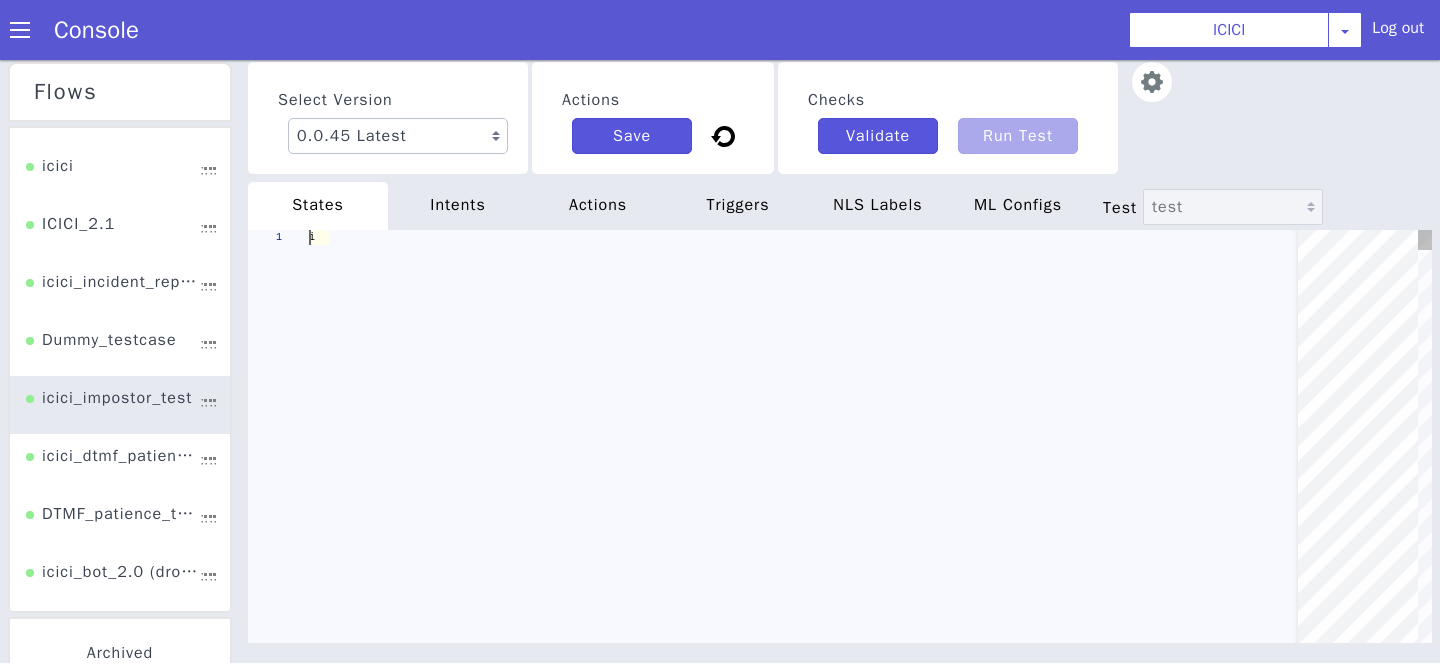scroll, scrollTop: 0, scrollLeft: 0, axis: both 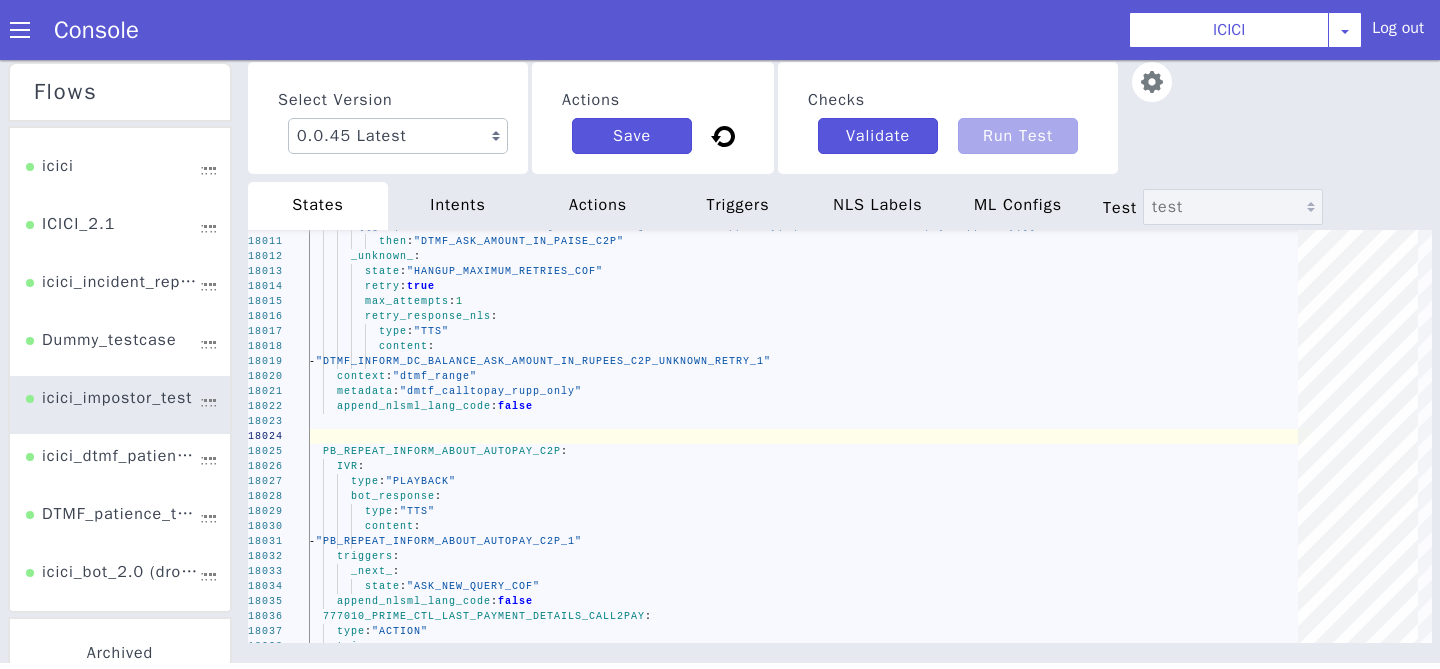 click on "actions" at bounding box center [598, 206] 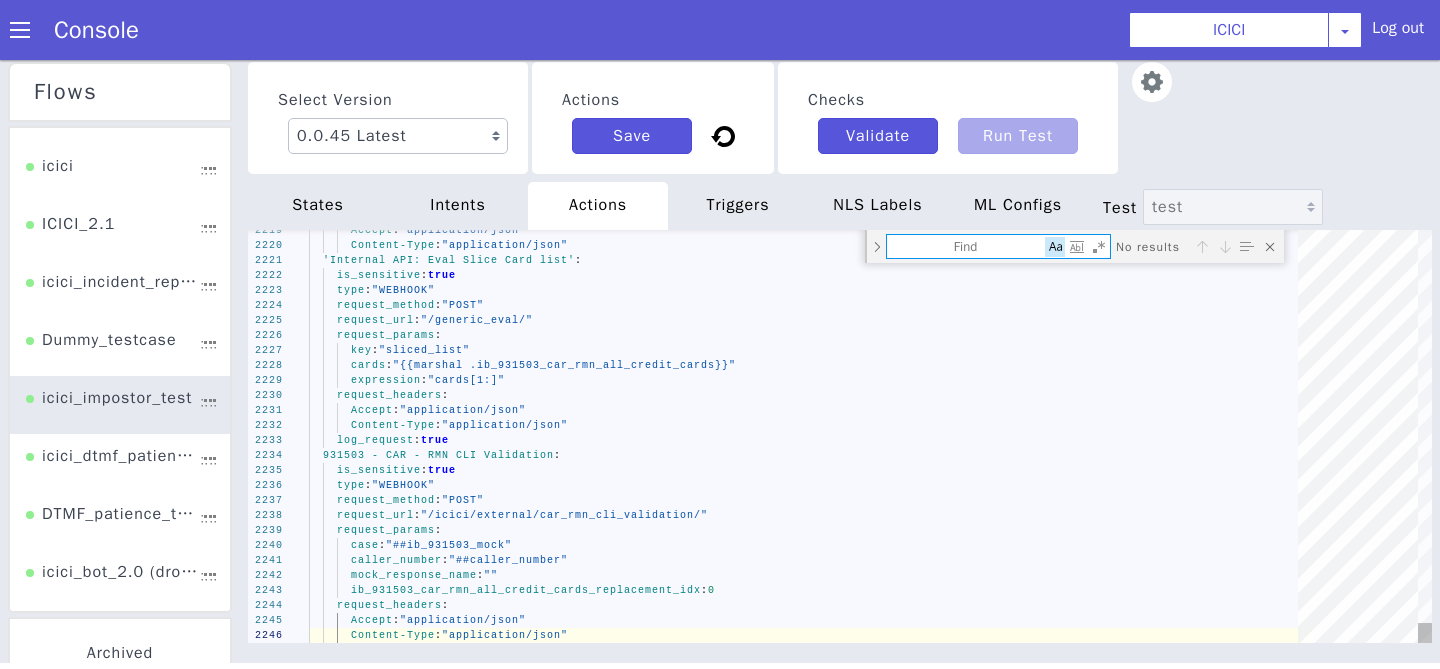 type on "actions:
Dummy API:
is_sensitive: true
type: "WEBHOOK"
request_method: "POST"
request_url: "/generic_eval/"
request_params:
case: "##dummy_mock"
expression: "True"
request_headers:" 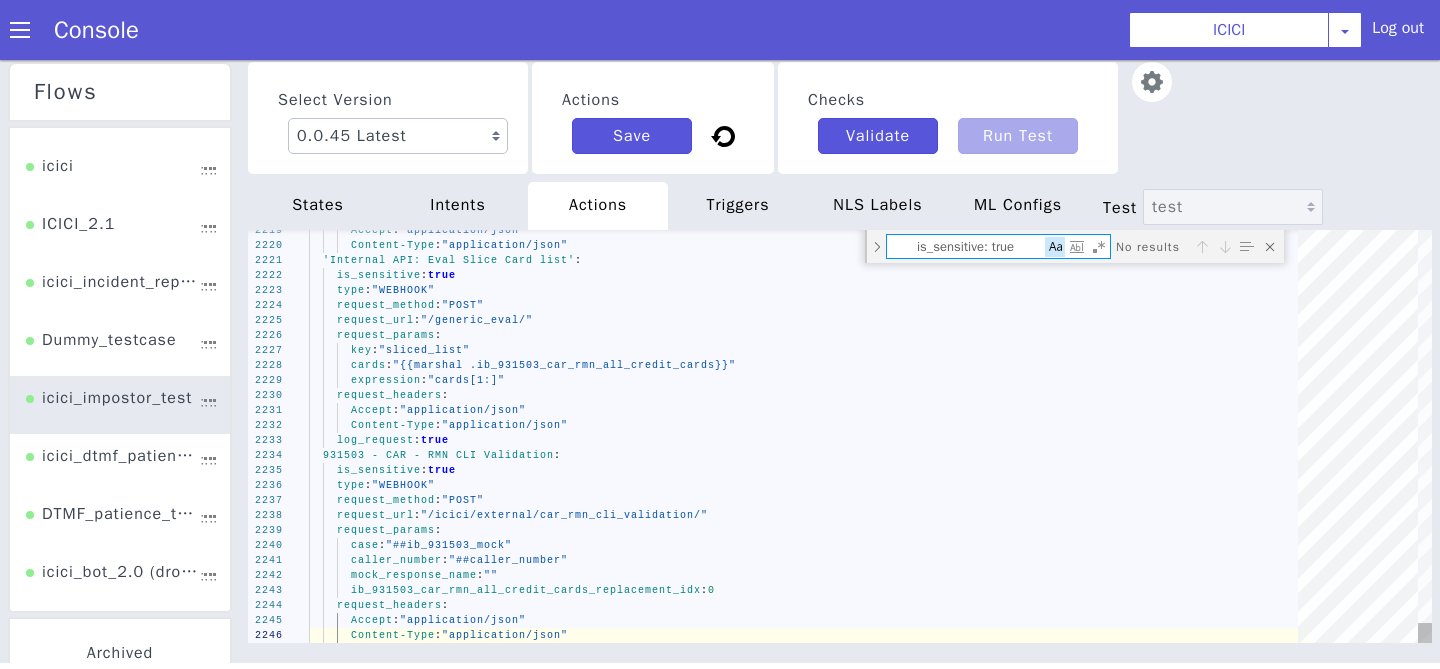 scroll, scrollTop: 0, scrollLeft: 230, axis: horizontal 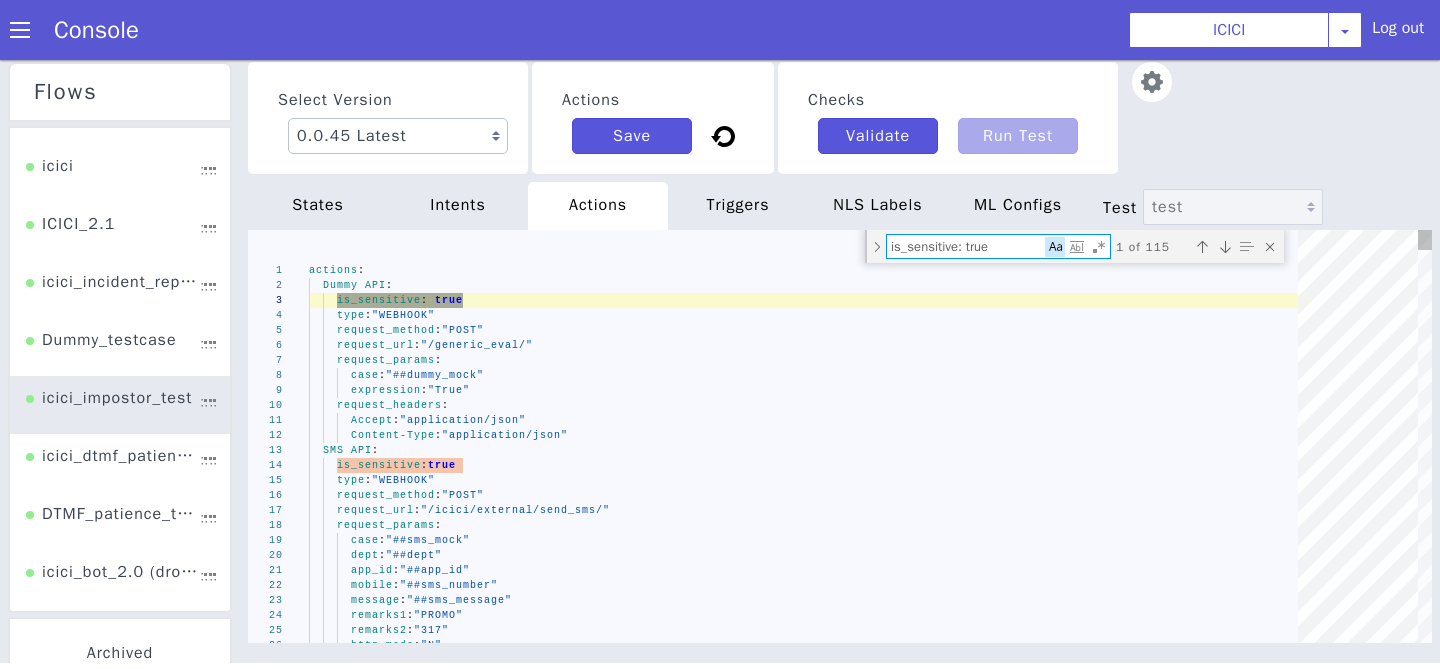 type on "is_sensitive: true" 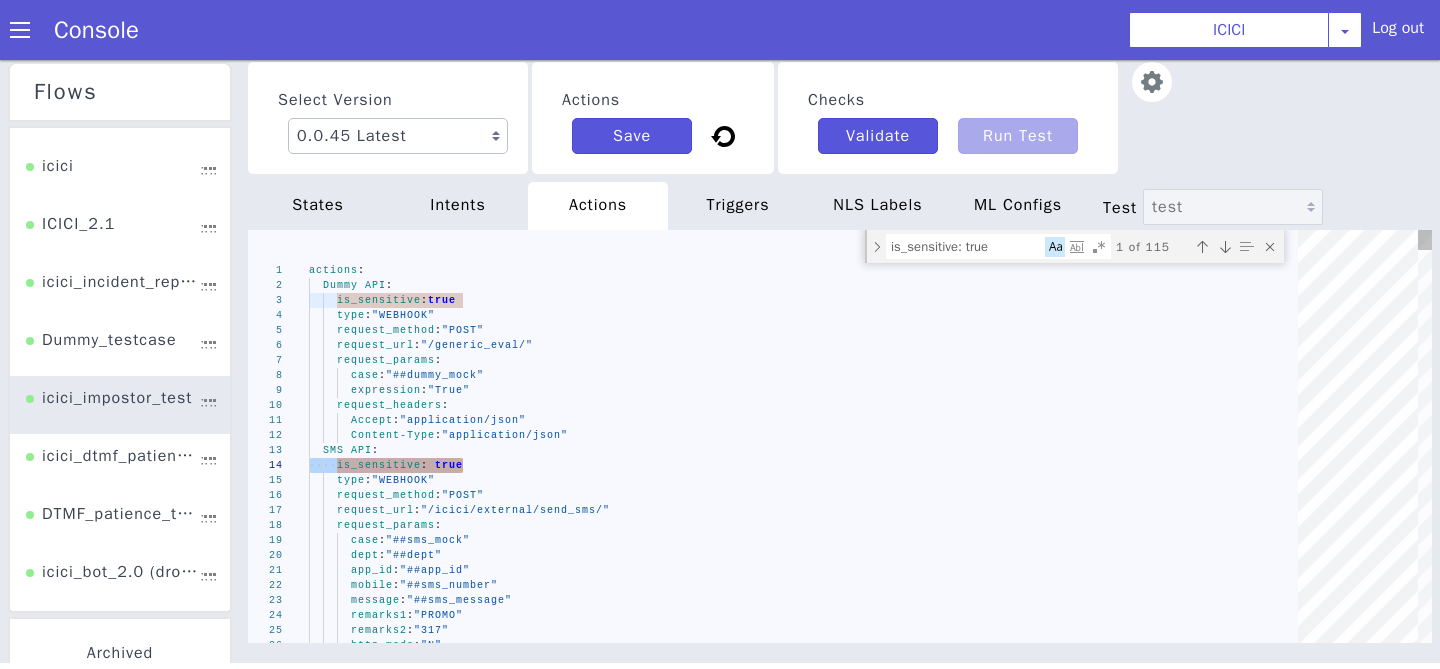 drag, startPoint x: 484, startPoint y: 465, endPoint x: 239, endPoint y: 470, distance: 245.05101 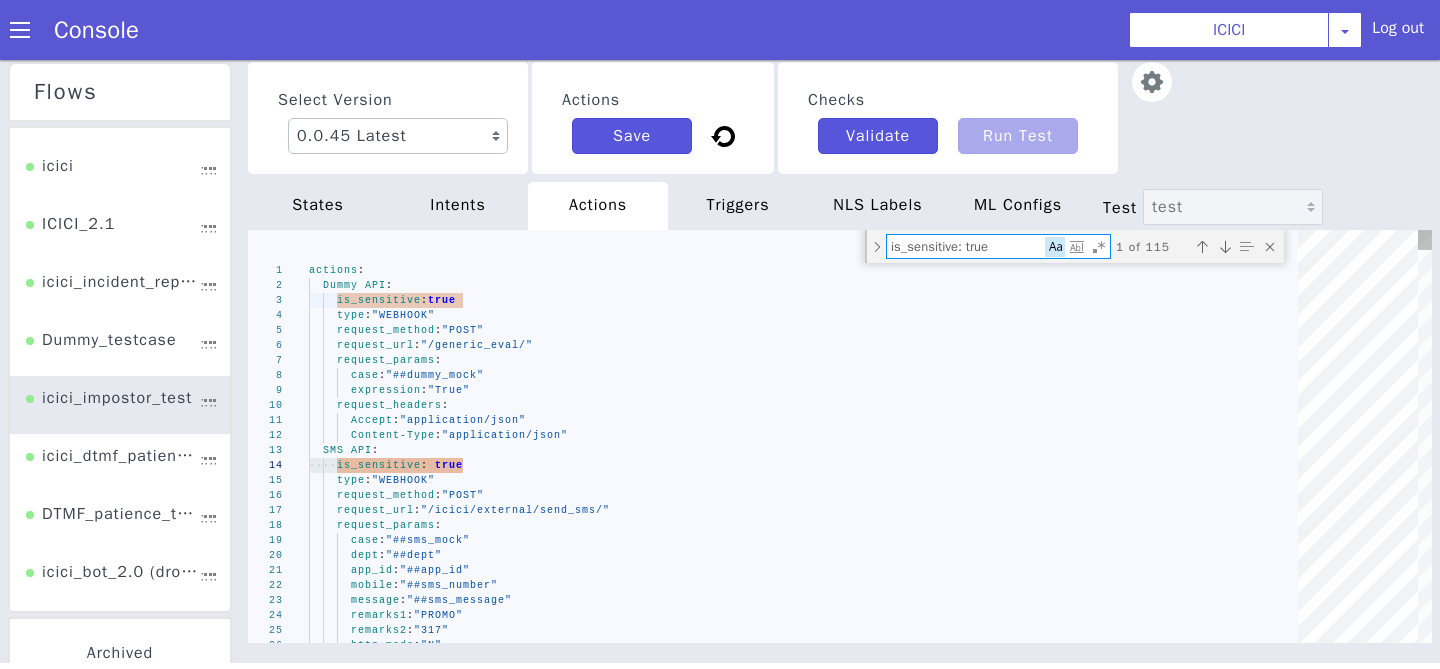 drag, startPoint x: 1004, startPoint y: 243, endPoint x: 790, endPoint y: 242, distance: 214.00233 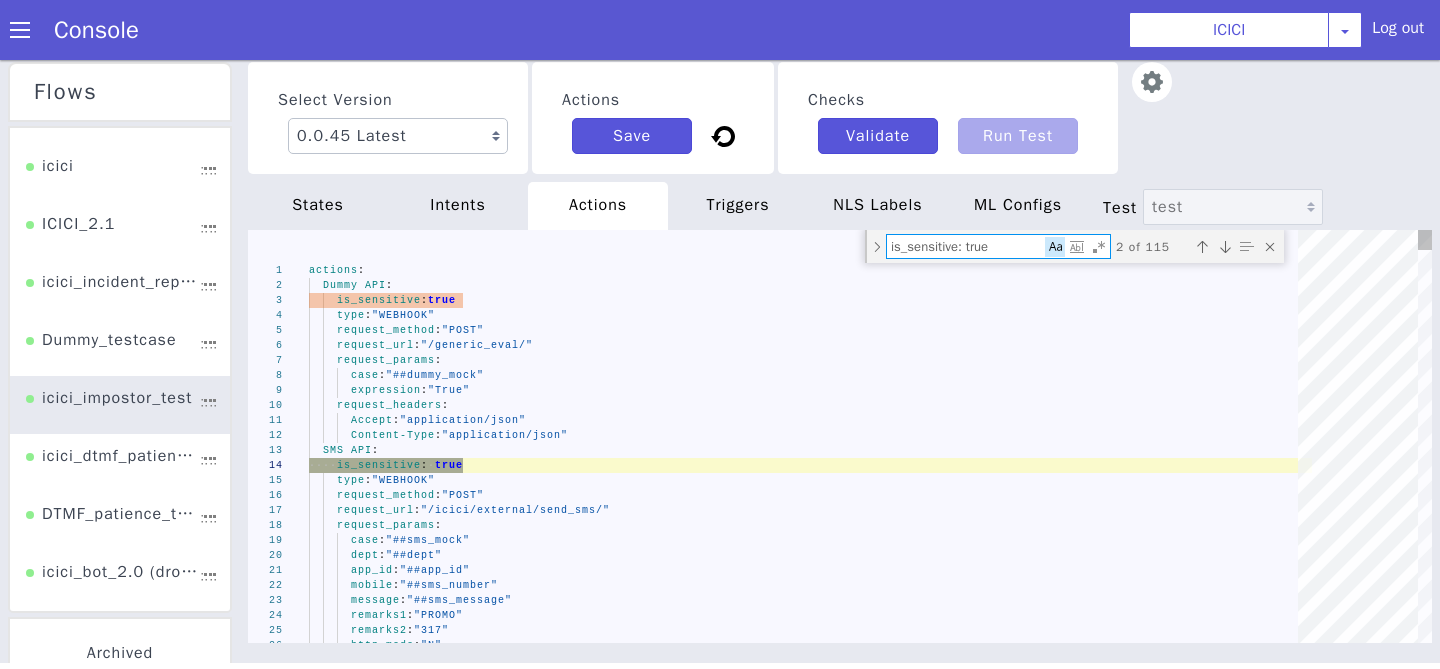 click at bounding box center [866, 246] 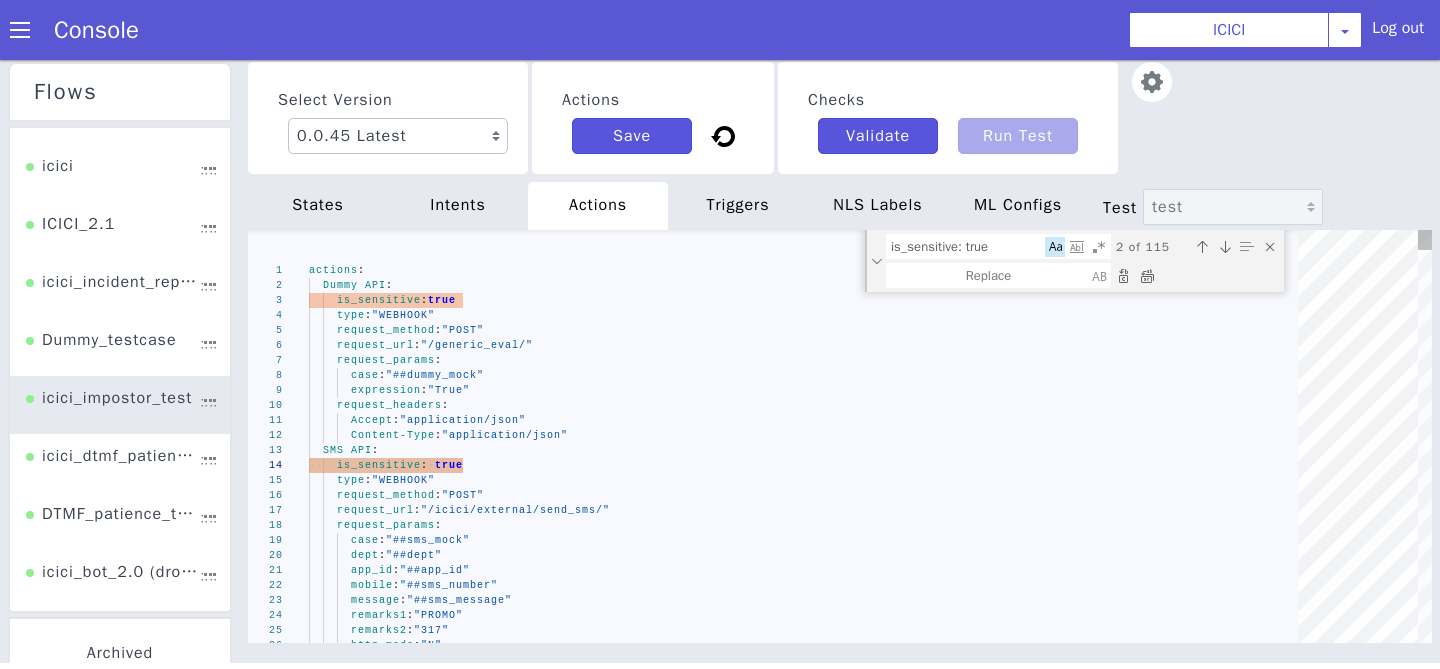 click at bounding box center [1147, 276] 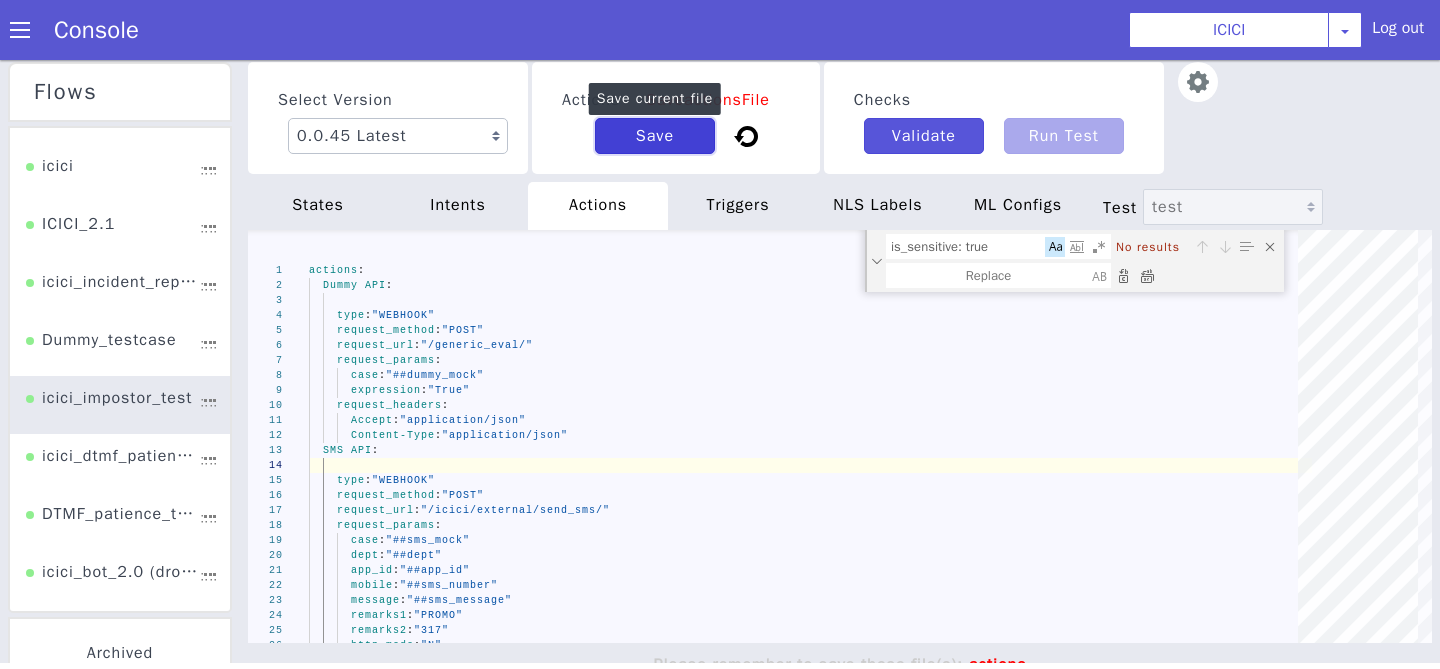 click on "Save" at bounding box center [655, 136] 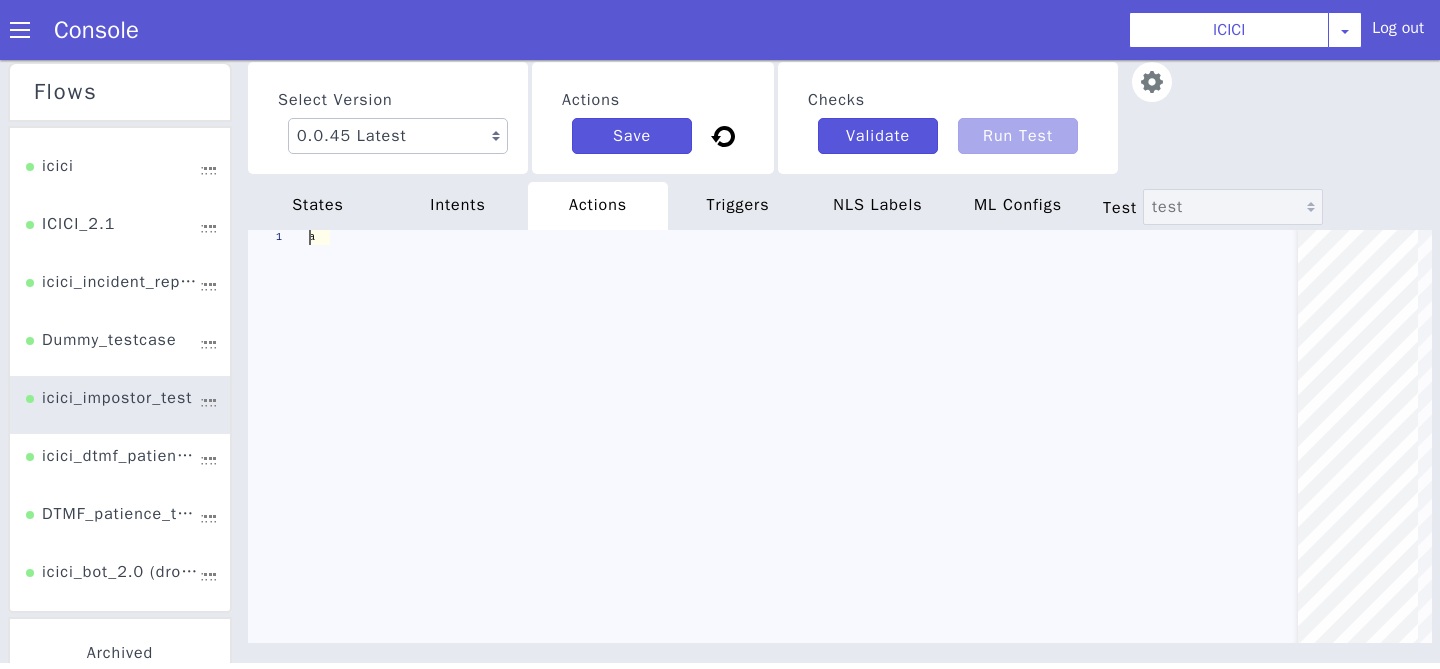 scroll, scrollTop: 0, scrollLeft: 0, axis: both 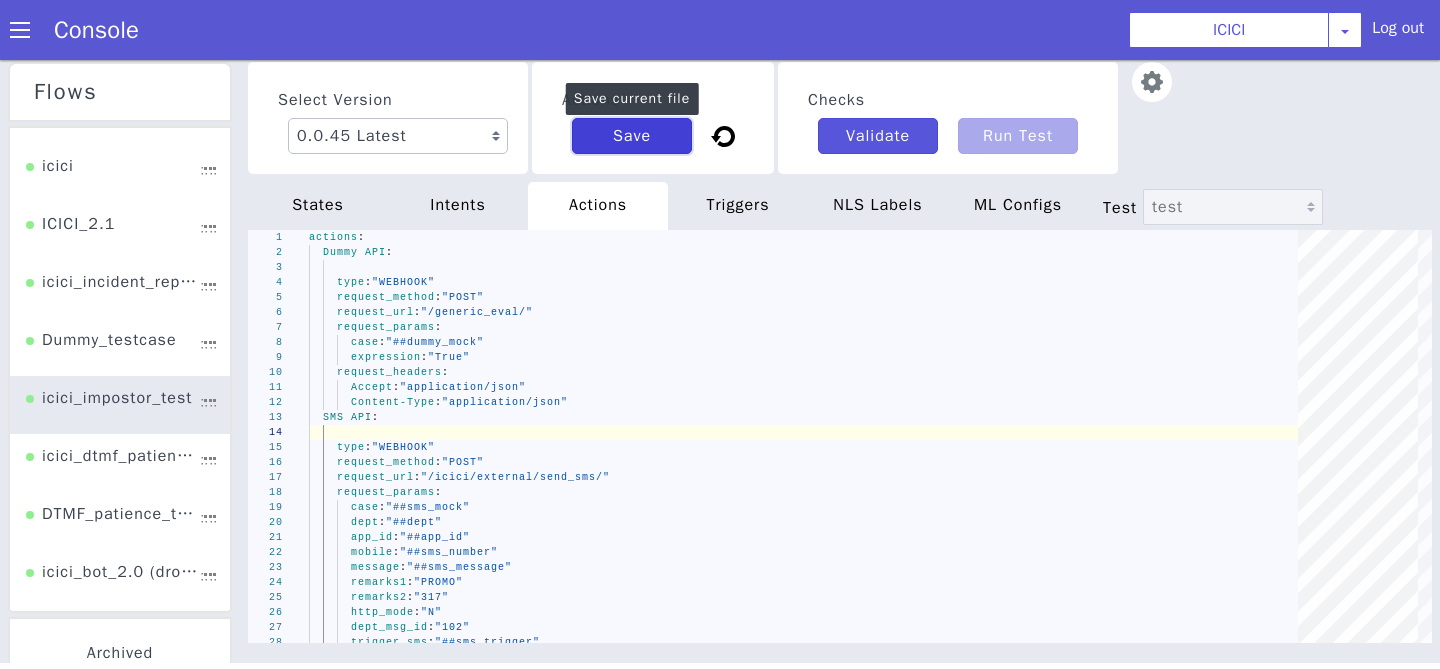 click on "Save" at bounding box center (632, 136) 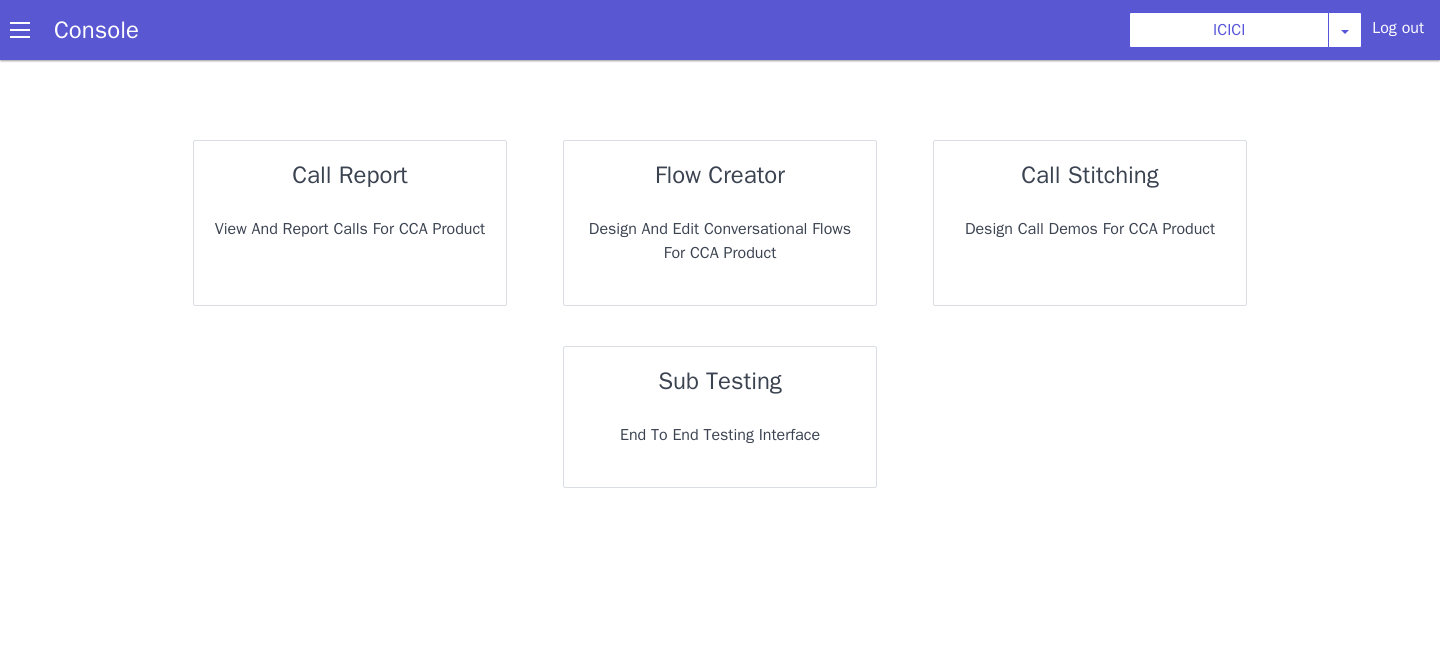 scroll, scrollTop: 0, scrollLeft: 0, axis: both 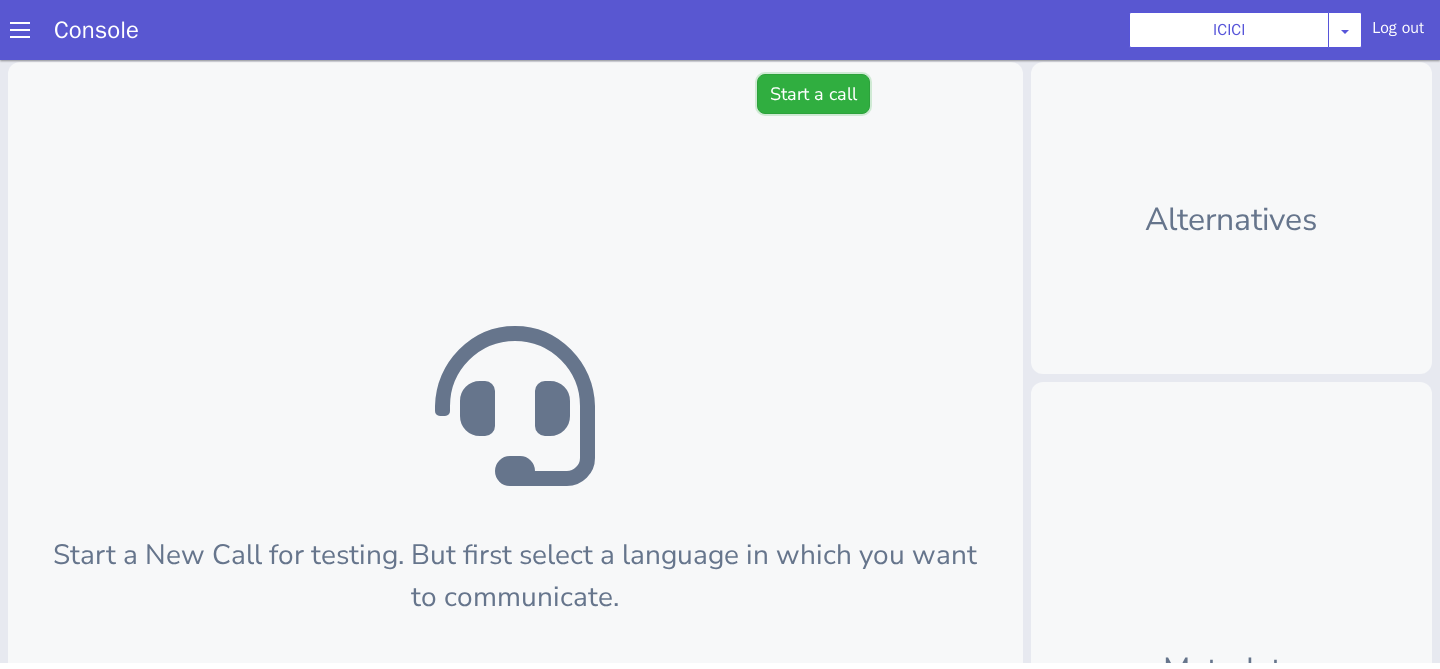 click on "Start a call" at bounding box center (813, 94) 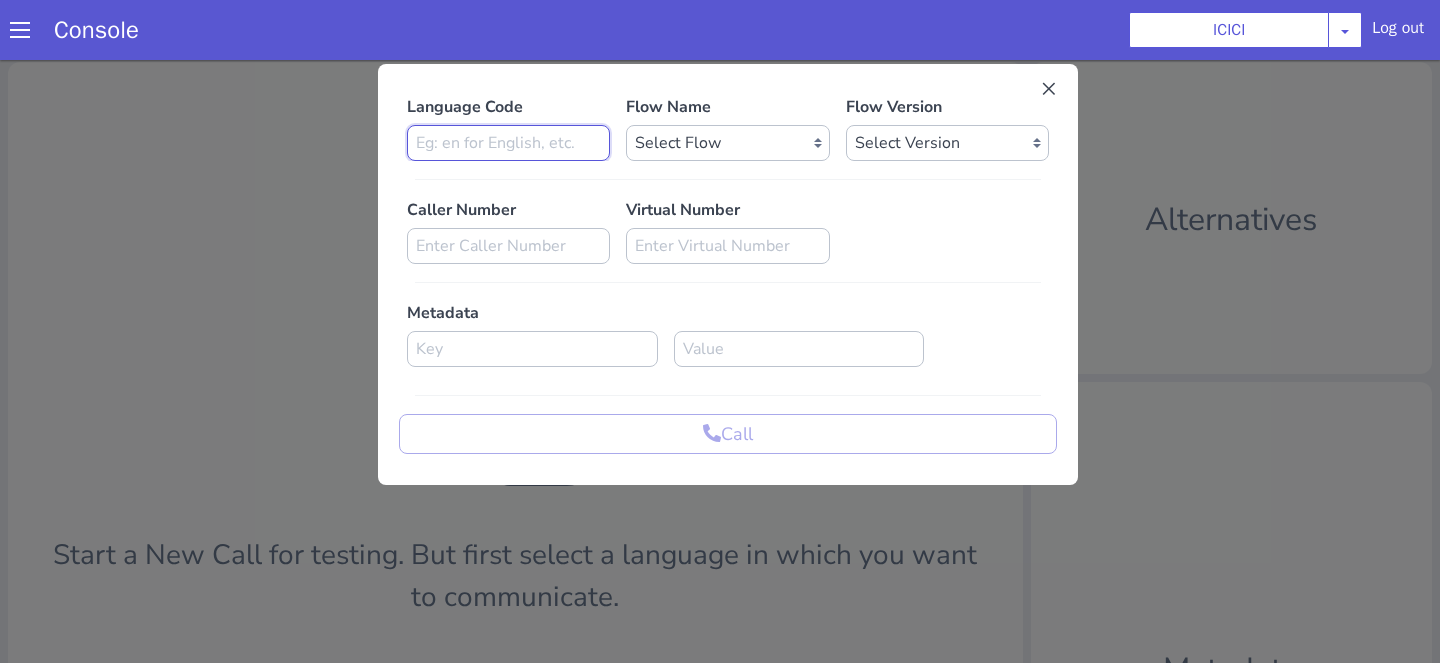 click at bounding box center [720, -162] 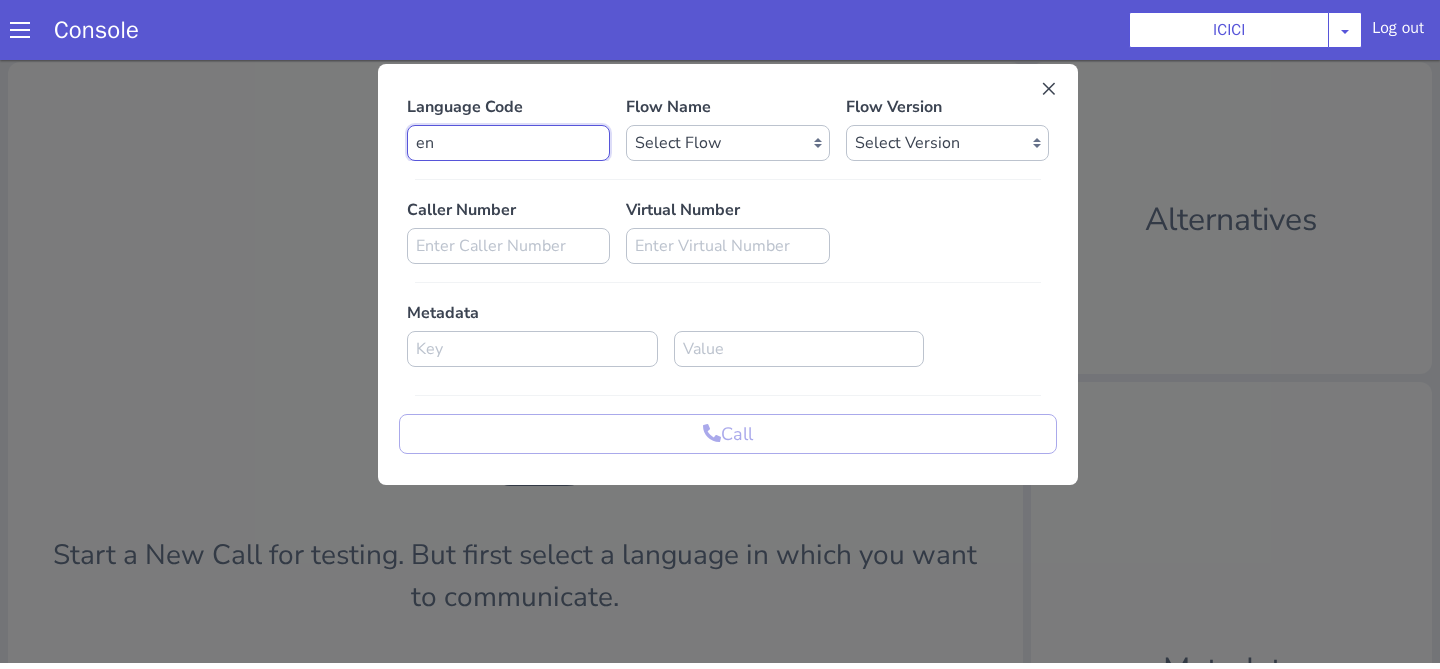 type on "en" 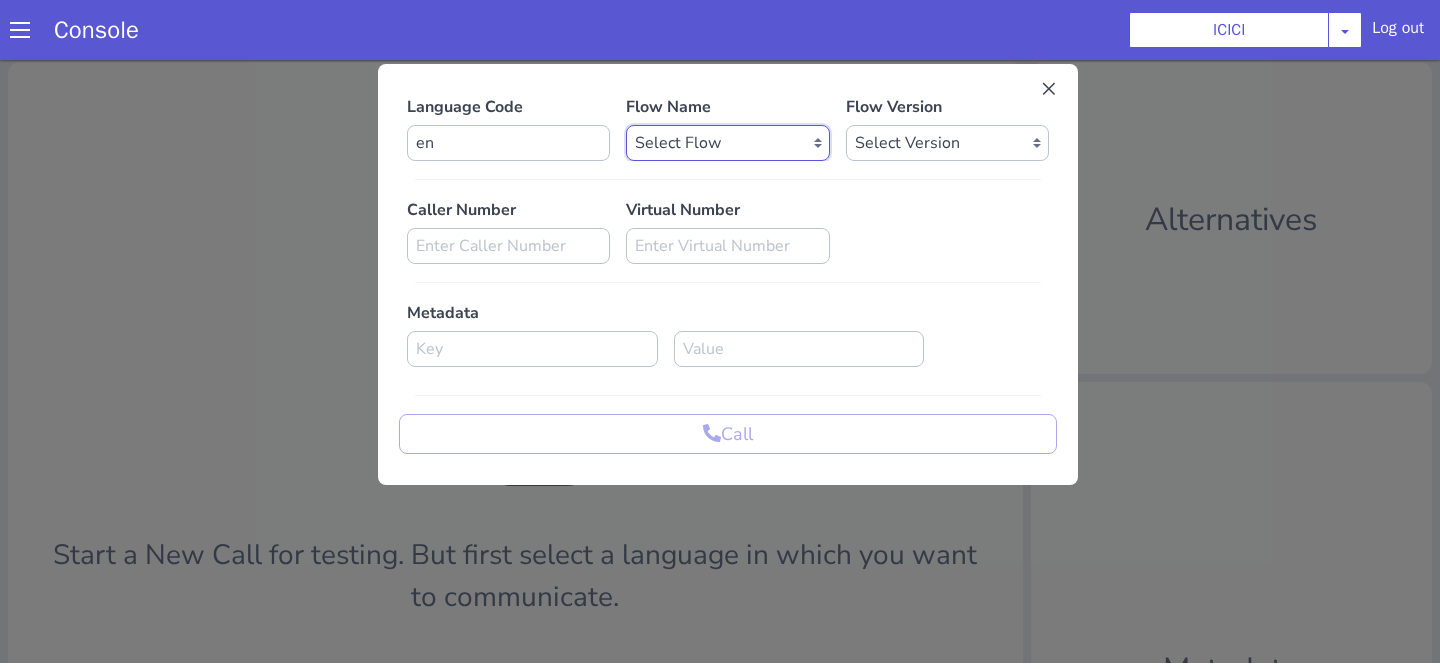 click on "Select Flow sachin_testing icici_test_import_1 icici_test icici_dummy infra_test ICICI_2 inter_digit_dtmf_wait_test icici ICICI_2.1 icici_incident_reporting Dummy_testcase icici_impostor_test icici_dtmf_patience_test DTMF_patience_test_bot icici_bot_2.0 (dropped) icici_cdbc_modification icici_migration phase_5 icici_lic_ipo icici_temp icici_outbound icici_poc_sip_trunking icici_prod_sync_temp icici_CC_limit_enhancement icici_farmer_bot icici_farmer_bot_hindi icici_hi icici_dialogy" at bounding box center (796, 5) 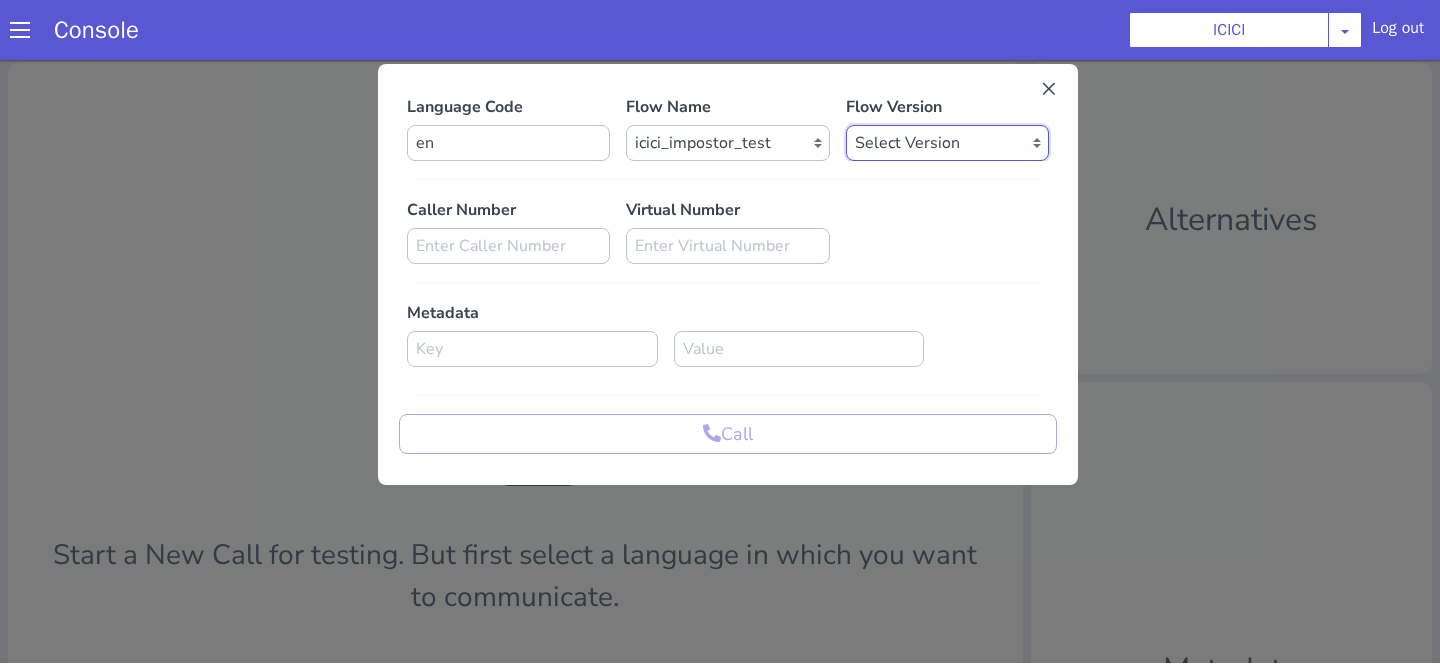 click on "Select Version 0.0.45 0.0.44 0.0.43 0.0.42 0.0.41 0.0.40 0.0.39 0.0.38 0.0.37 0.0.36 0.0.35 0.0.34 0.0.33 0.0.32 0.0.31 0.0.30 0.0.29 0.0.28 0.0.27 0.0.26 0.0.25 0.0.24 0.0.23 0.0.22 0.0.21 0.0.20 0.0.19 0.0.18 0.0.17 0.0.16 0.0.15 0.0.14 0.0.13 0.0.12 0.0.11 0.0.10 0.0.9 0.0.8 0.0.7 0.0.6 0.0.5 0.0.4 0.0.3 0.0.2 0.0.1" at bounding box center [954, 123] 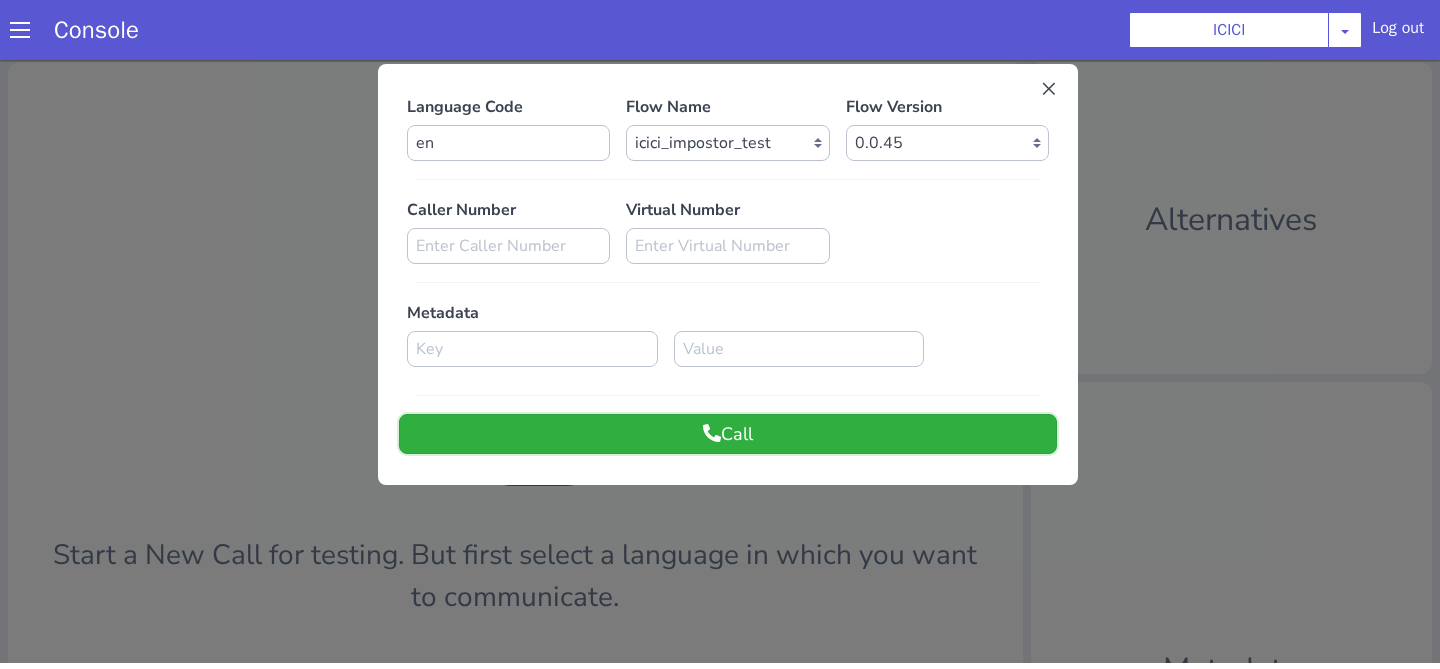 click at bounding box center [730, 389] 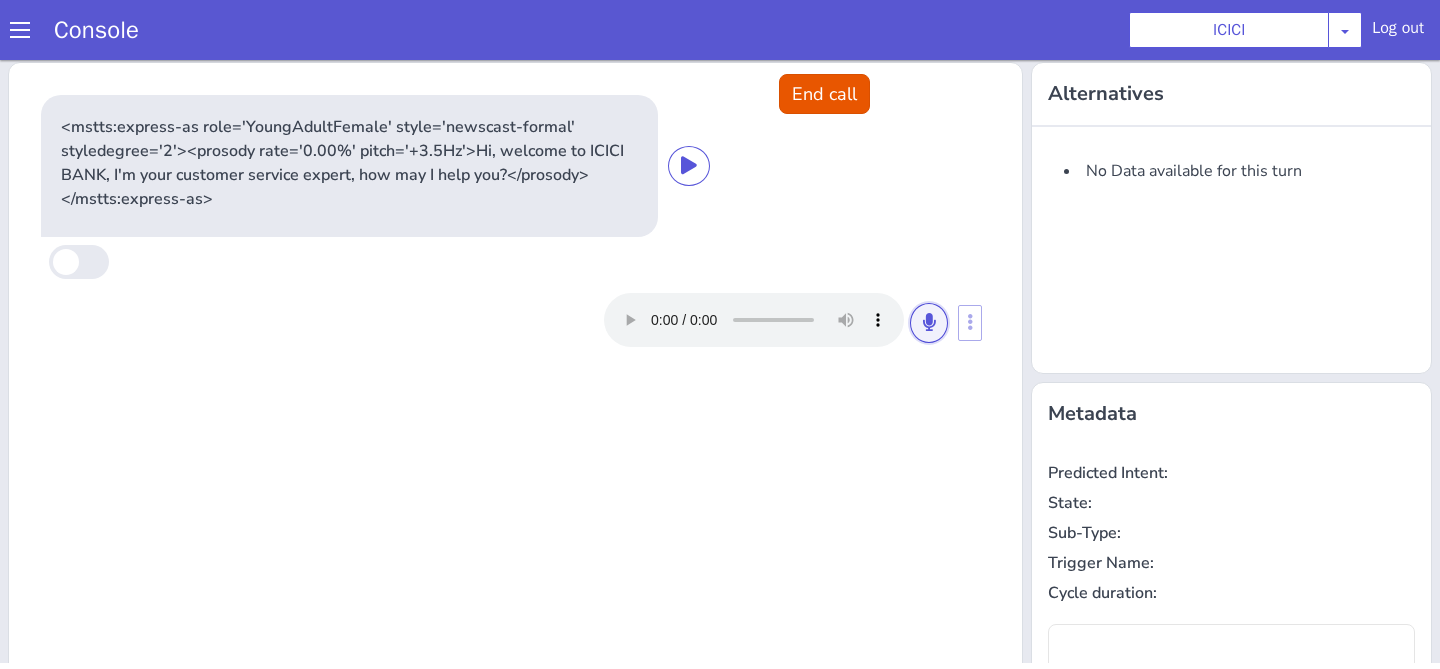 click at bounding box center [998, 184] 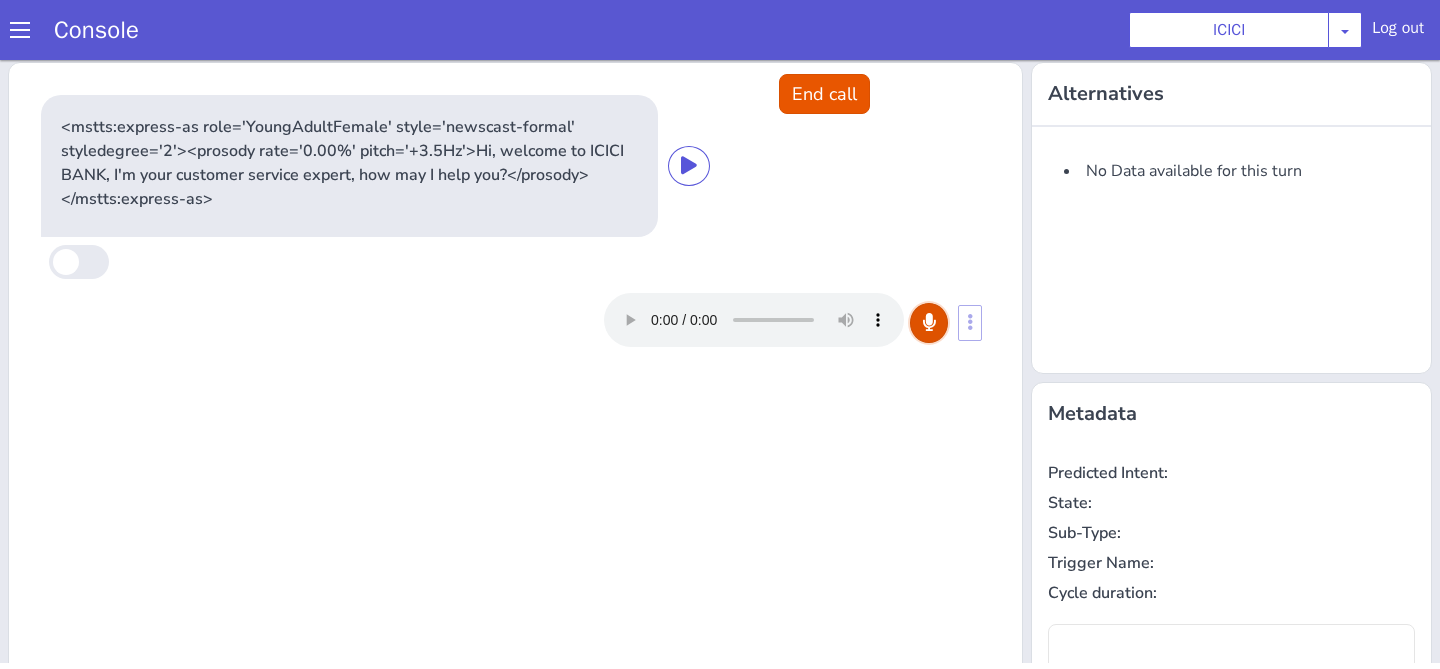 click at bounding box center (998, 184) 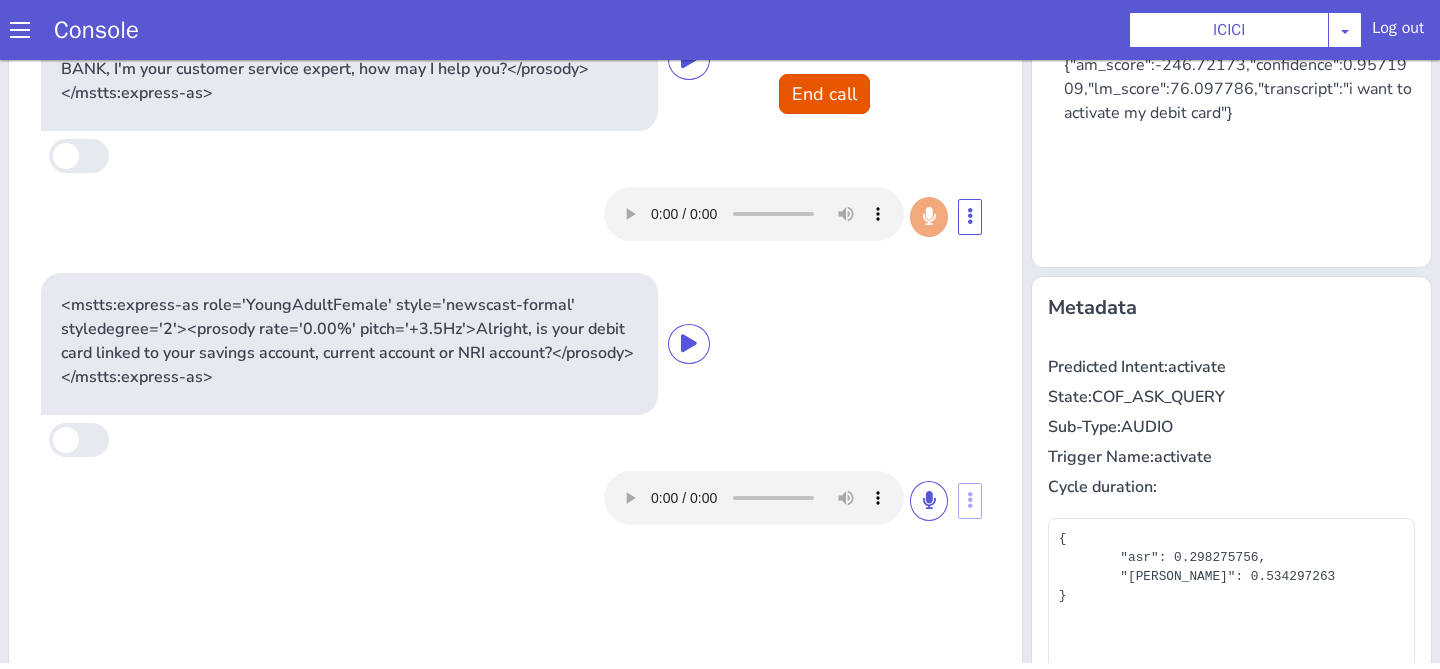 scroll, scrollTop: 110, scrollLeft: 0, axis: vertical 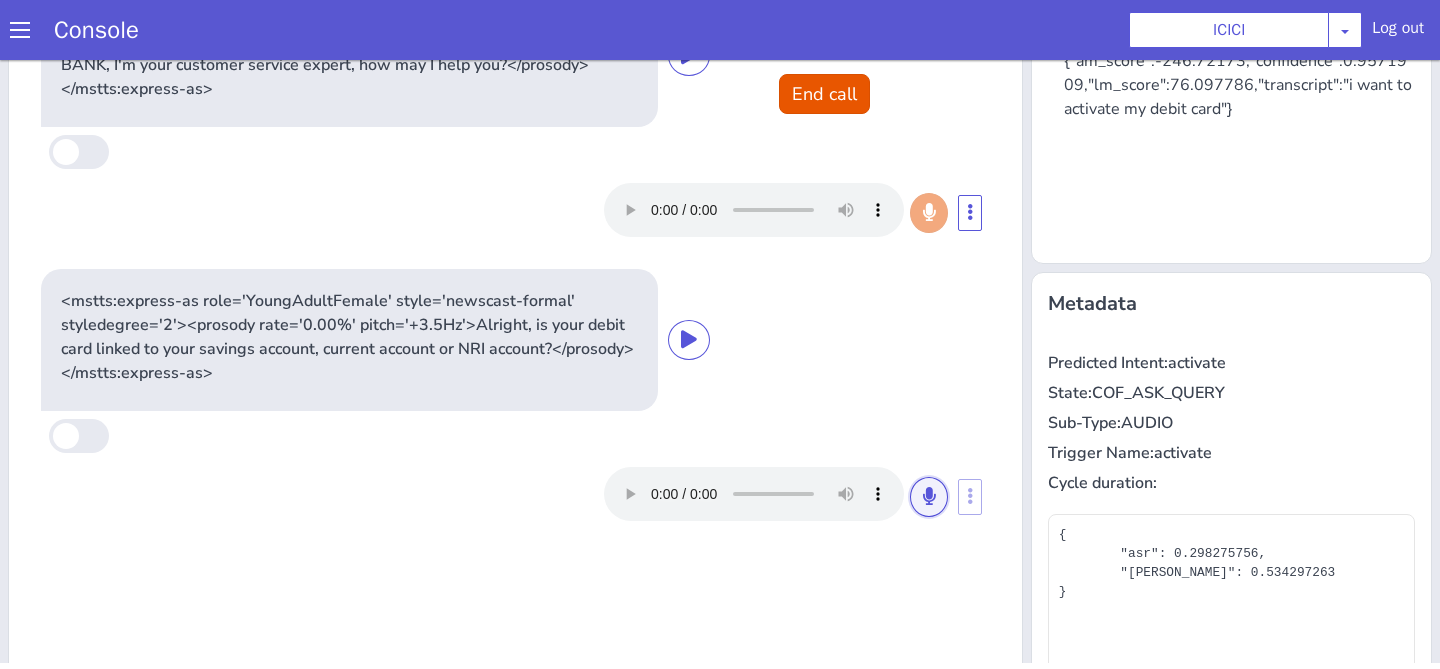 click at bounding box center [1195, 148] 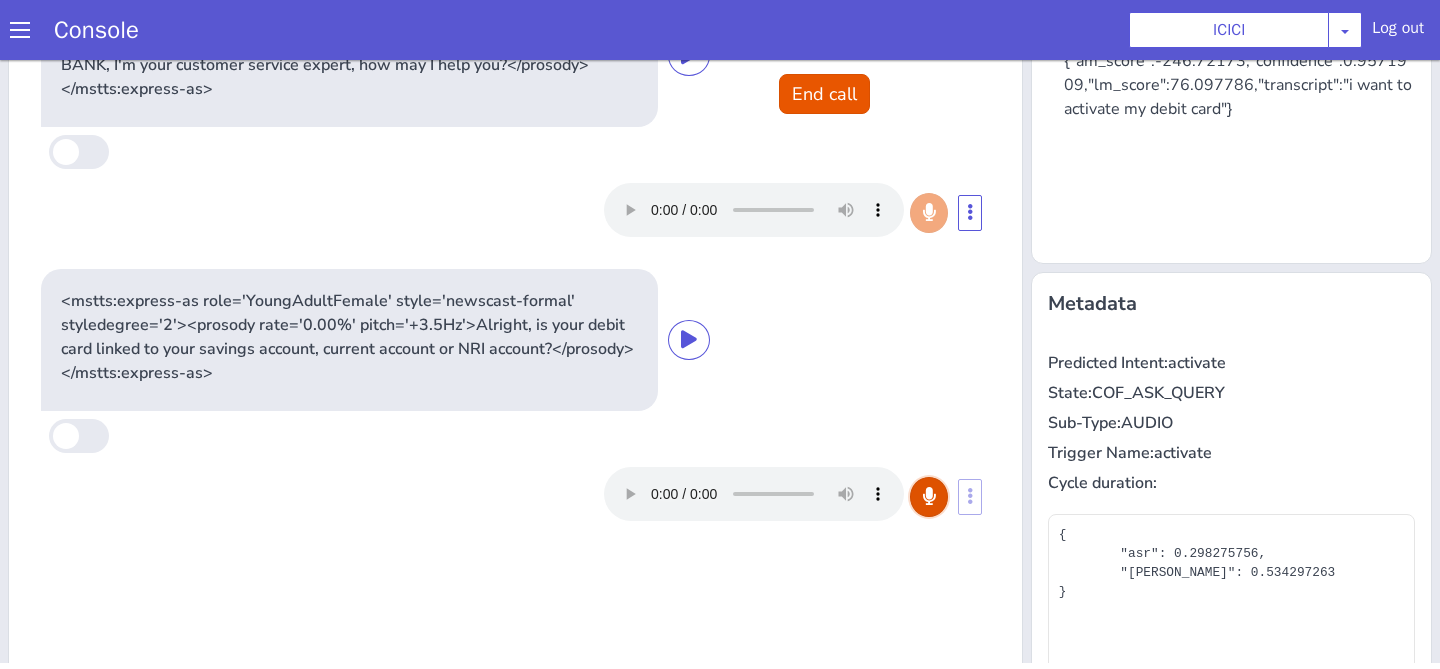 click at bounding box center (1024, 319) 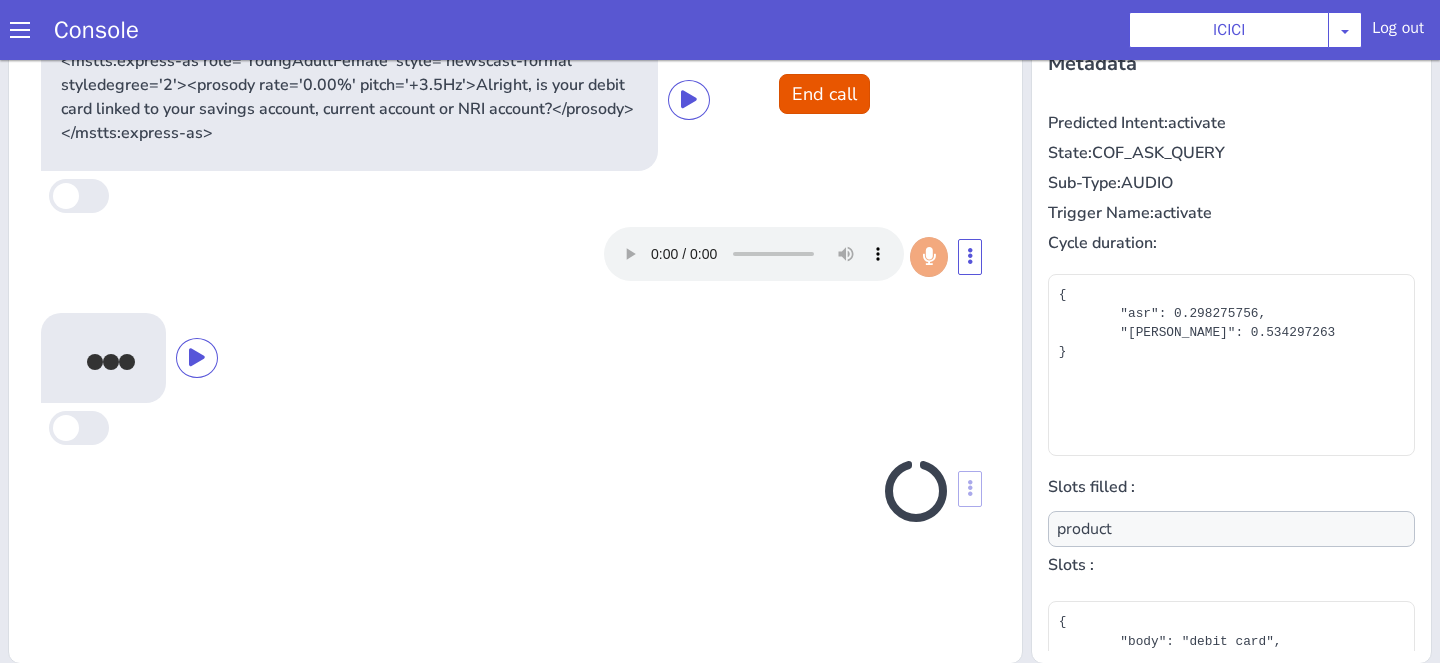 scroll, scrollTop: 351, scrollLeft: 0, axis: vertical 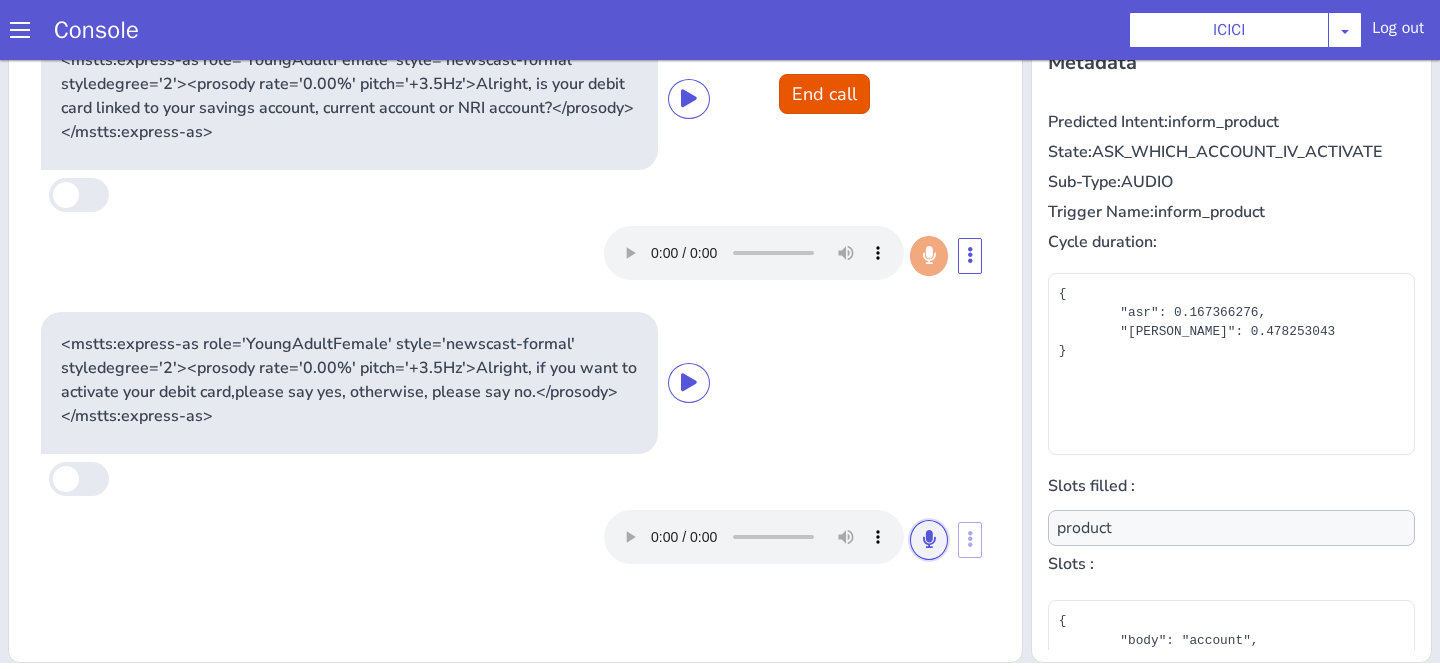 click at bounding box center [1056, 322] 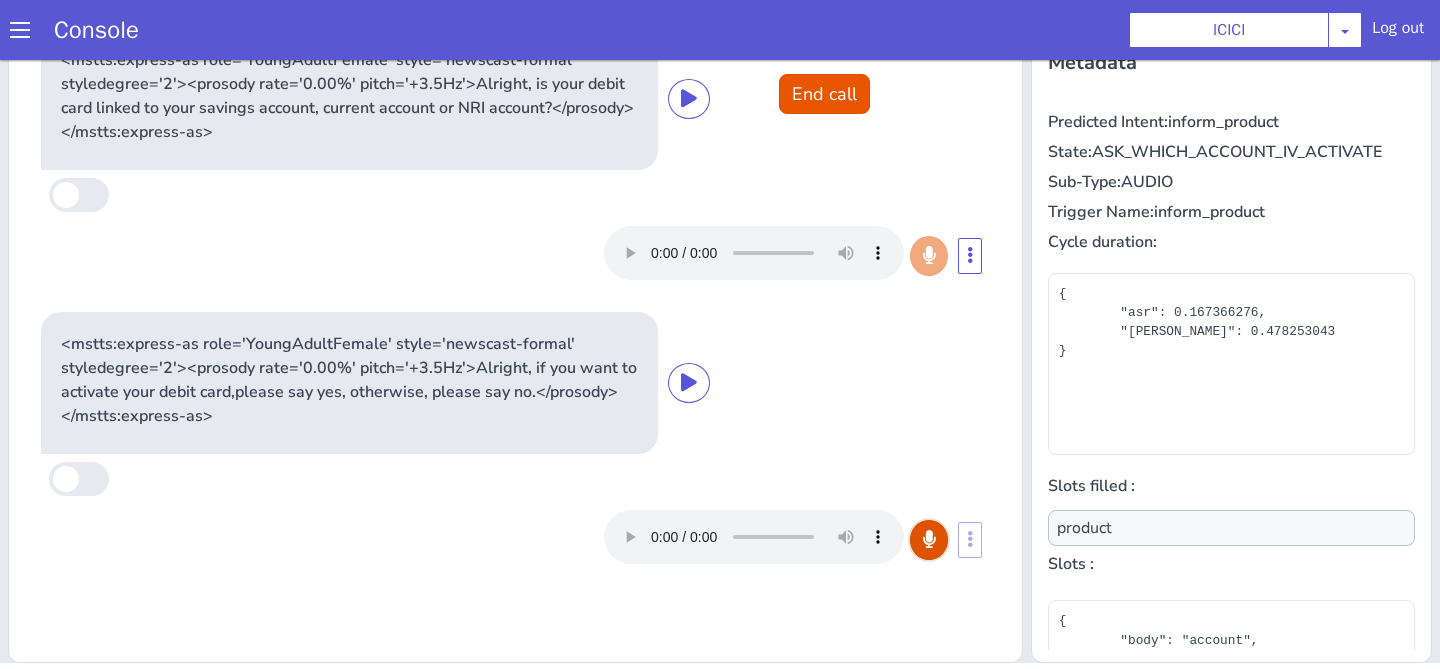 click at bounding box center [1257, 151] 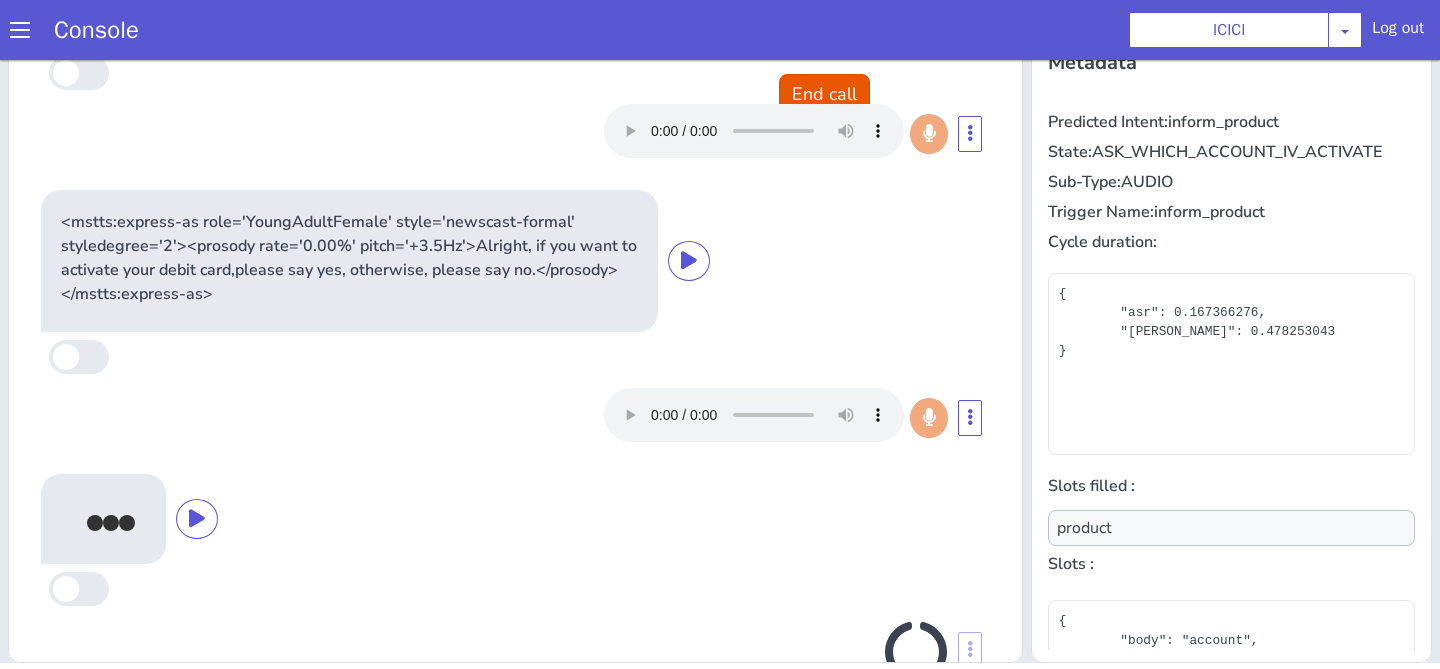 scroll, scrollTop: 184, scrollLeft: 0, axis: vertical 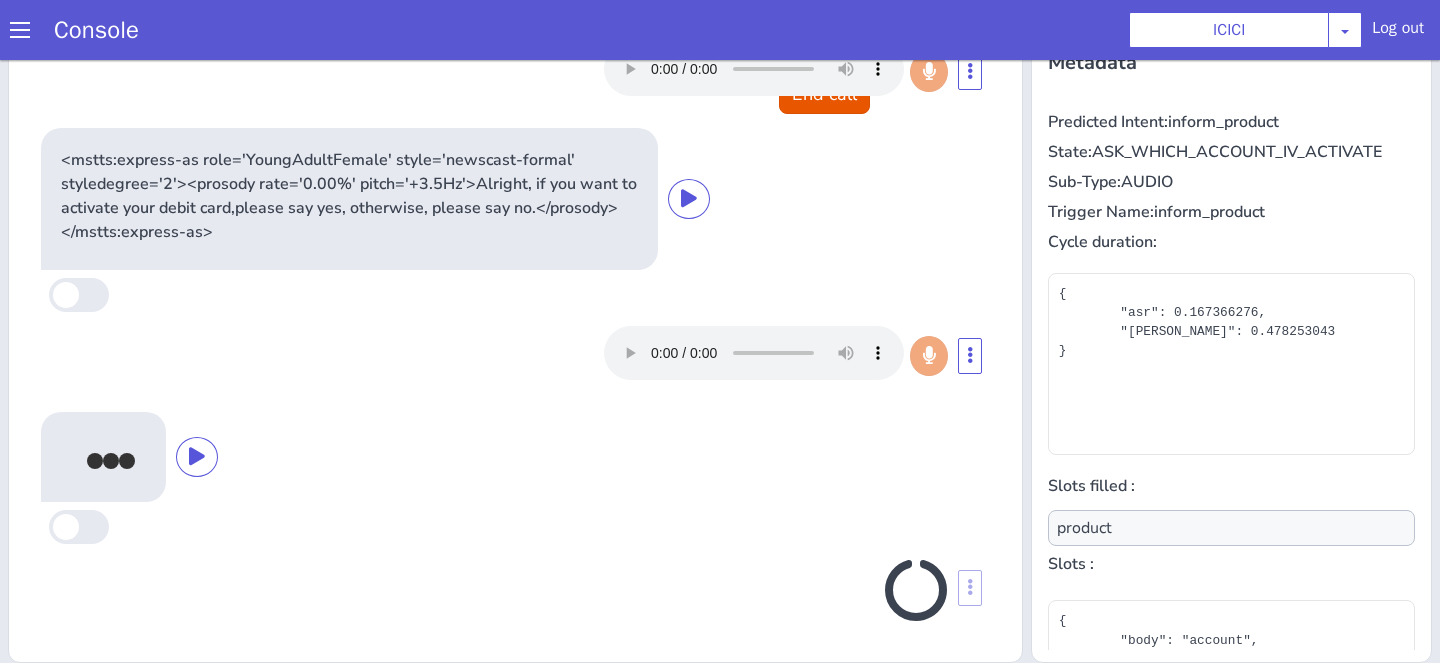 type on "null" 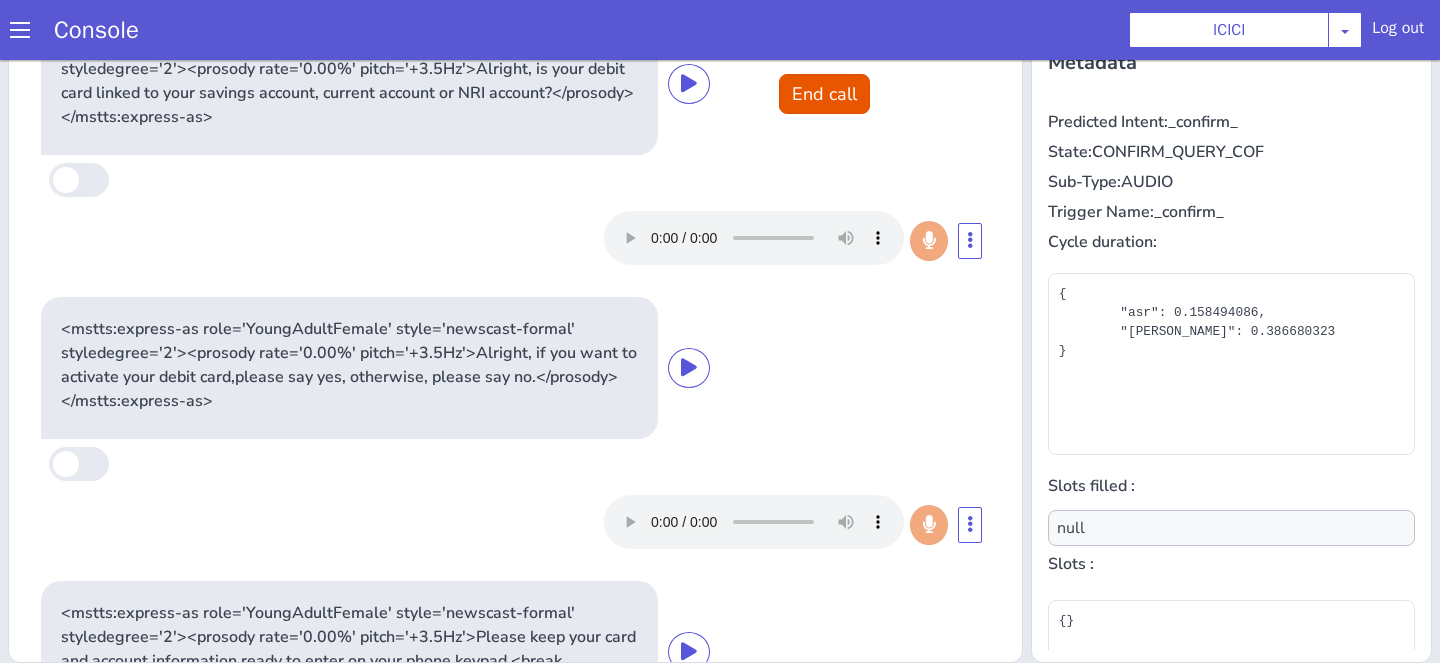 scroll, scrollTop: 0, scrollLeft: 0, axis: both 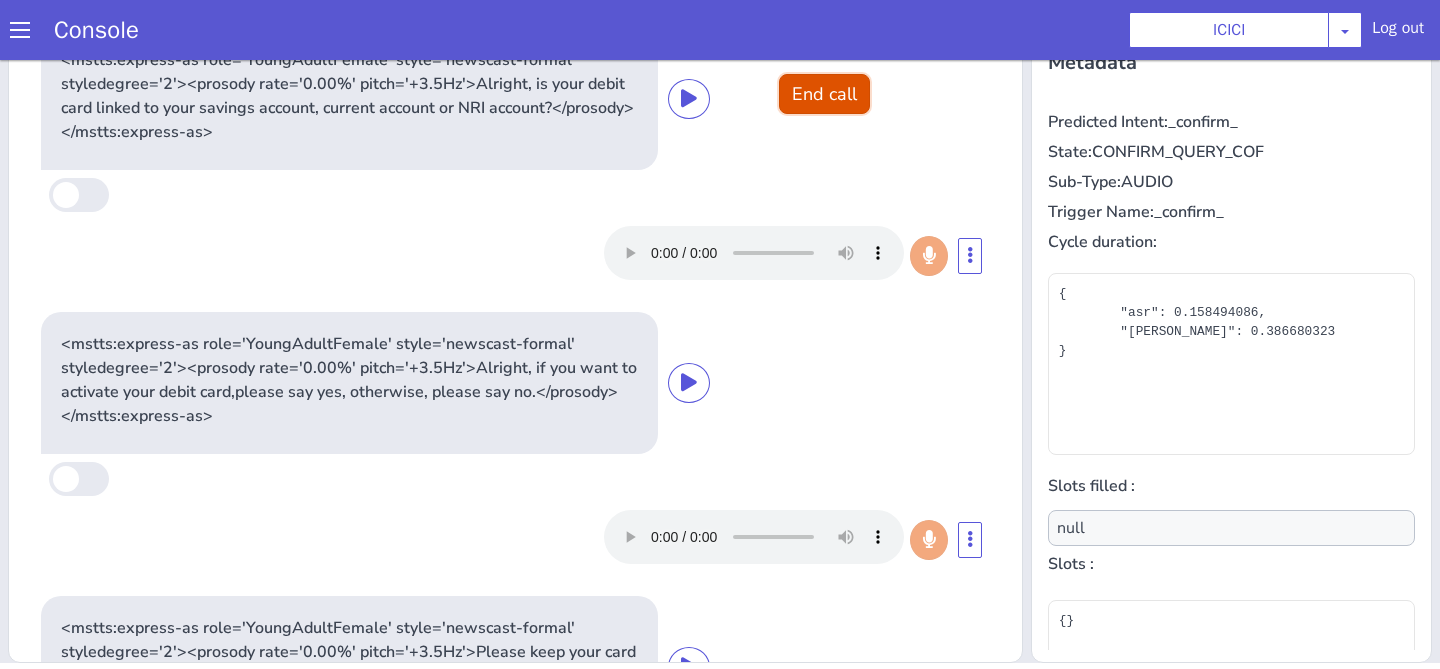click on "End call" at bounding box center [831, 74] 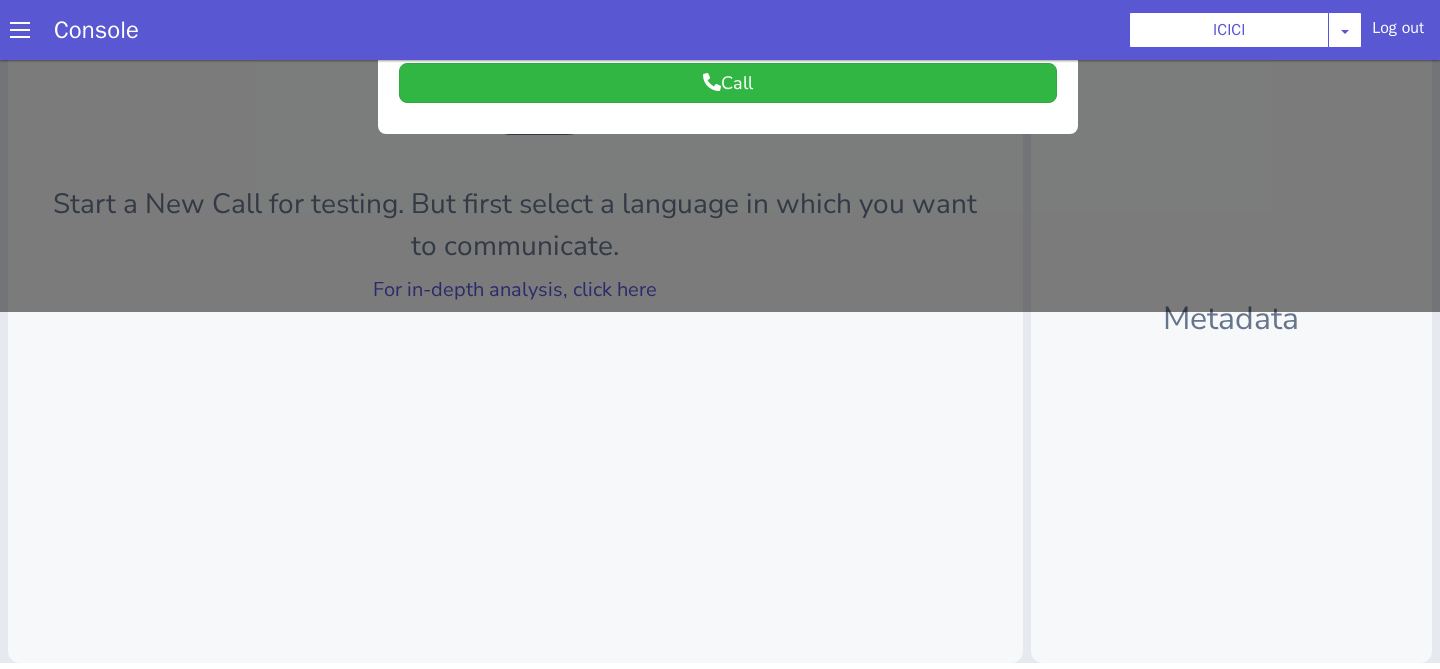 click at bounding box center (727, -13) 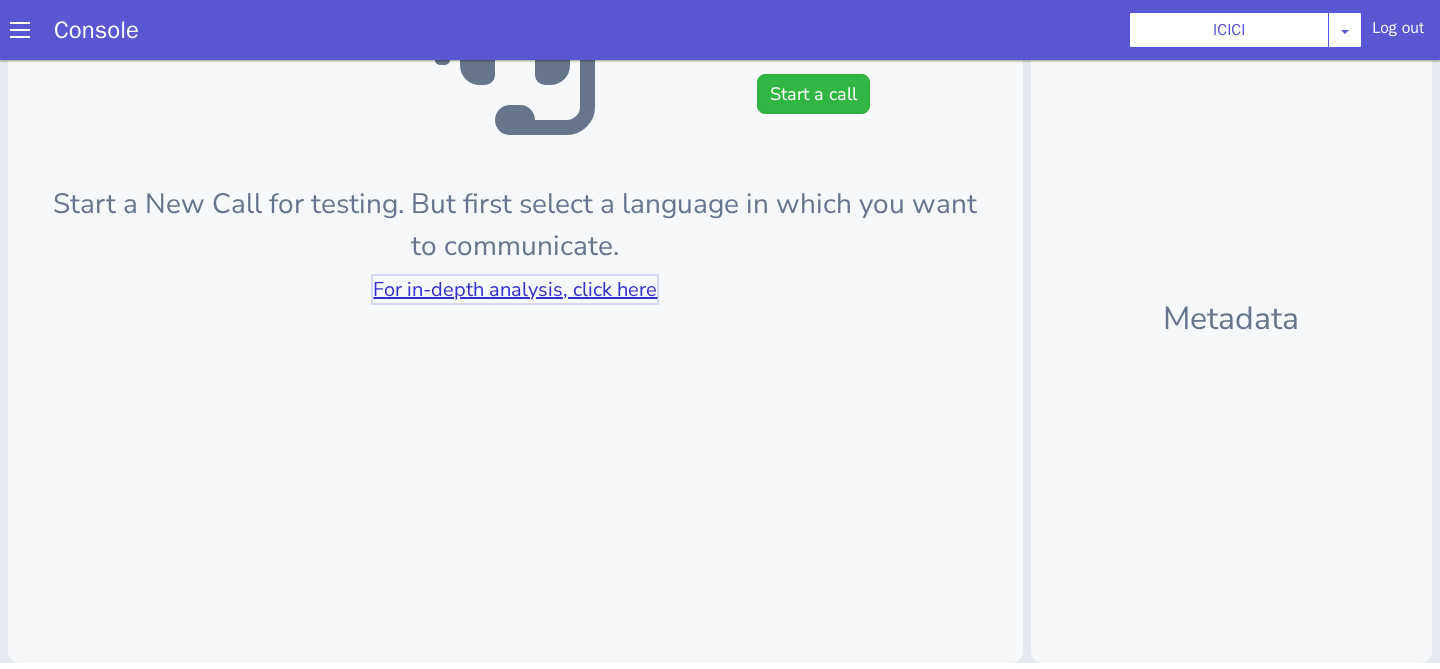 click on "For in-depth analysis, click here" at bounding box center [546, 218] 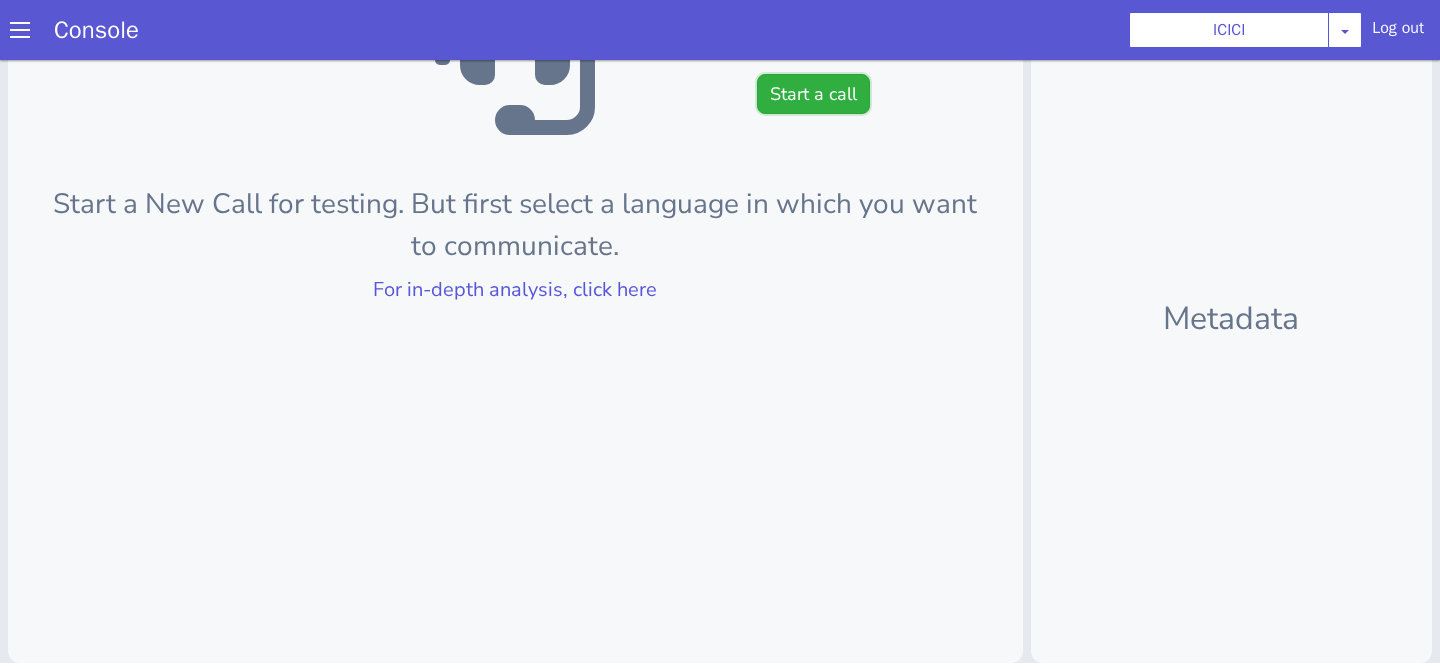 click on "Start a call" at bounding box center [831, 50] 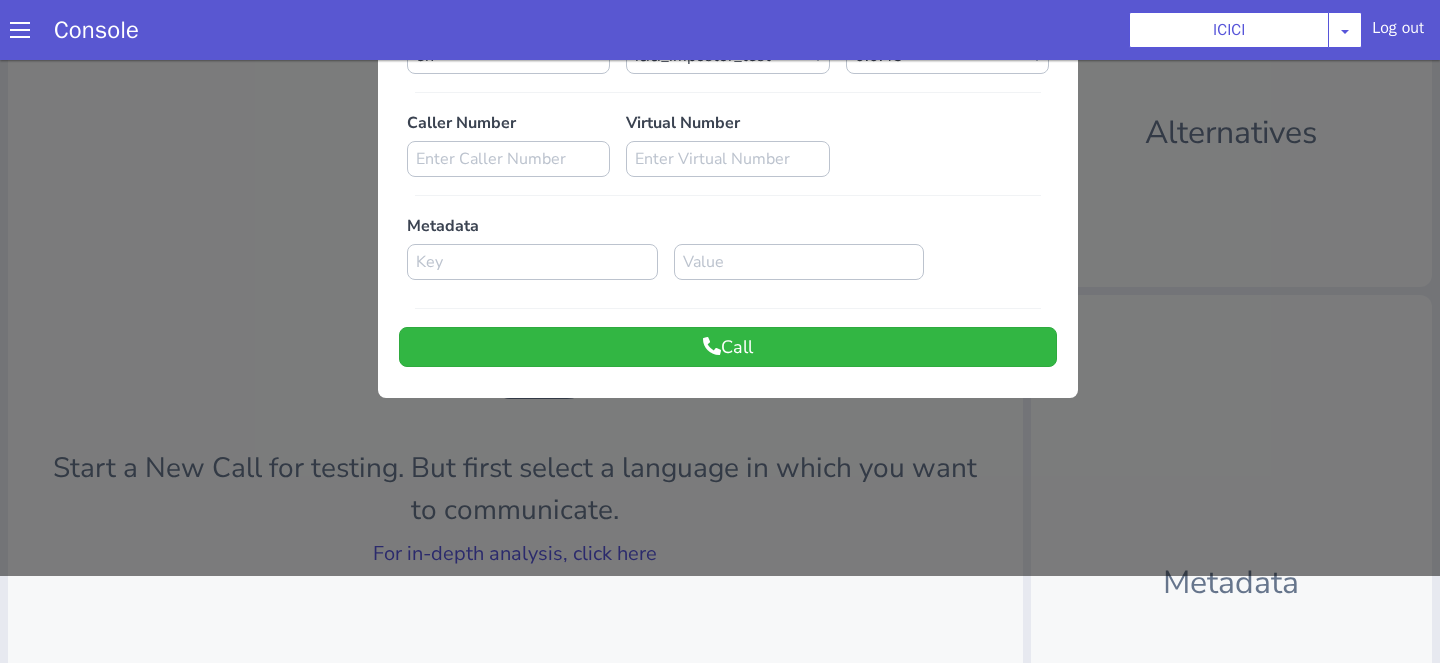 scroll, scrollTop: 0, scrollLeft: 0, axis: both 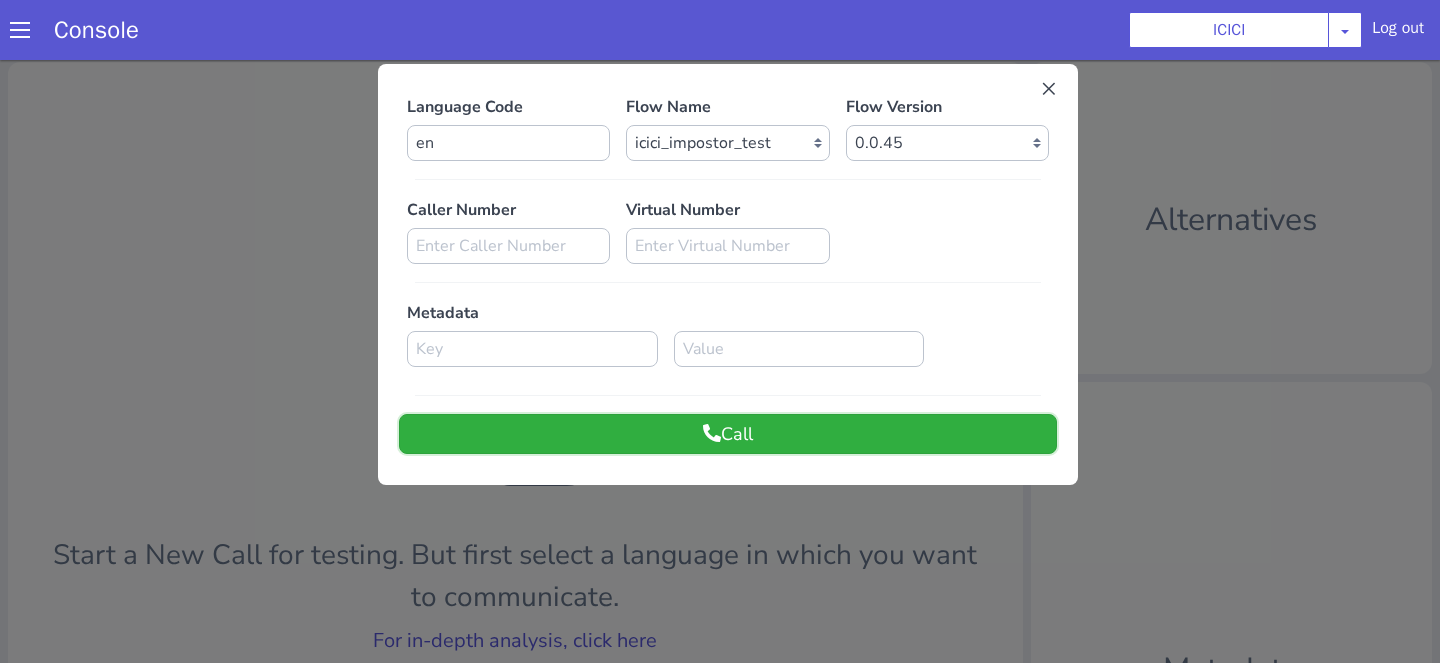 click on "Call" at bounding box center (823, 257) 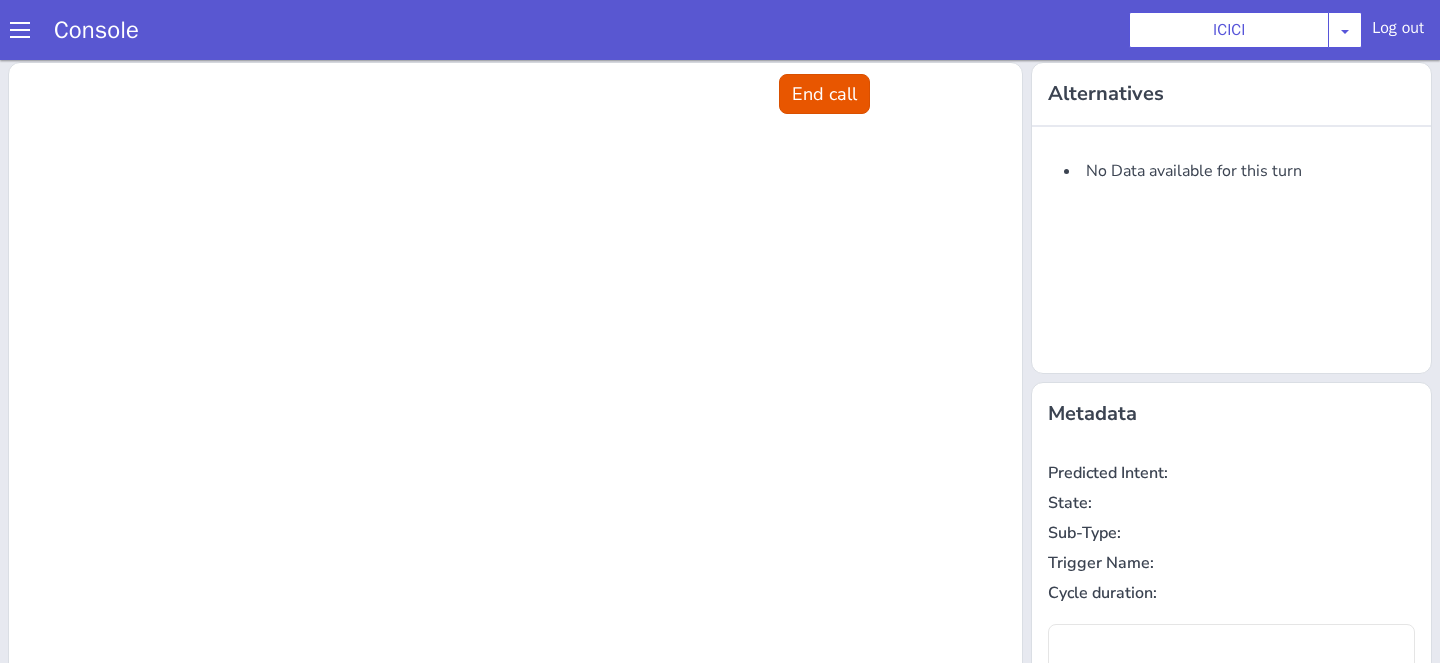 scroll, scrollTop: 0, scrollLeft: 0, axis: both 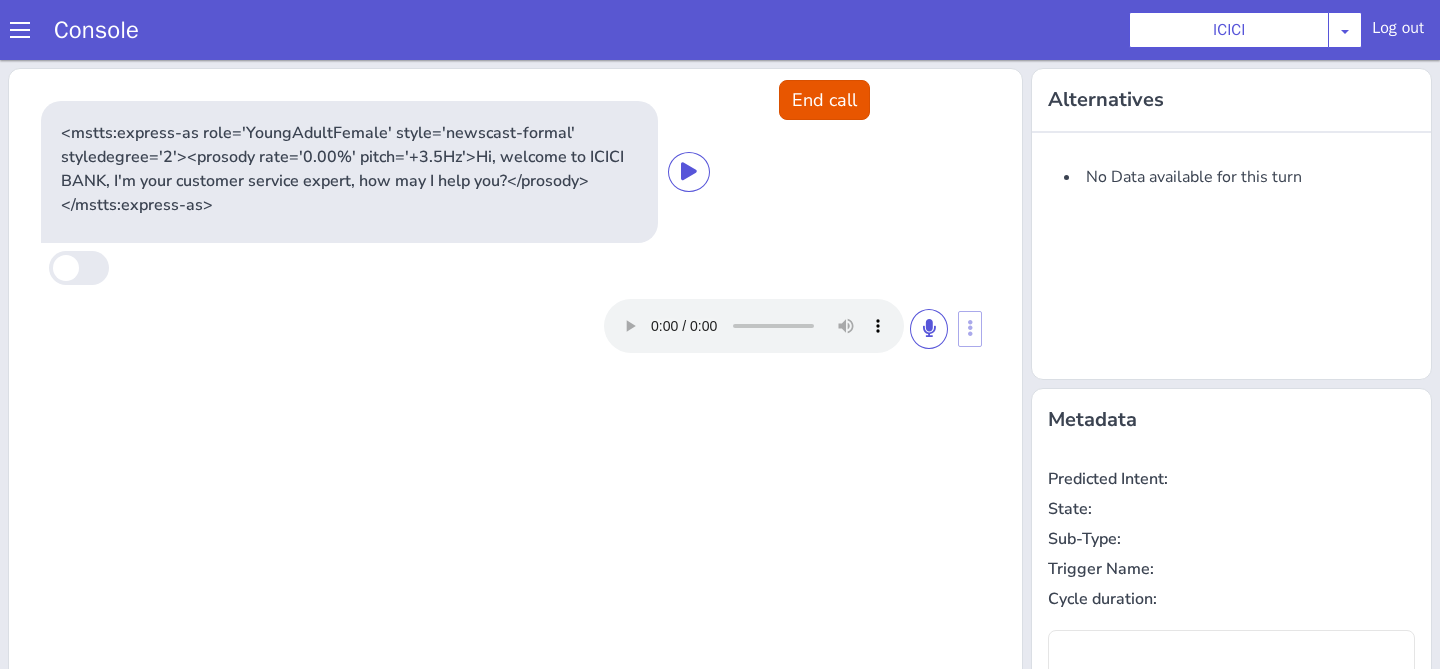 click at bounding box center [807, 255] 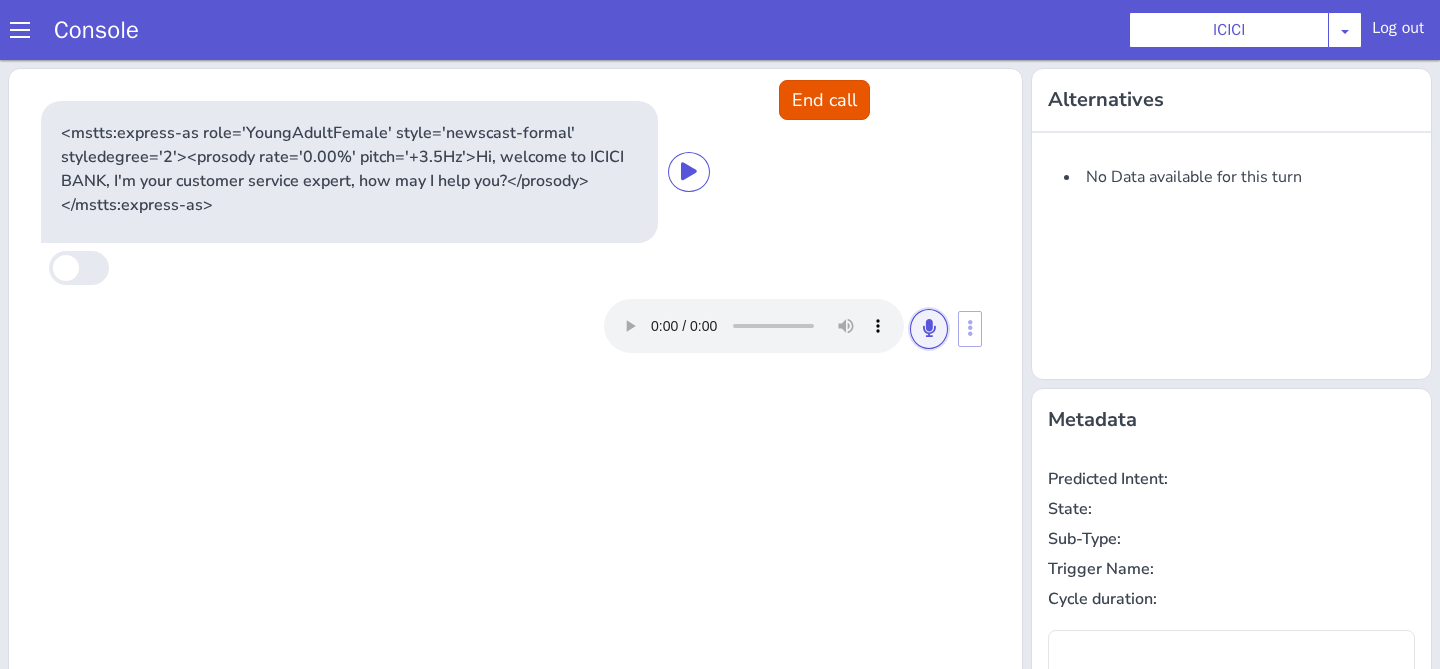 click at bounding box center [936, 308] 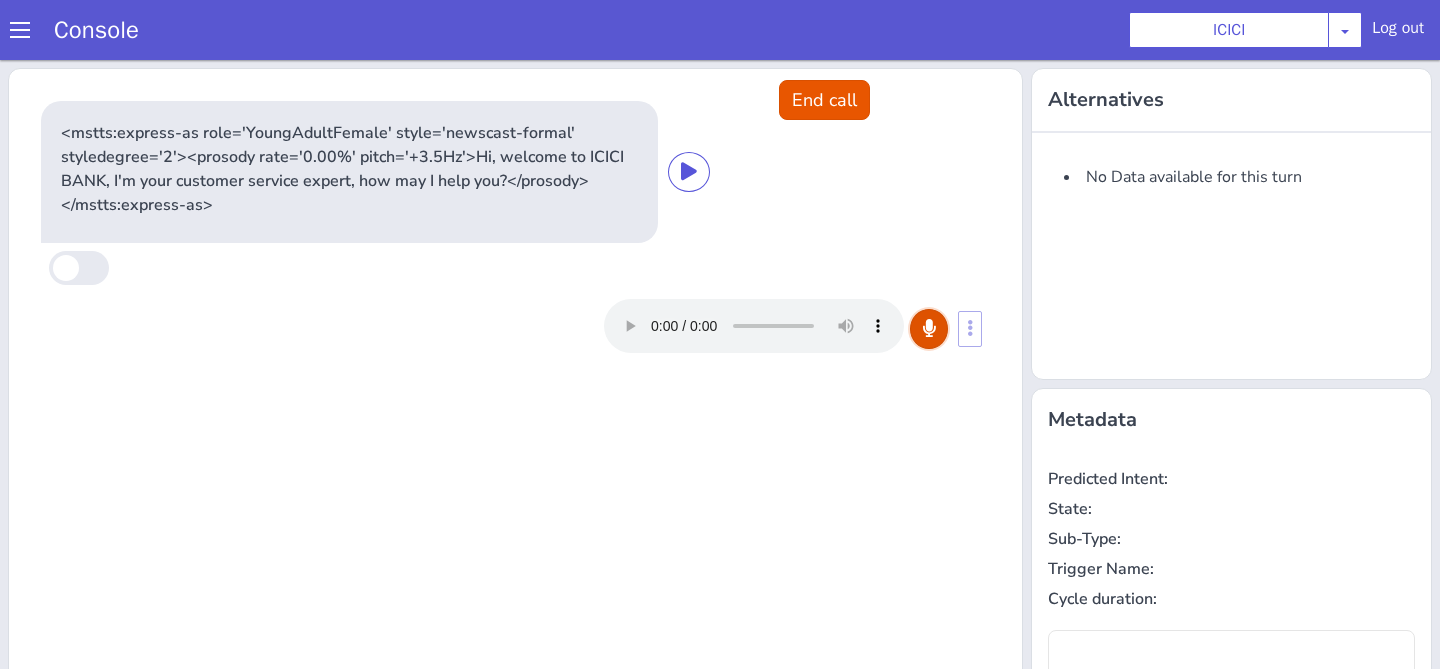 click at bounding box center (1024, 152) 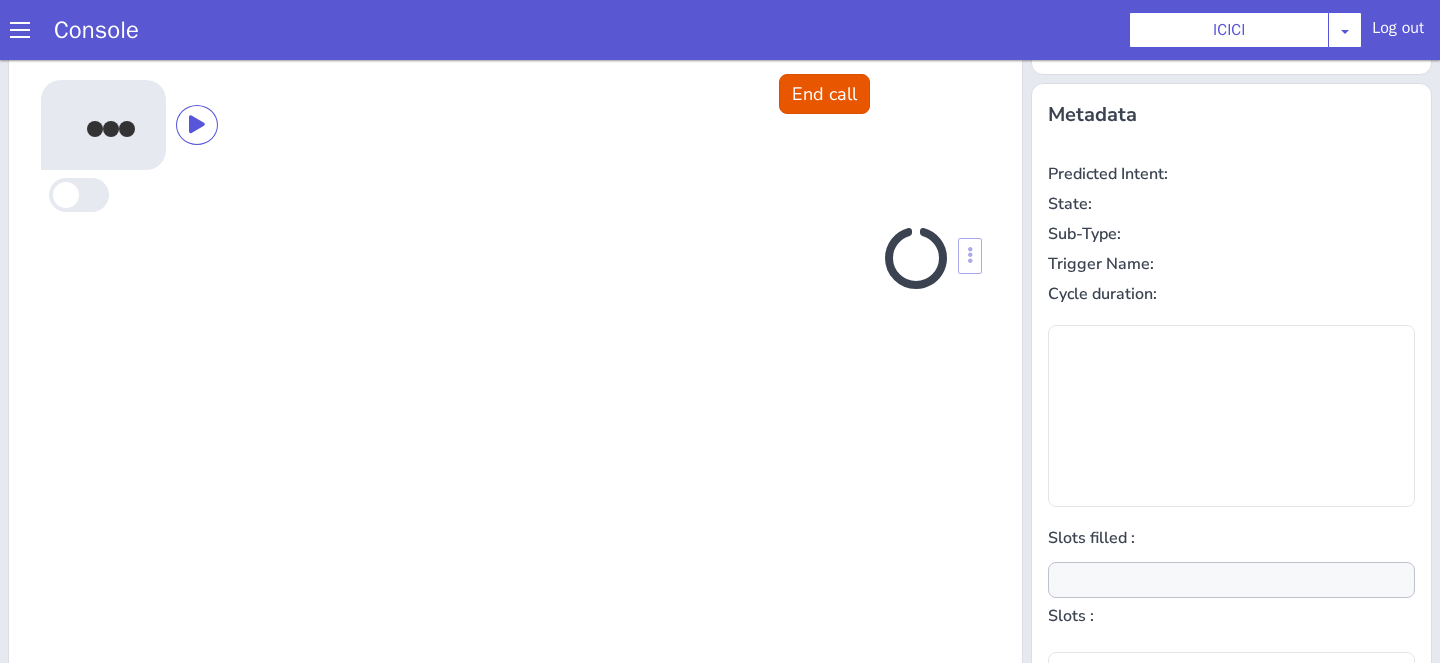 scroll, scrollTop: 317, scrollLeft: 0, axis: vertical 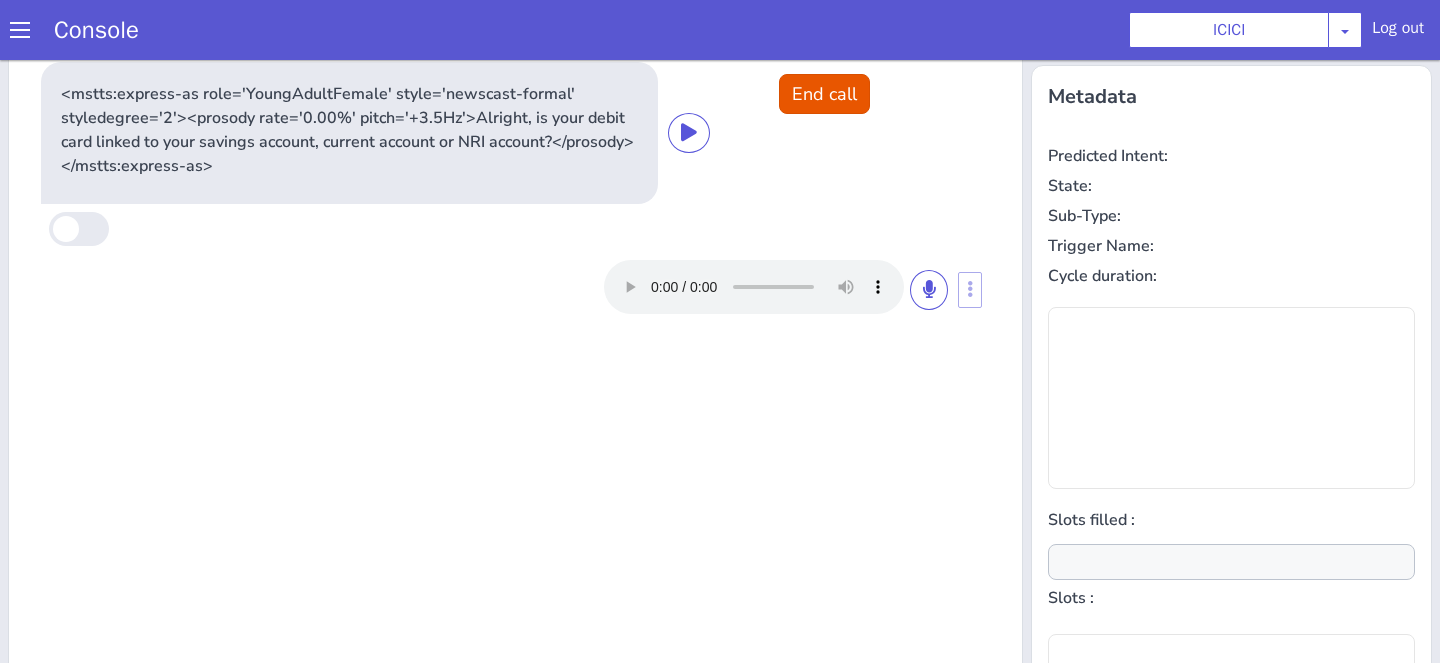 type on "product" 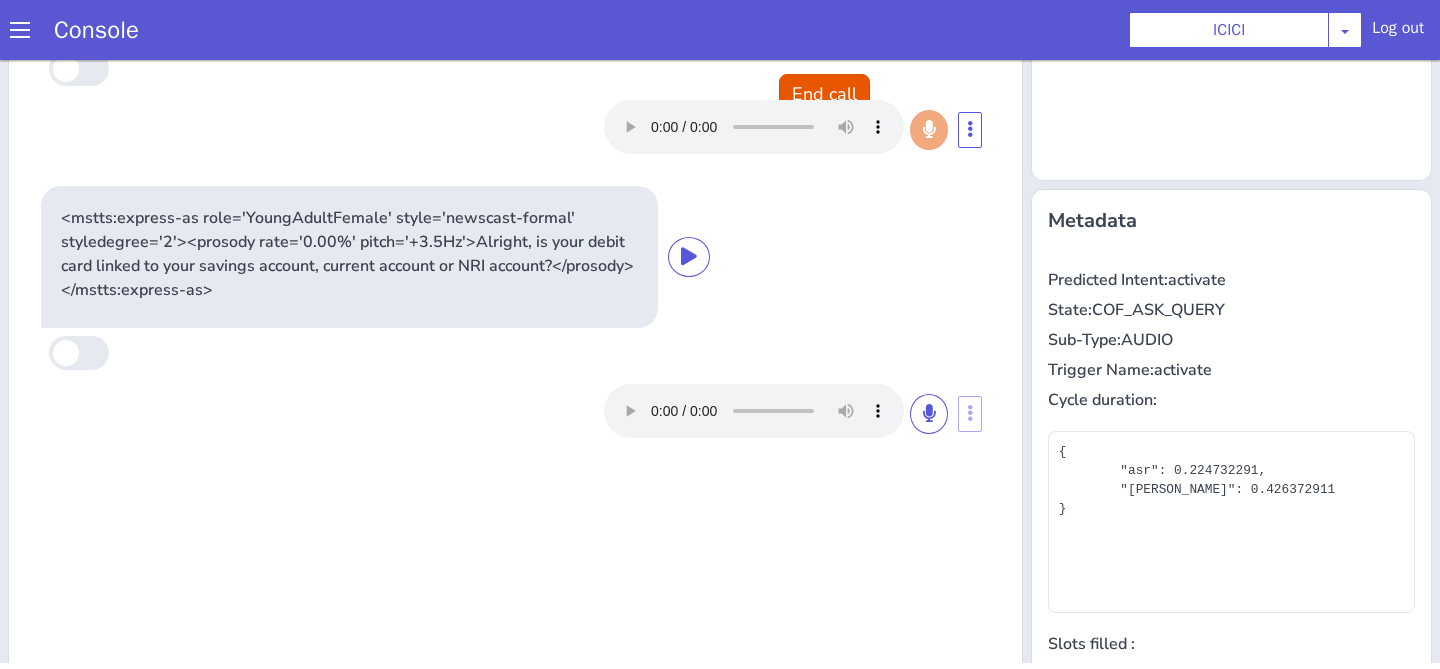 scroll, scrollTop: 197, scrollLeft: 0, axis: vertical 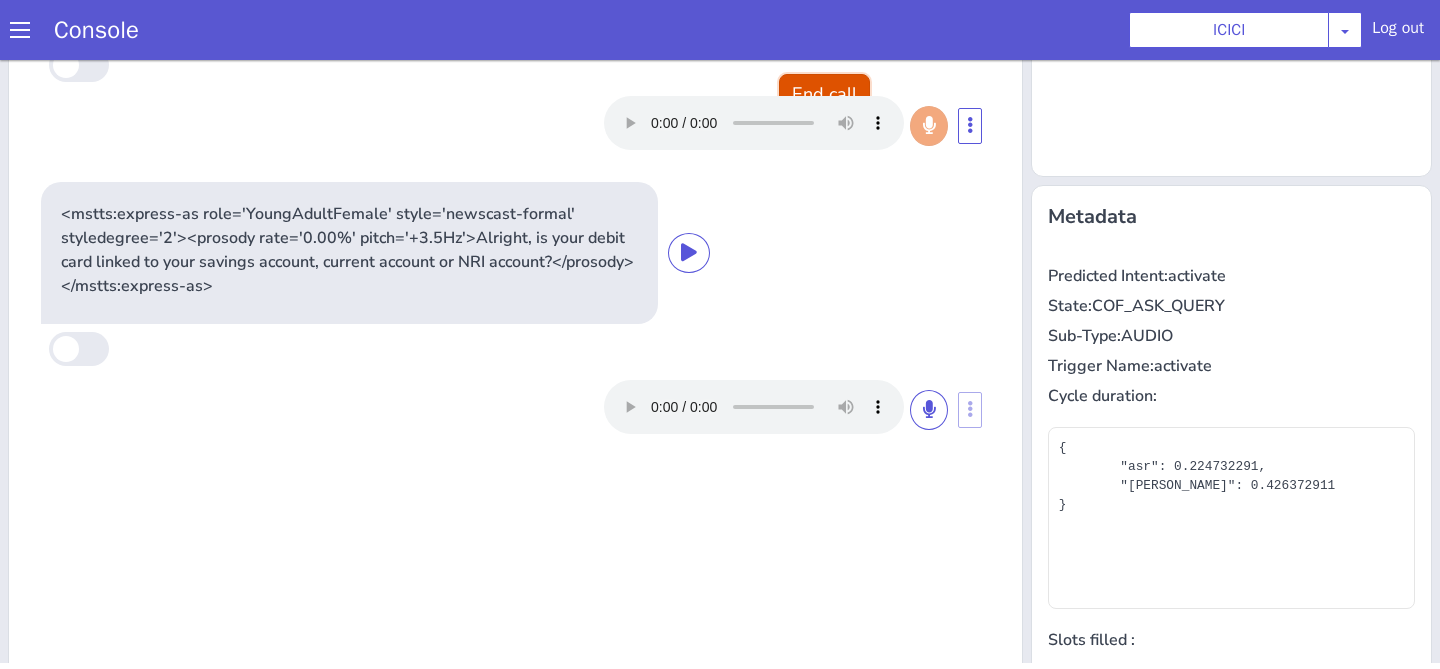 click on "End call" at bounding box center [893, -44] 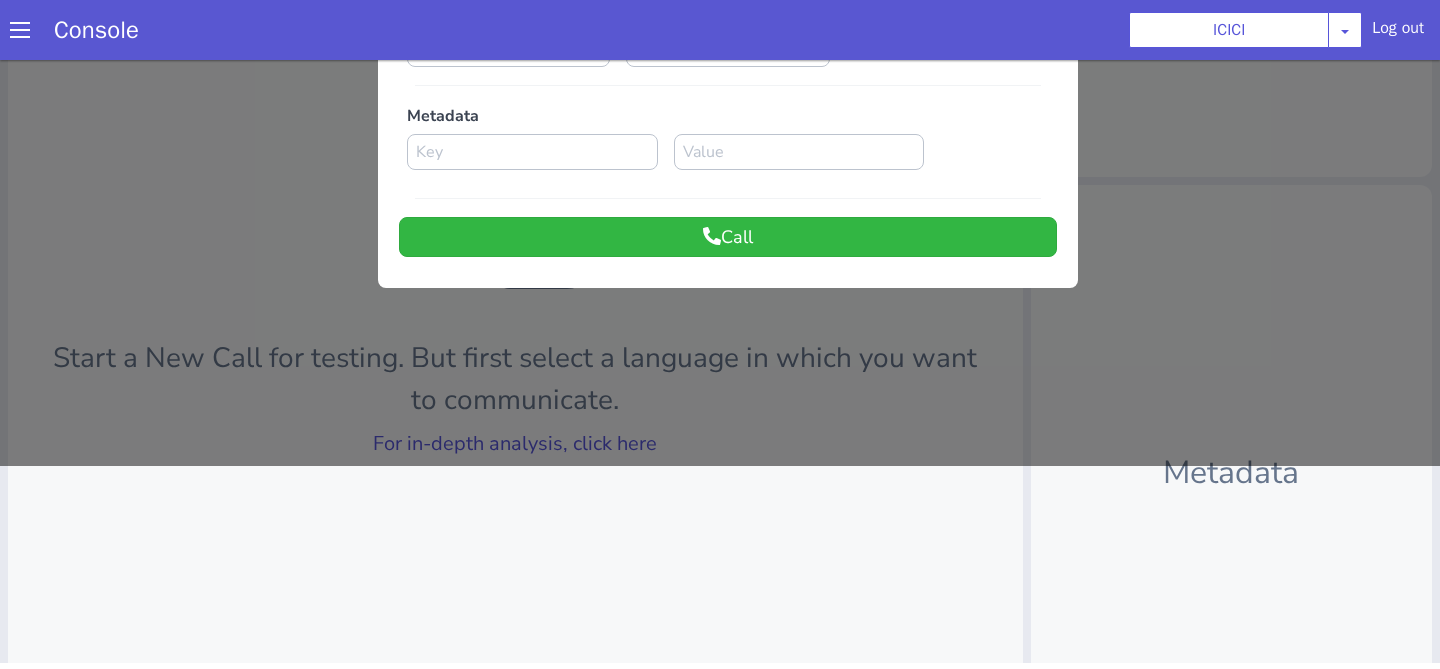 click on "Start a New Call for testing. But first select a language in which you want to communicate. For in-depth analysis, click here" at bounding box center (522, 321) 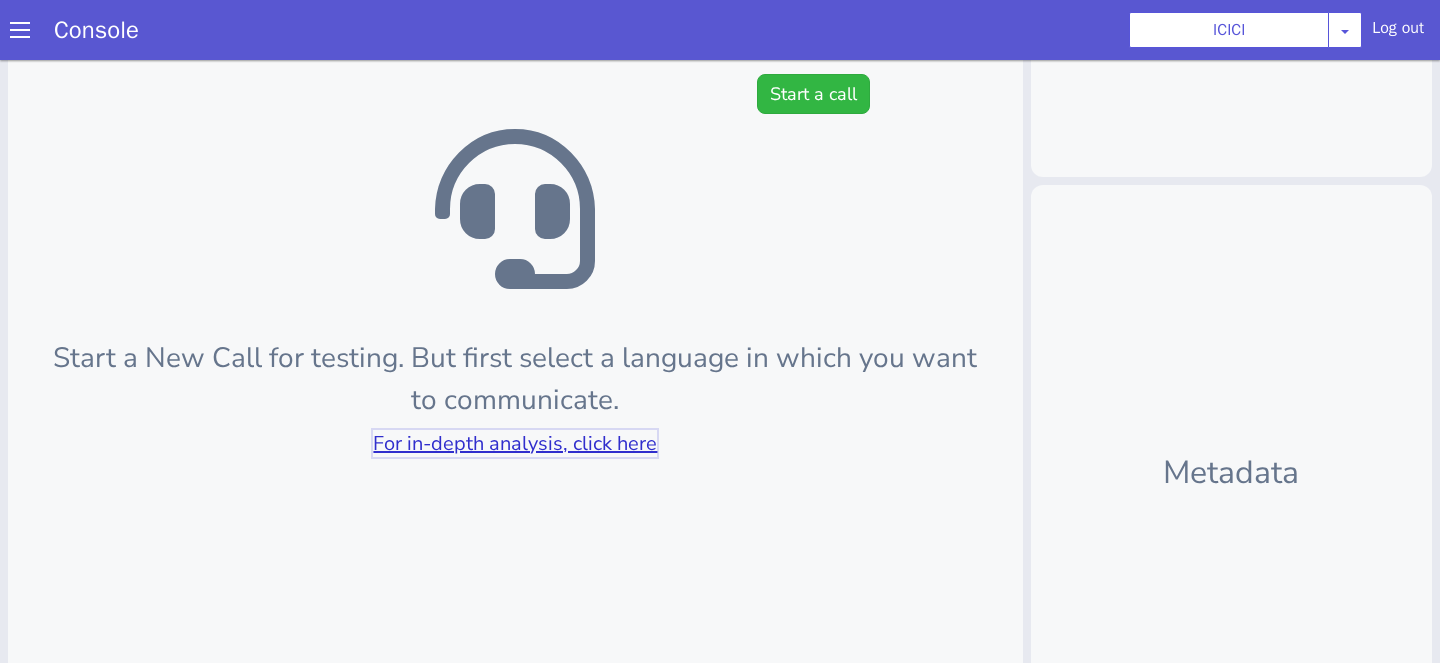 click on "For in-depth analysis, click here" at bounding box center [522, 423] 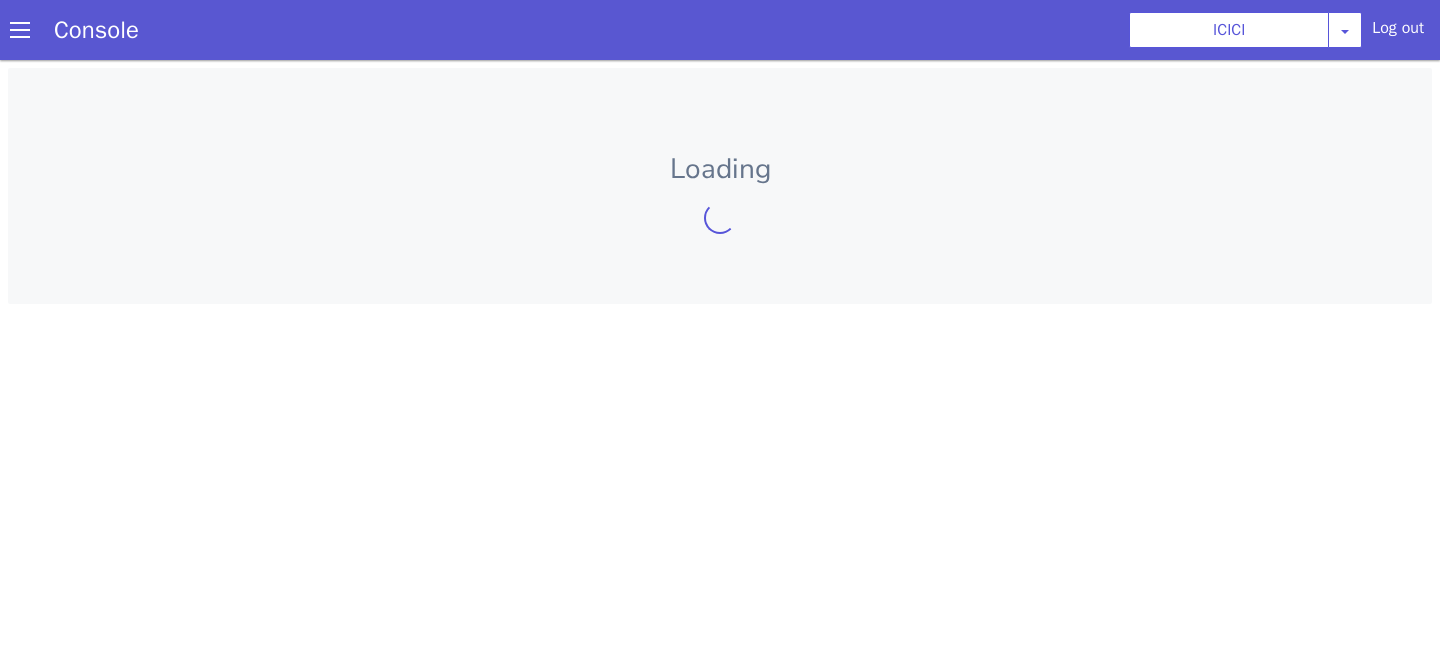 scroll, scrollTop: 0, scrollLeft: 0, axis: both 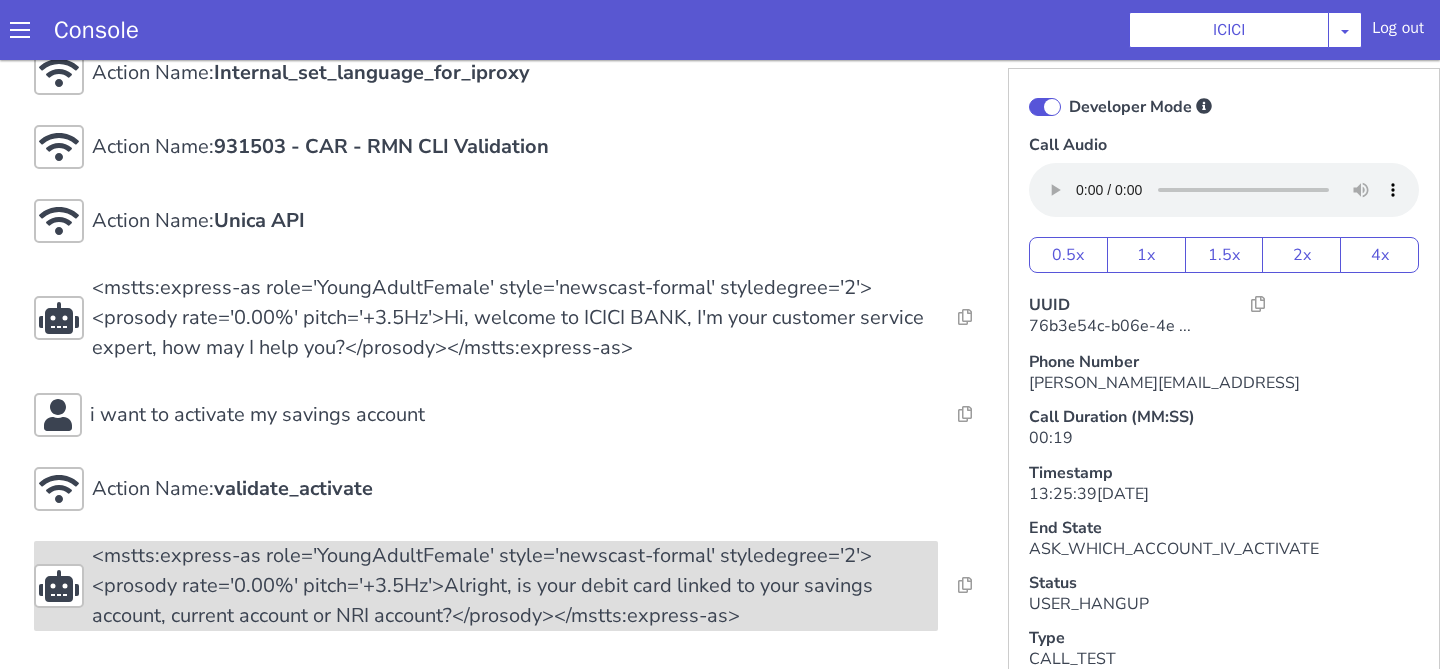 click on "<mstts:express-as role='YoungAdultFemale' style='newscast-formal' styledegree='2'><prosody rate='0.00%' pitch='+3.5Hz'>Alright, is your debit card linked to your savings account, current account or NRI account?</prosody></mstts:express-as>" at bounding box center [515, 586] 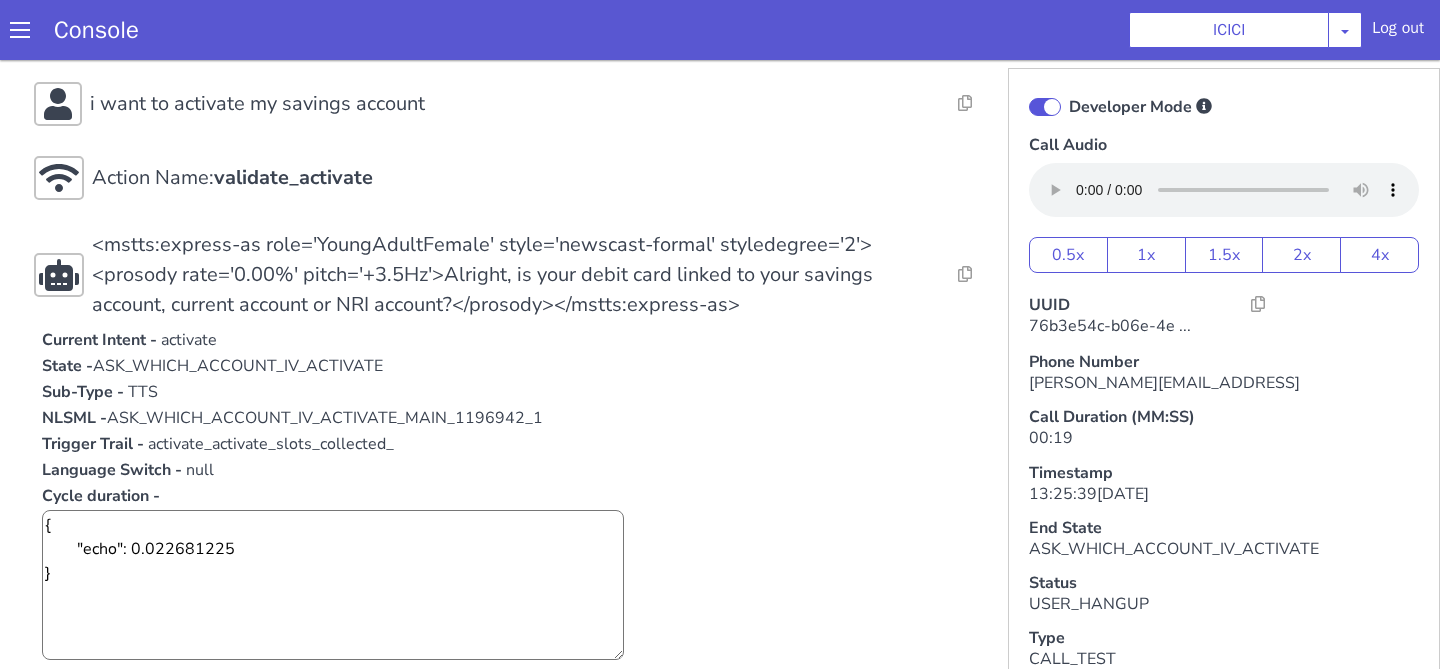 scroll, scrollTop: 589, scrollLeft: 0, axis: vertical 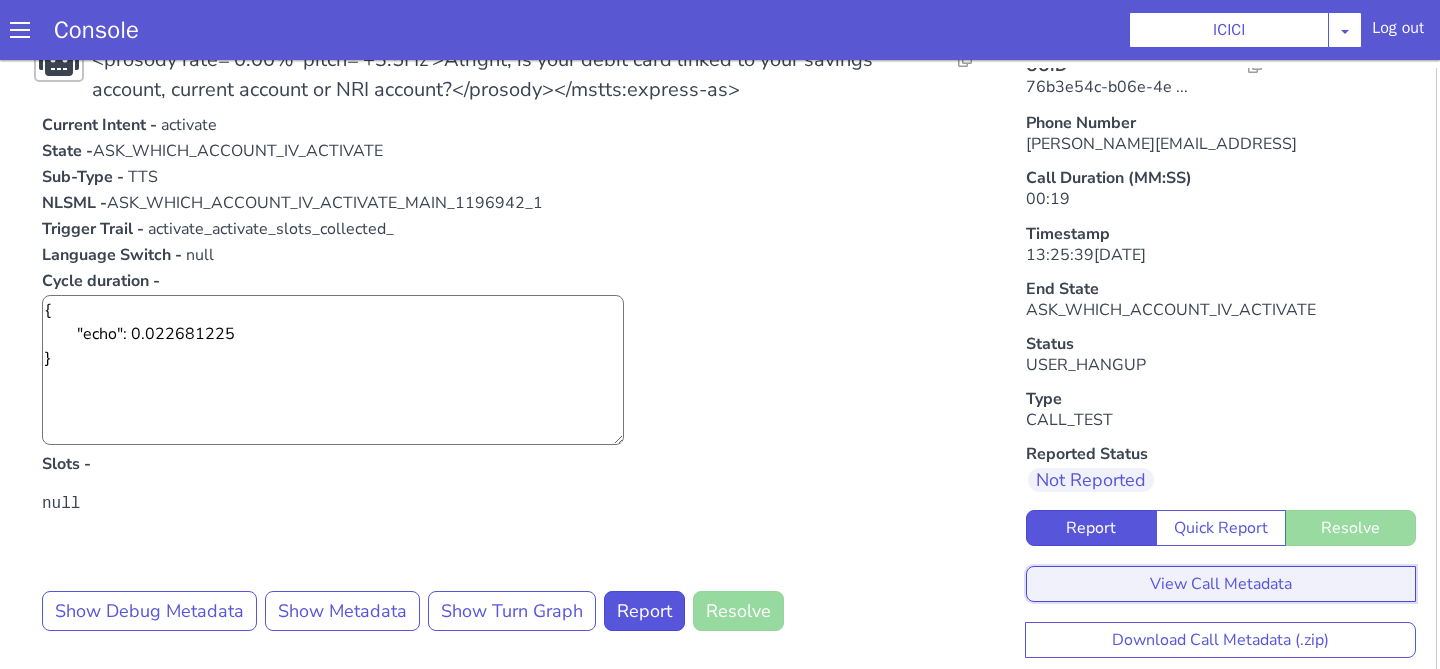click on "View Call Metadata" at bounding box center (1221, 584) 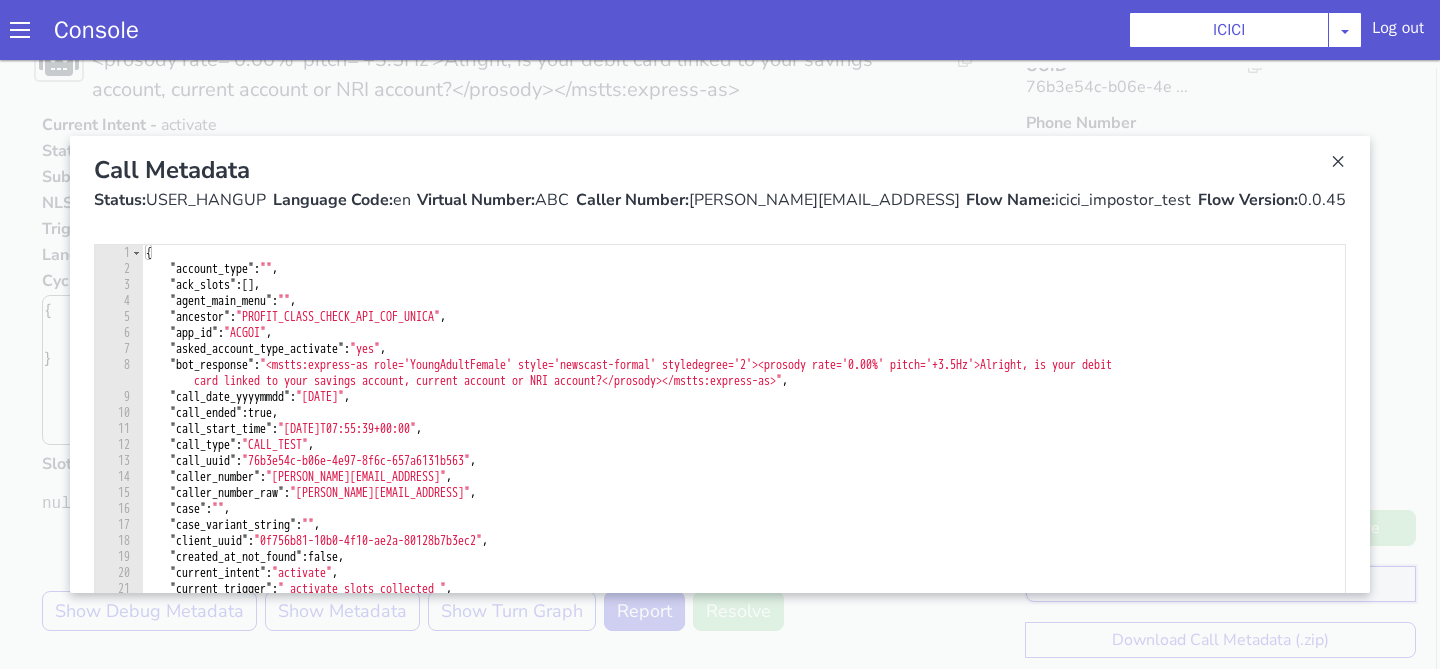 scroll, scrollTop: 0, scrollLeft: 0, axis: both 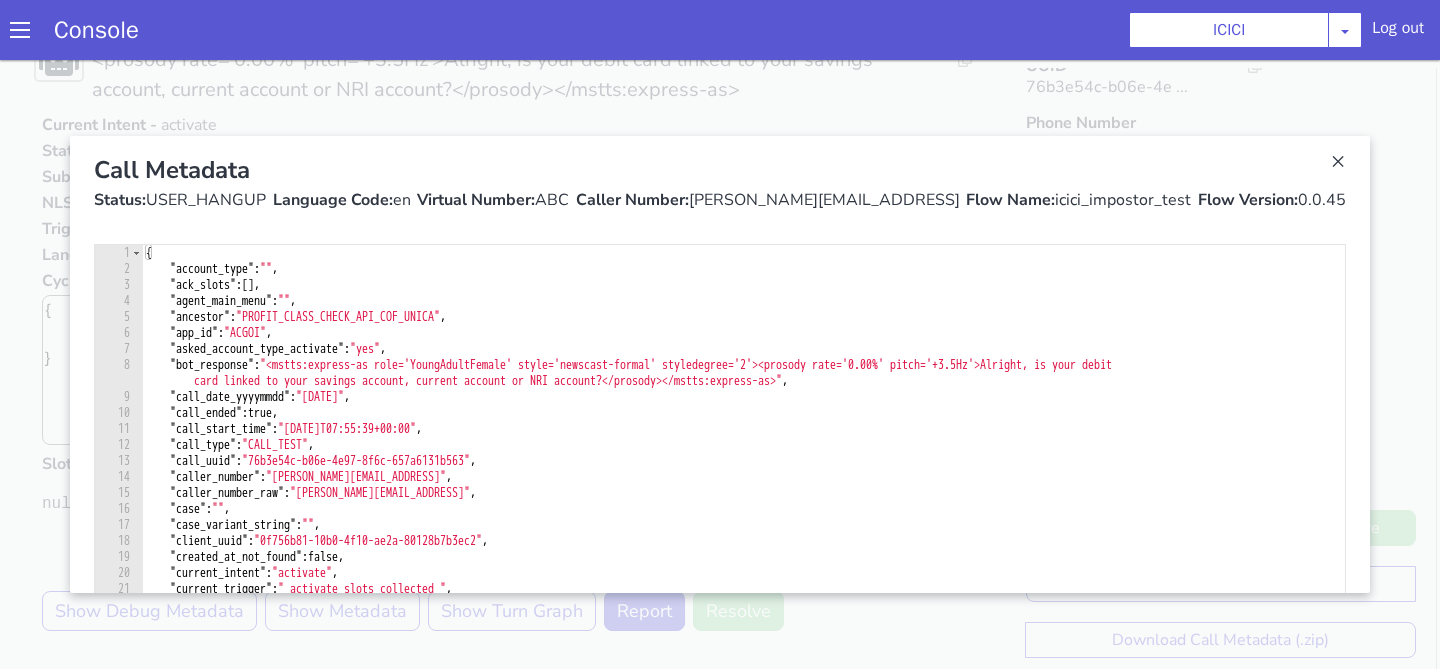 click at bounding box center (720, 364) 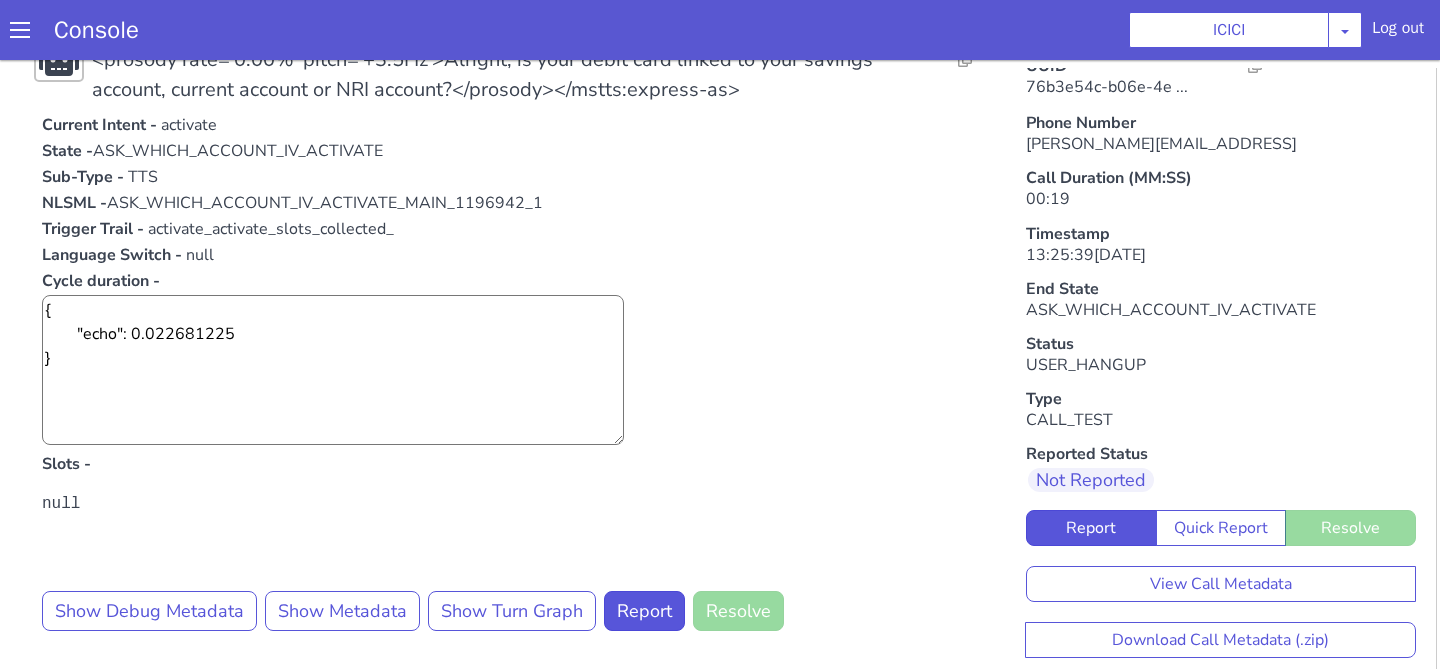 scroll, scrollTop: 0, scrollLeft: 0, axis: both 